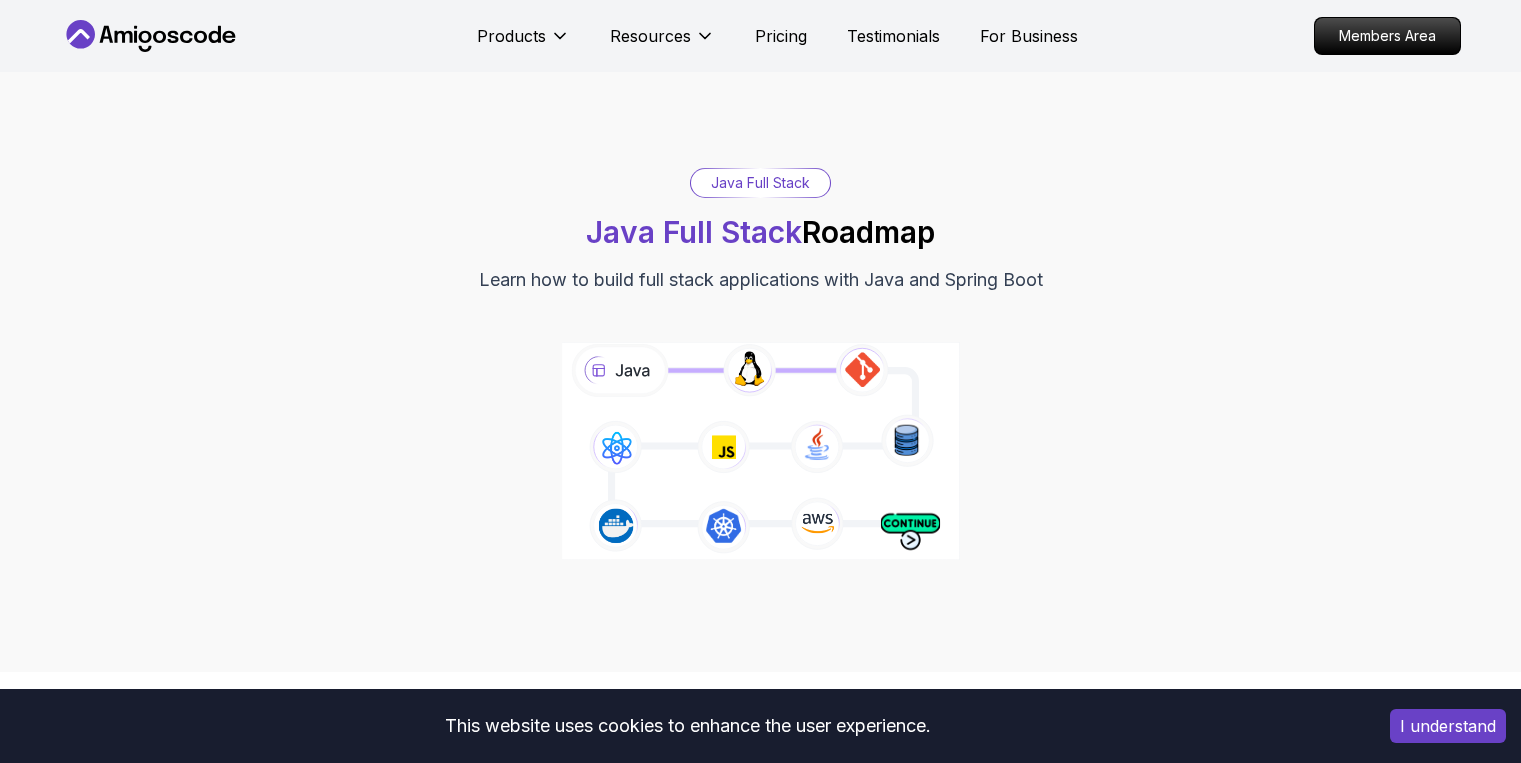 click 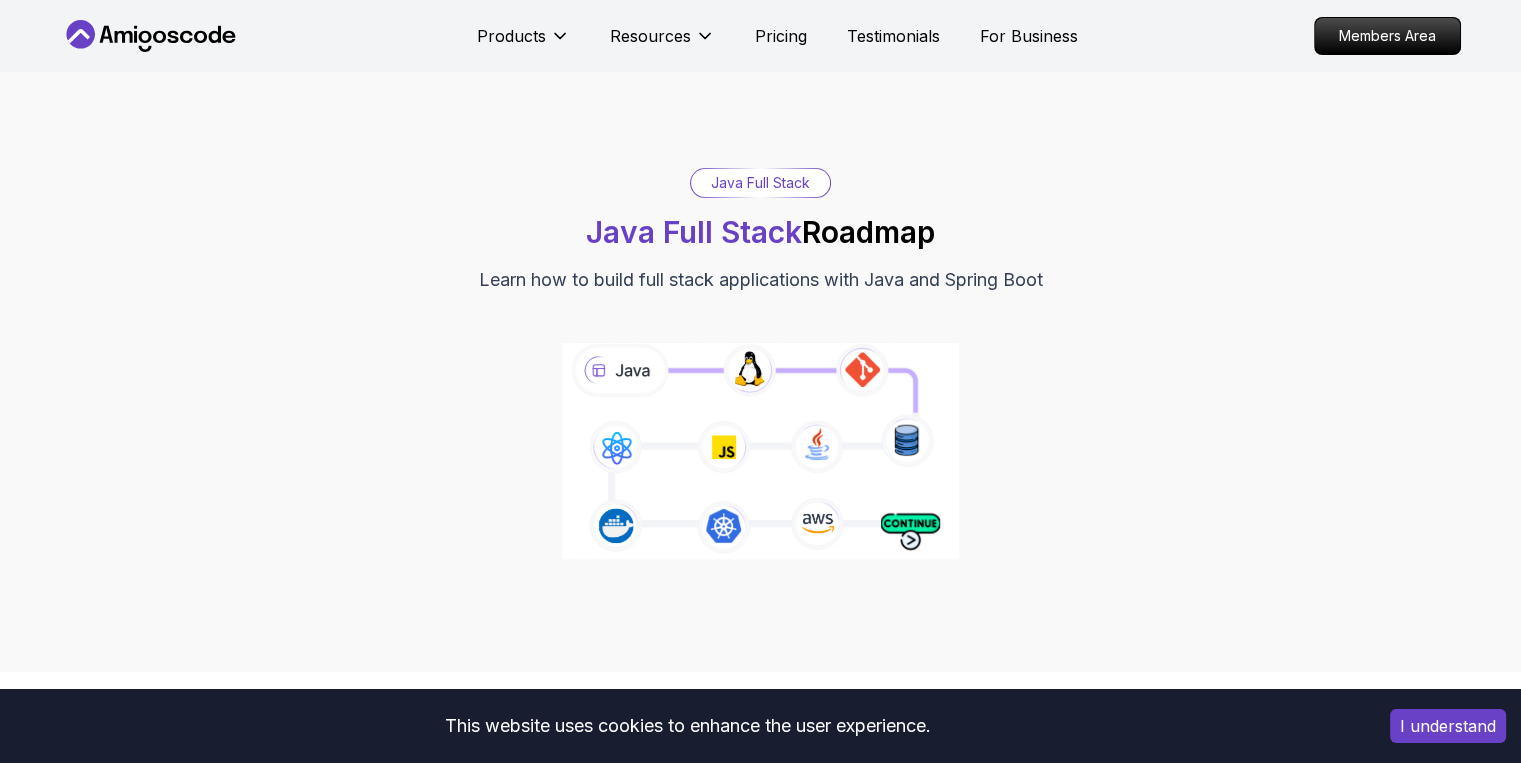 click 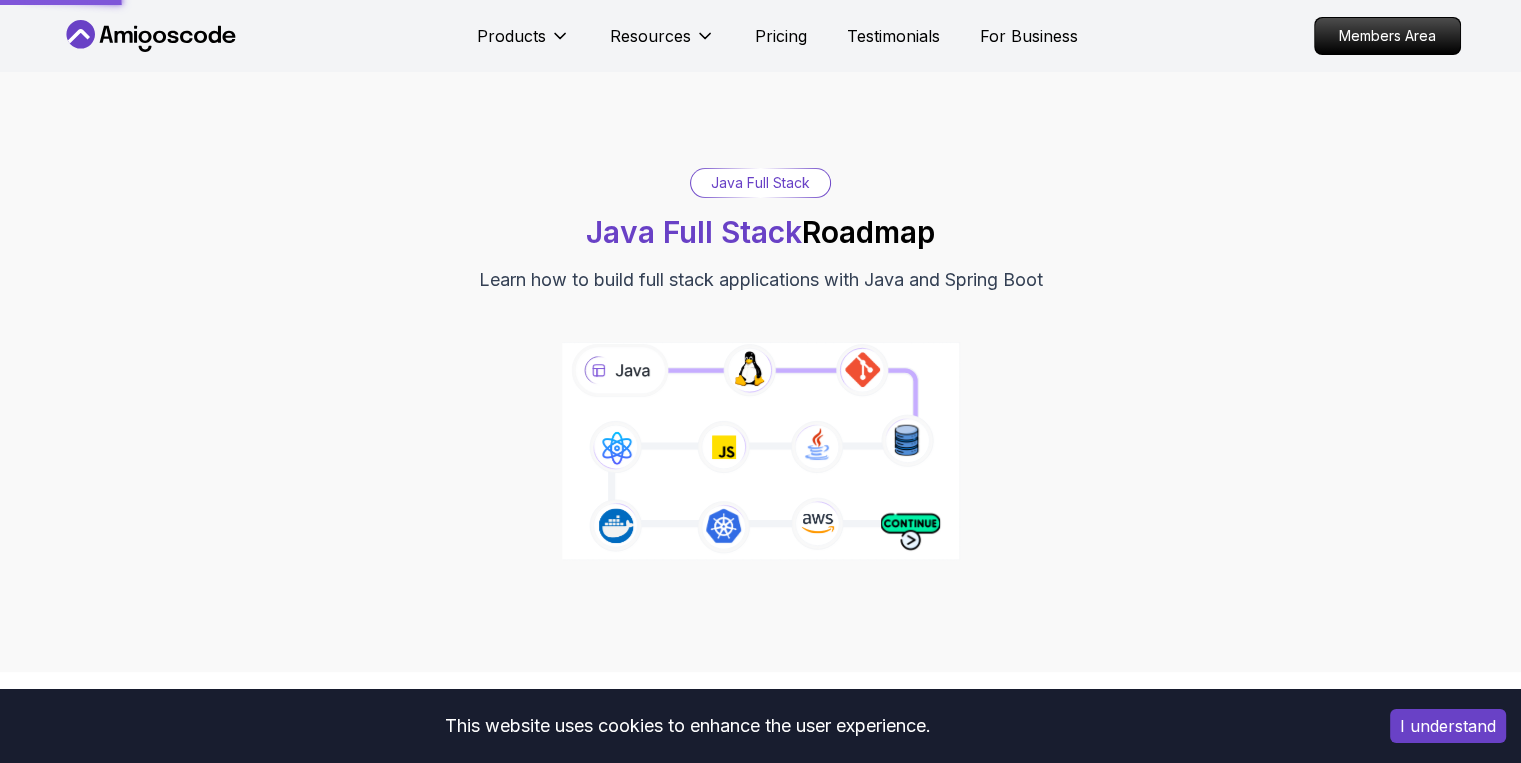 scroll, scrollTop: 0, scrollLeft: 0, axis: both 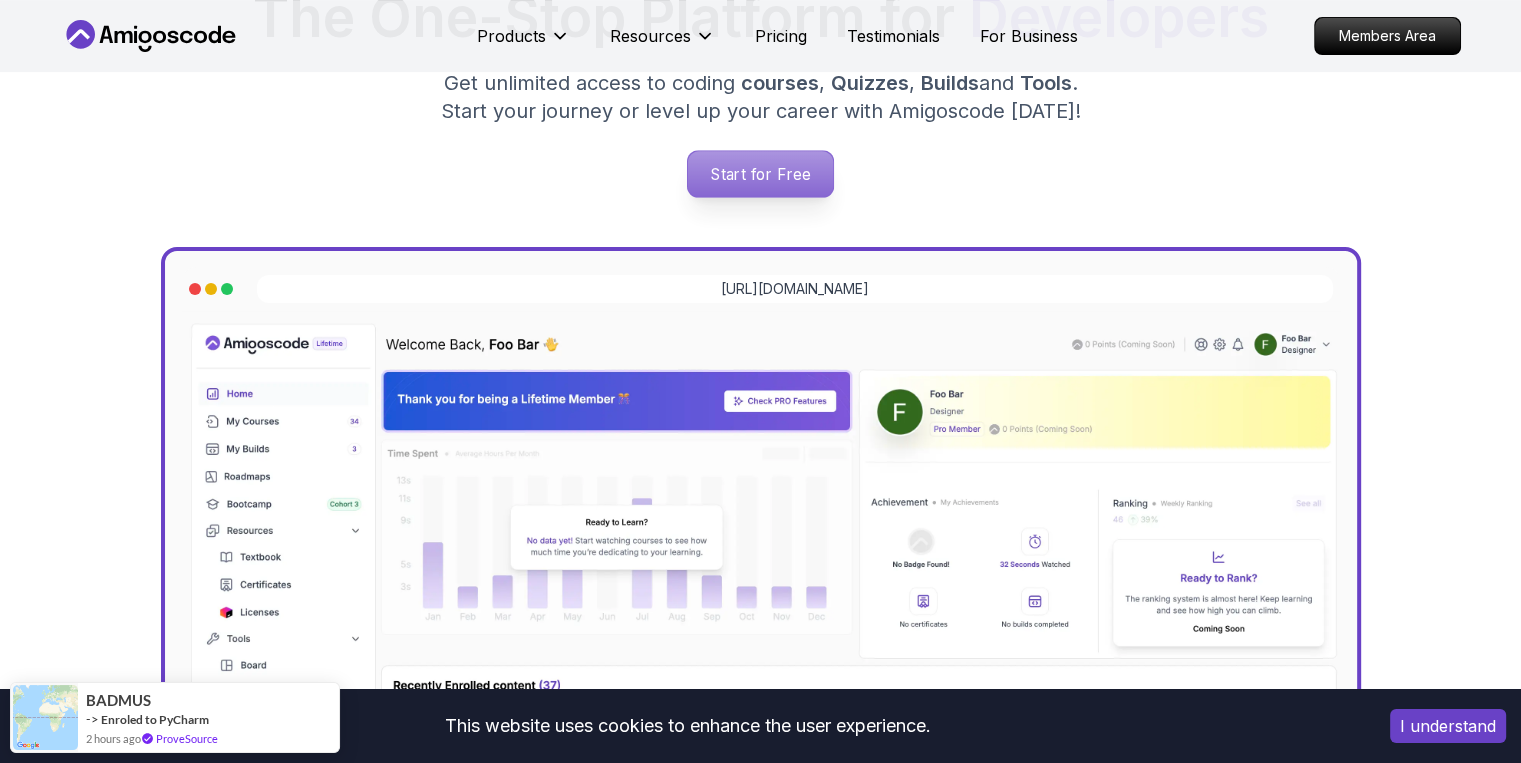 click on "Start for Free" at bounding box center (760, 174) 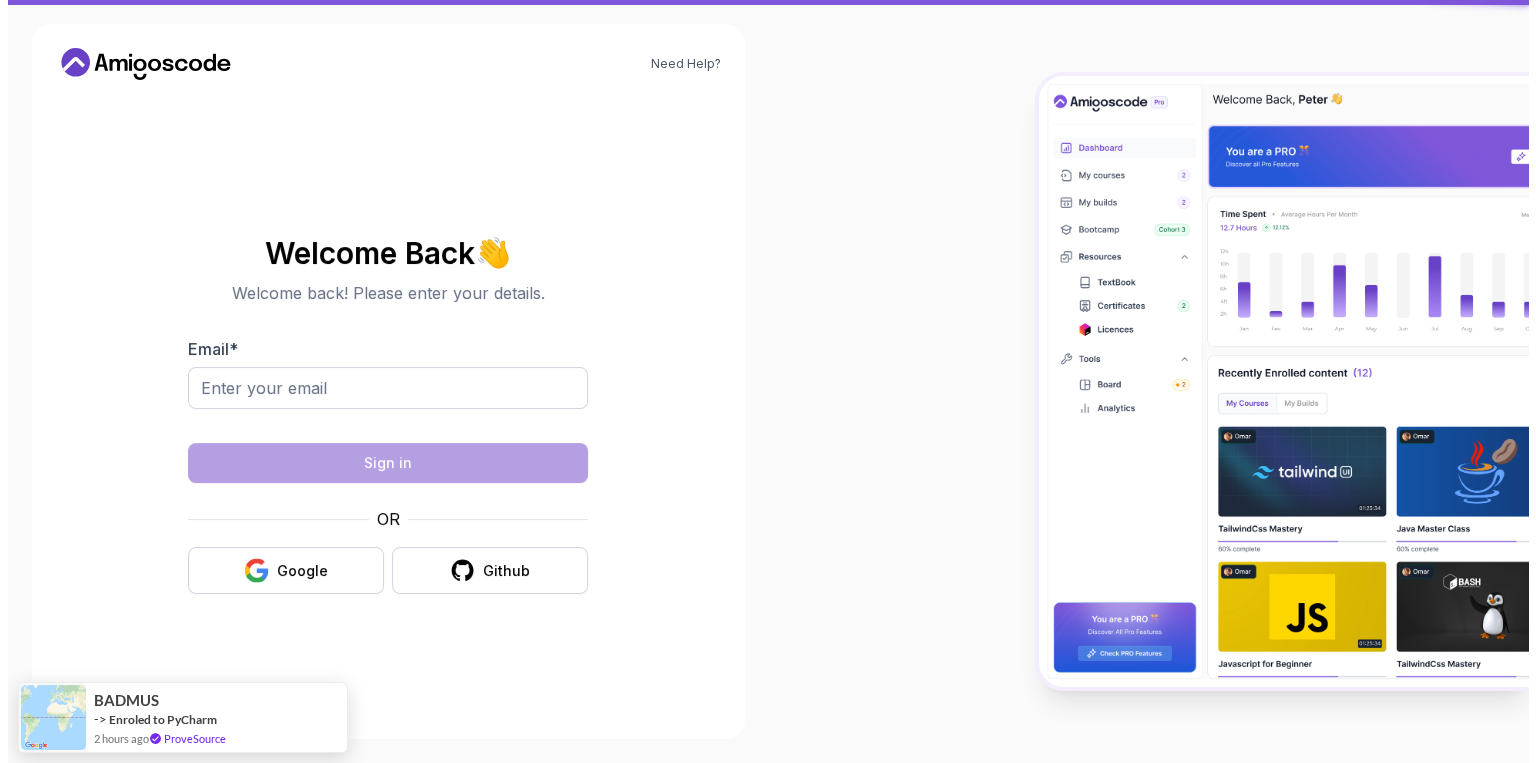 scroll, scrollTop: 0, scrollLeft: 0, axis: both 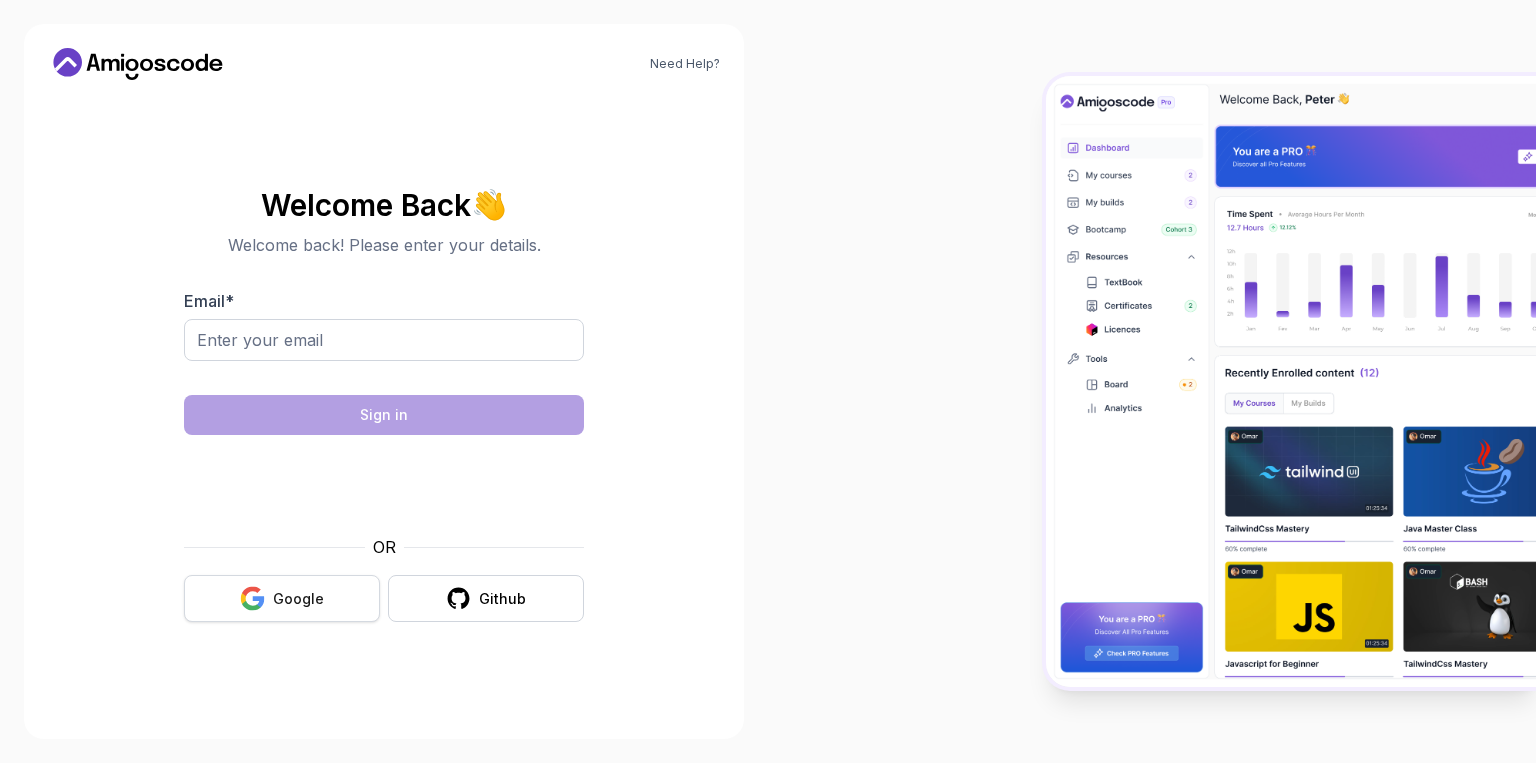 click on "Google" at bounding box center (282, 598) 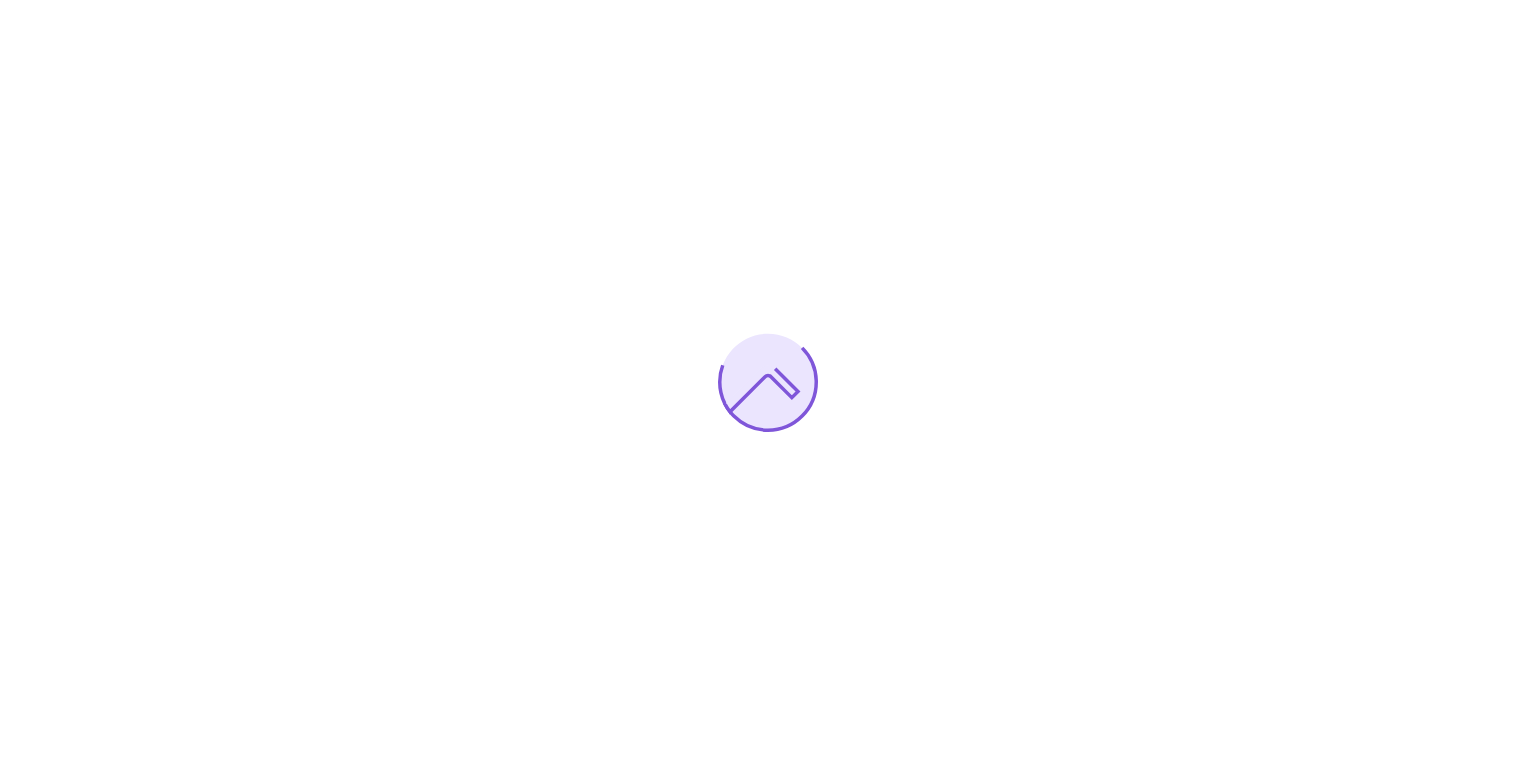 scroll, scrollTop: 0, scrollLeft: 0, axis: both 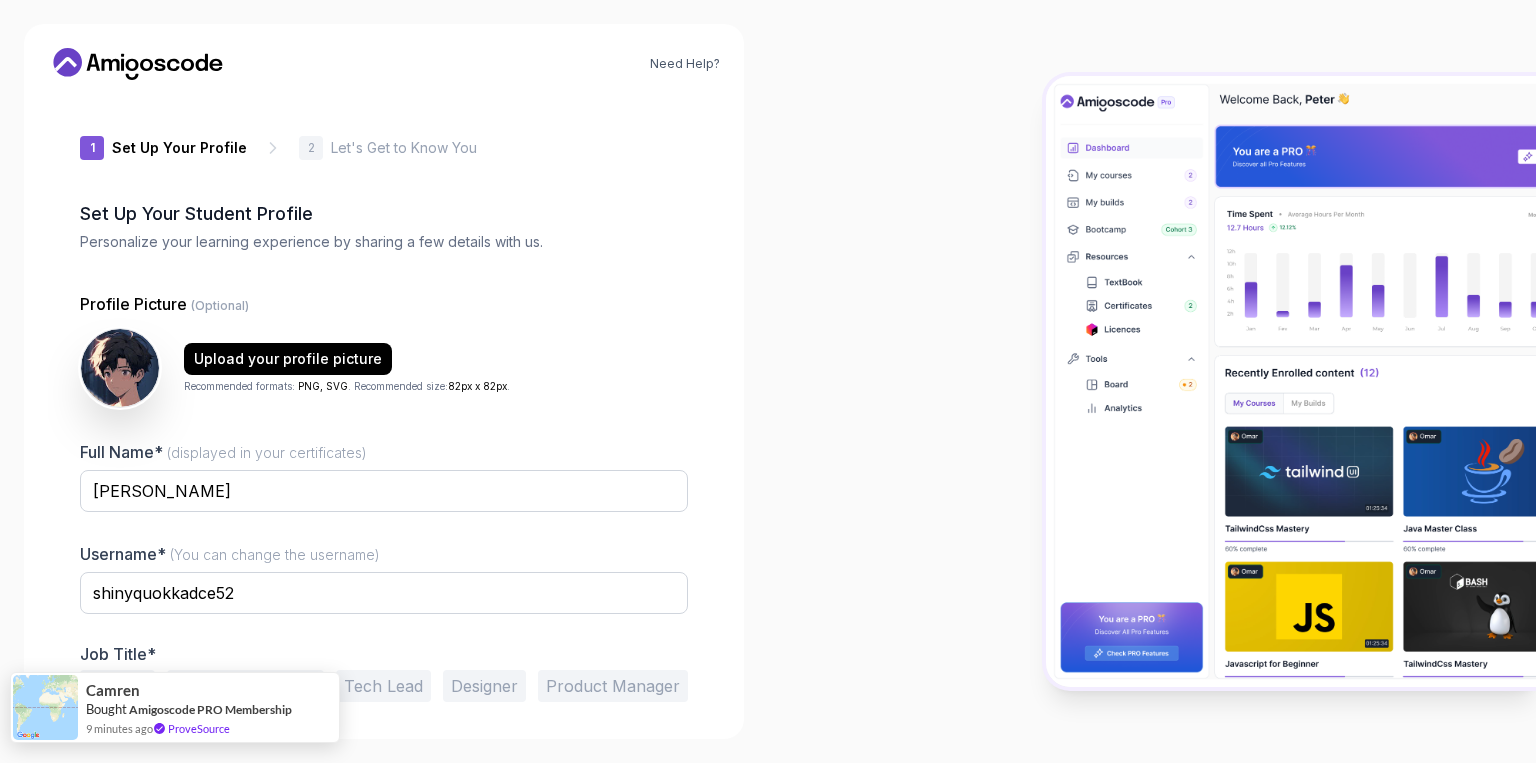 click at bounding box center (45, 707) 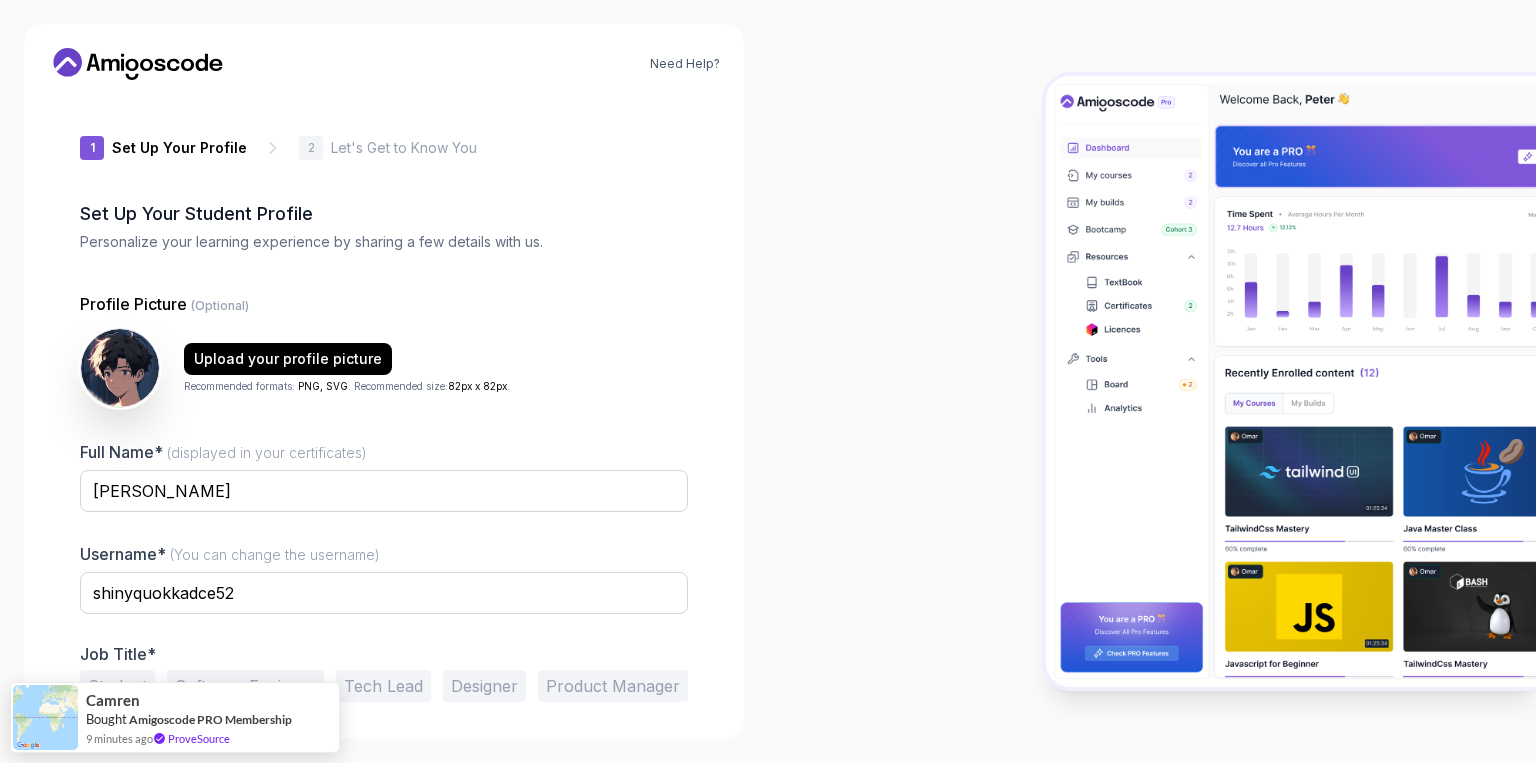 click on "1 Set Up Your Profile 1 Set Up Your Profile 2 Let's Get to Know You Set Up Your Student Profile Personalize your learning experience by sharing a few details with us. Profile Picture   (Optional) Upload your profile picture Recommended formats:   PNG, SVG . Recommended size:  82px x 82px . Full Name*   (displayed in your certificates) [PERSON_NAME] Username*   (You can change the username) shinyquokkadce52 Job Title* Student Software Engineer Tech Lead Designer Product Manager Founder/CEO Other Next" at bounding box center (384, 405) 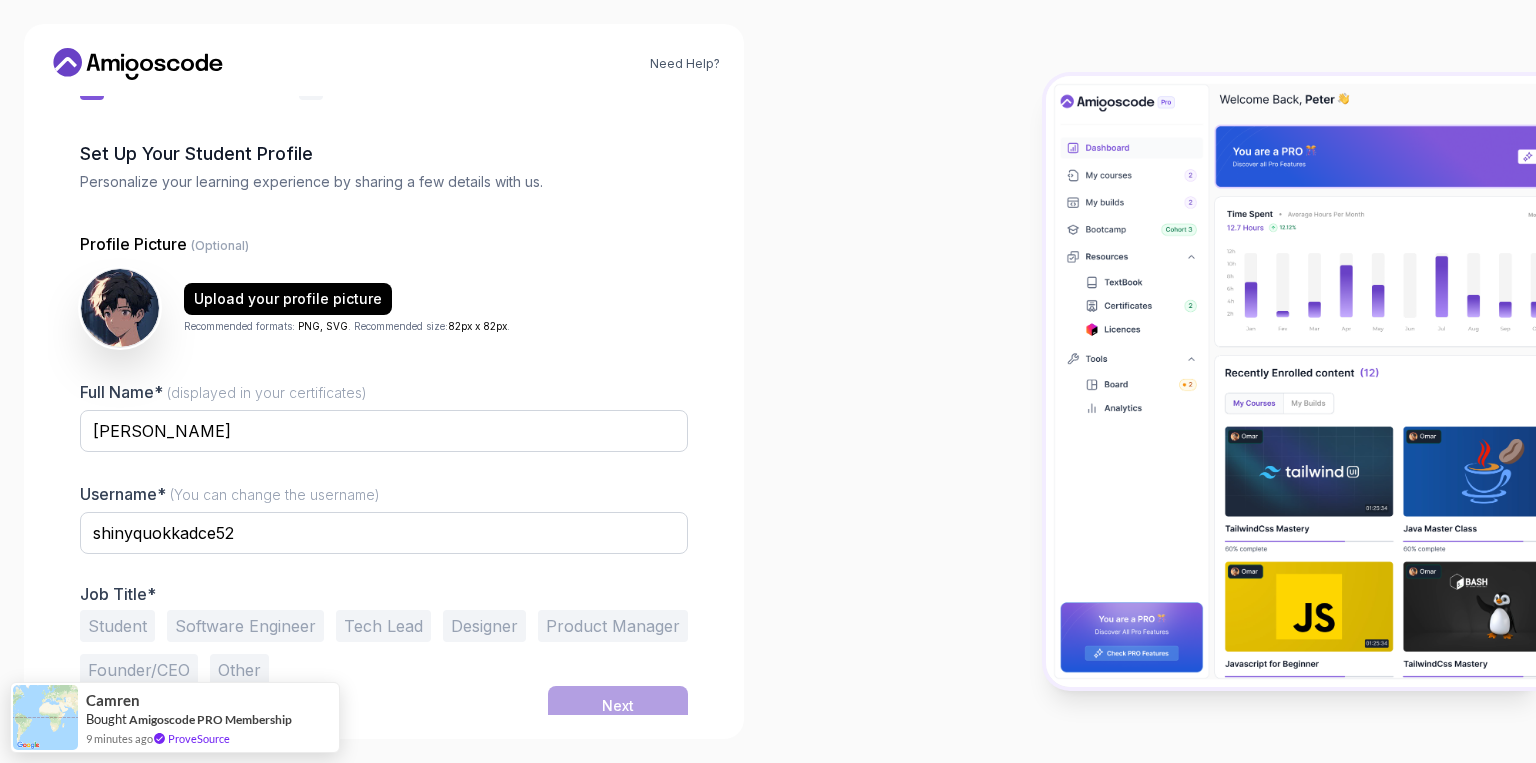scroll, scrollTop: 70, scrollLeft: 0, axis: vertical 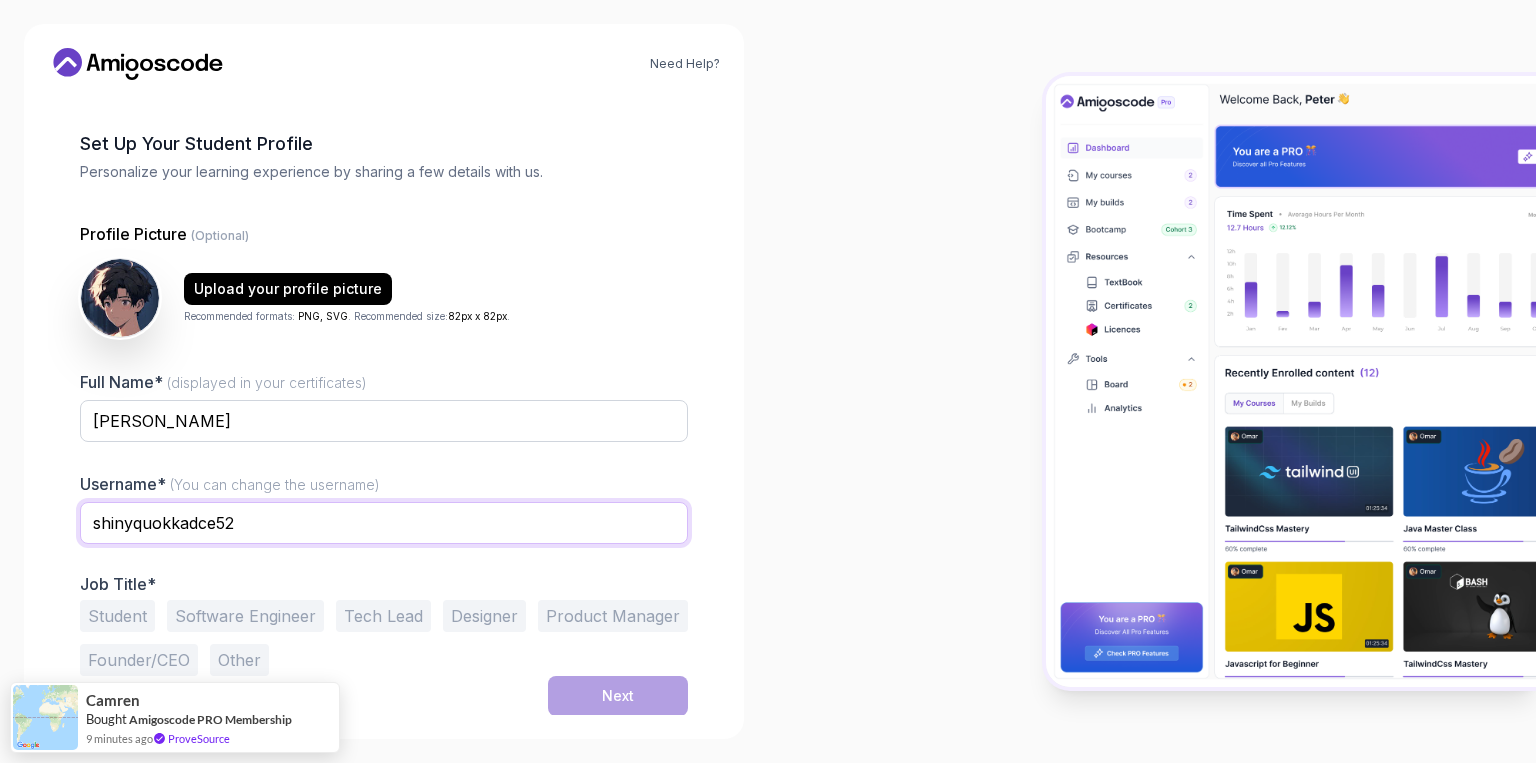 click on "shinyquokkadce52" at bounding box center [384, 523] 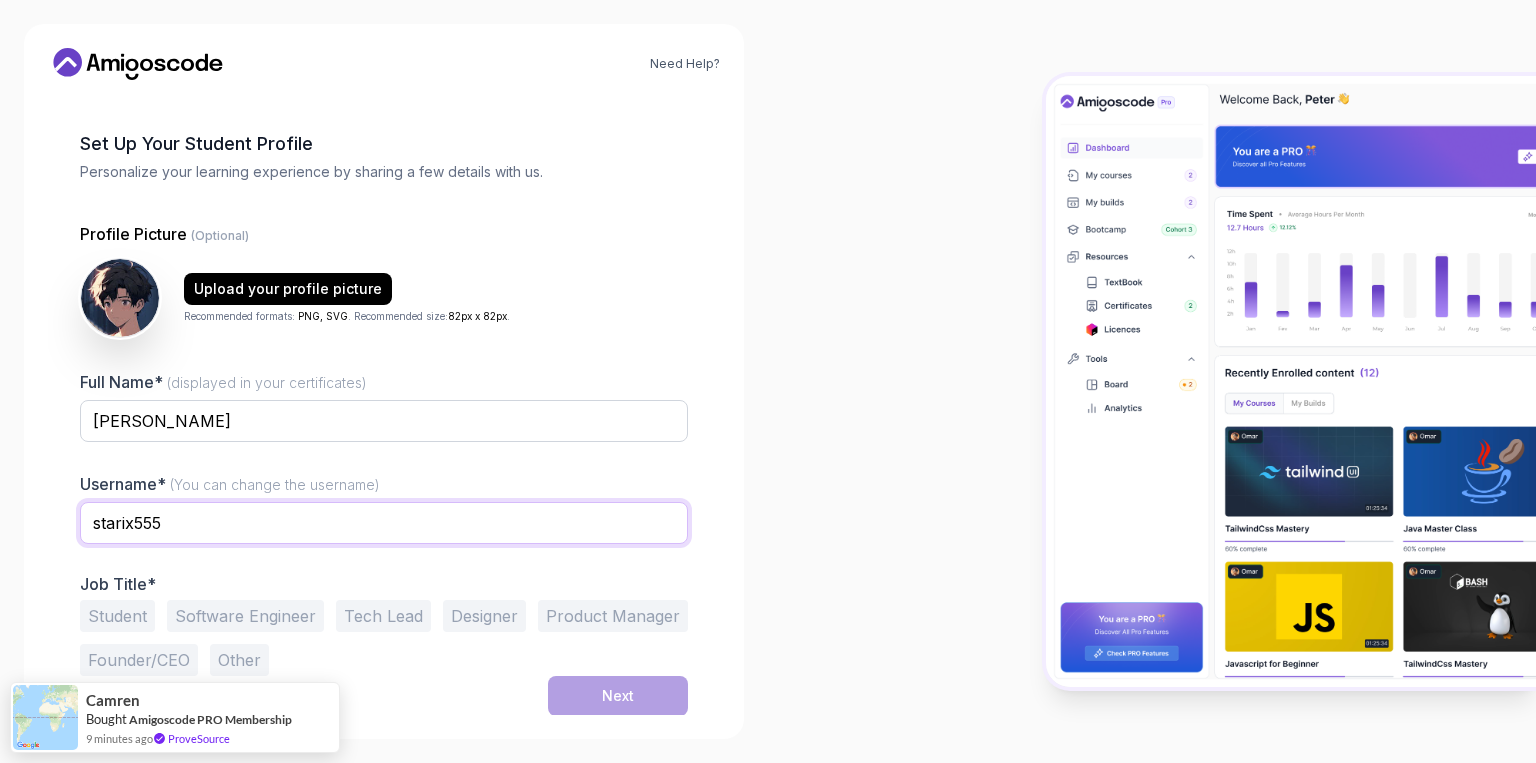 type on "starix555" 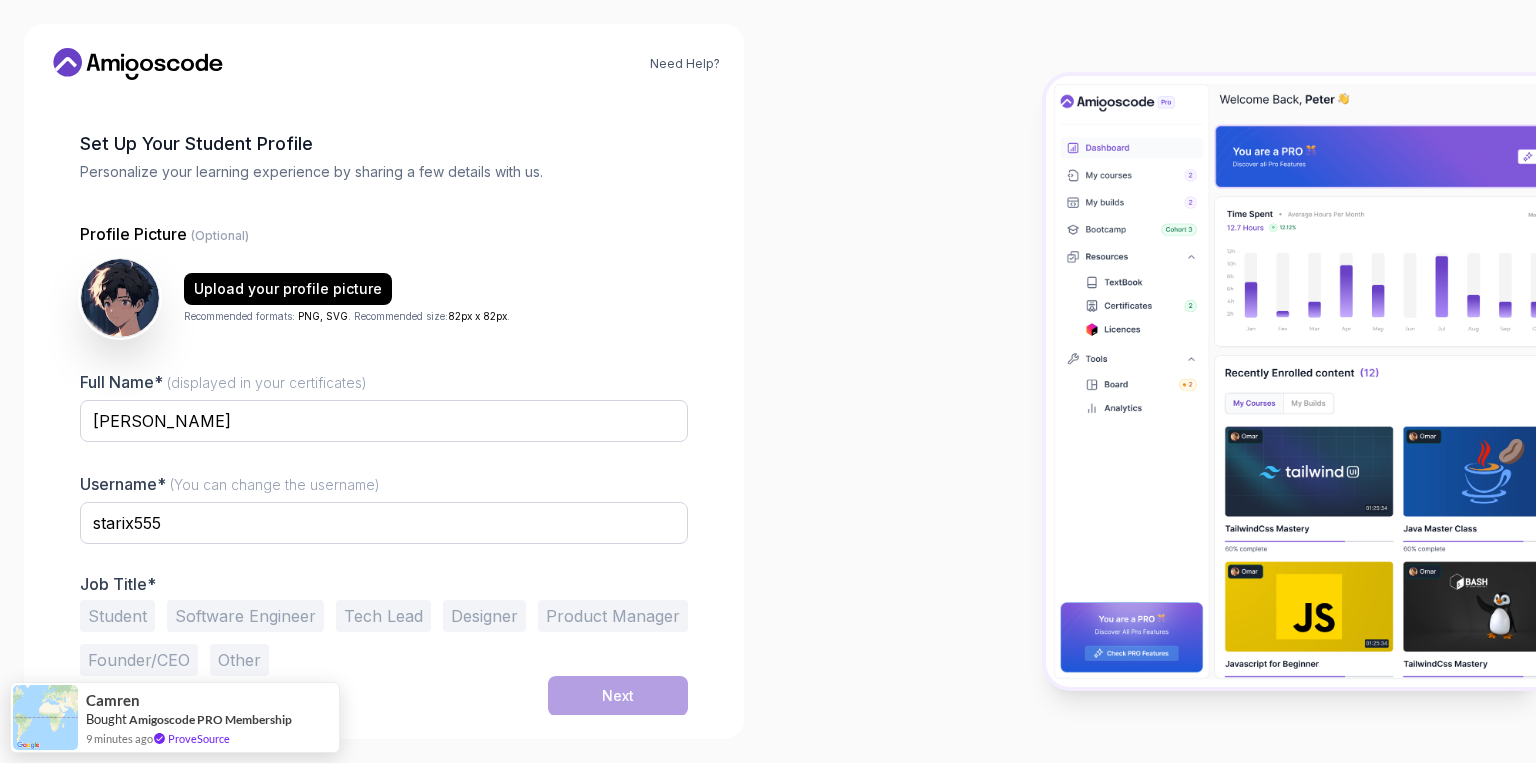 click on "Student" at bounding box center (117, 616) 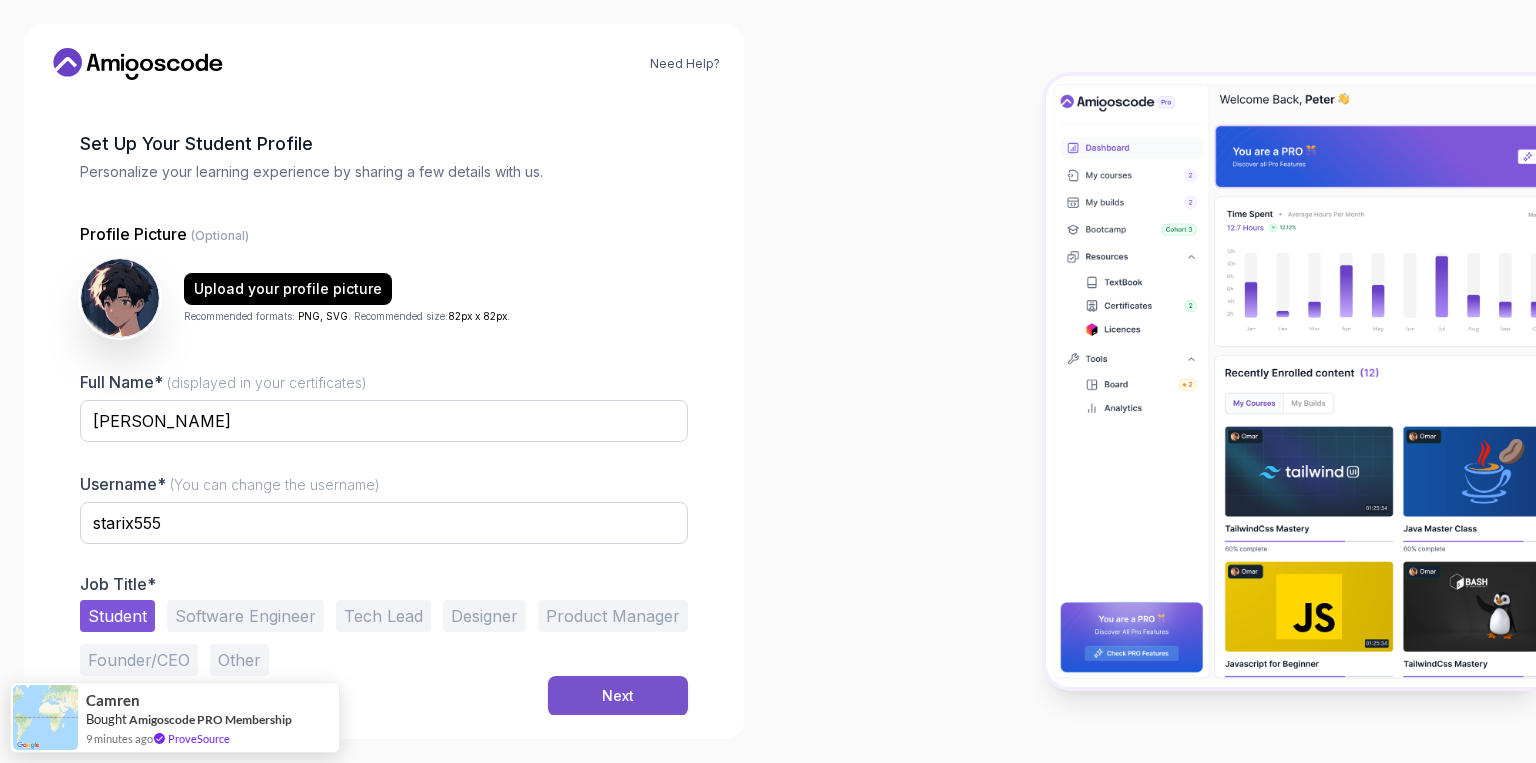 click on "Next" at bounding box center (618, 696) 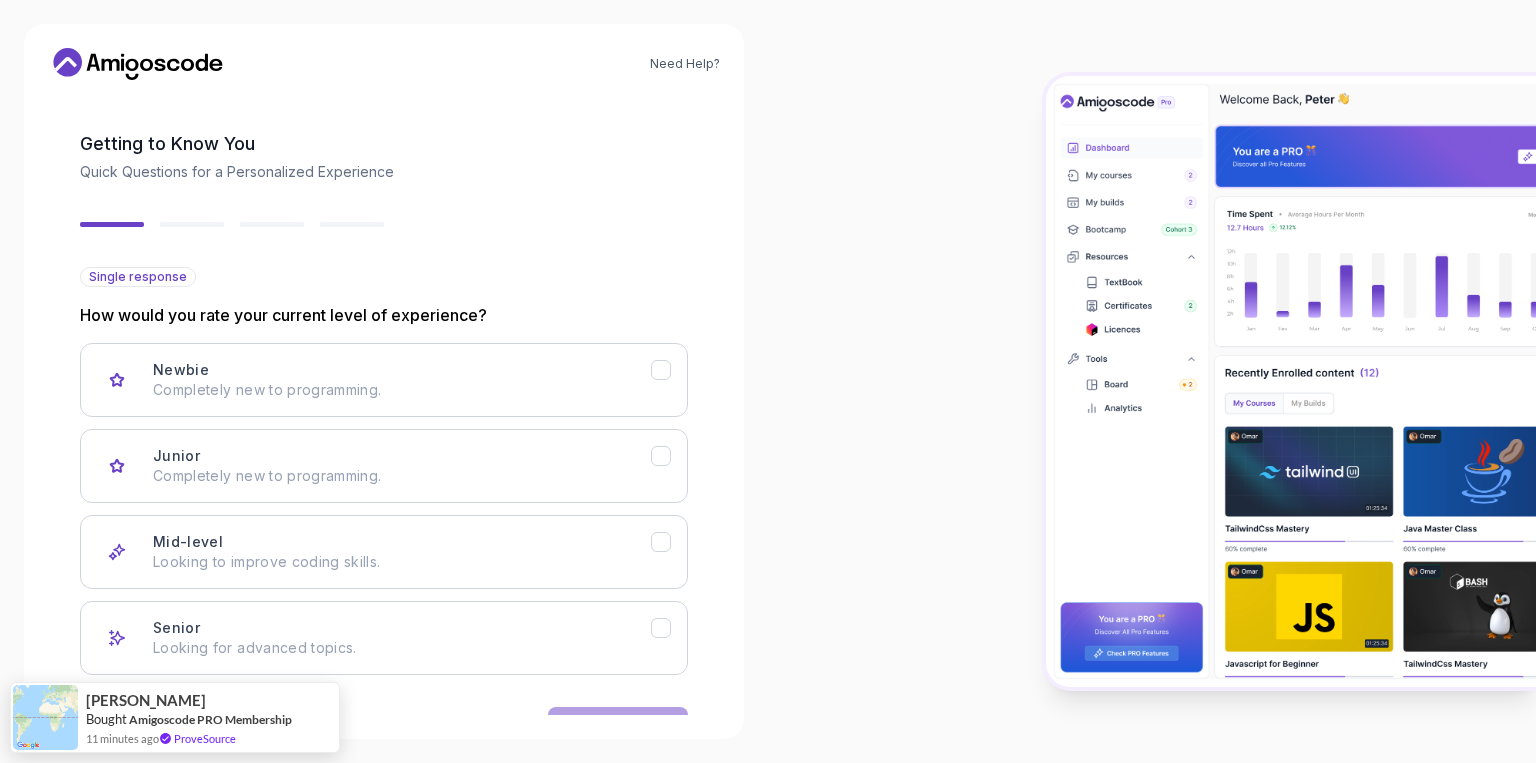 click at bounding box center [1152, 381] 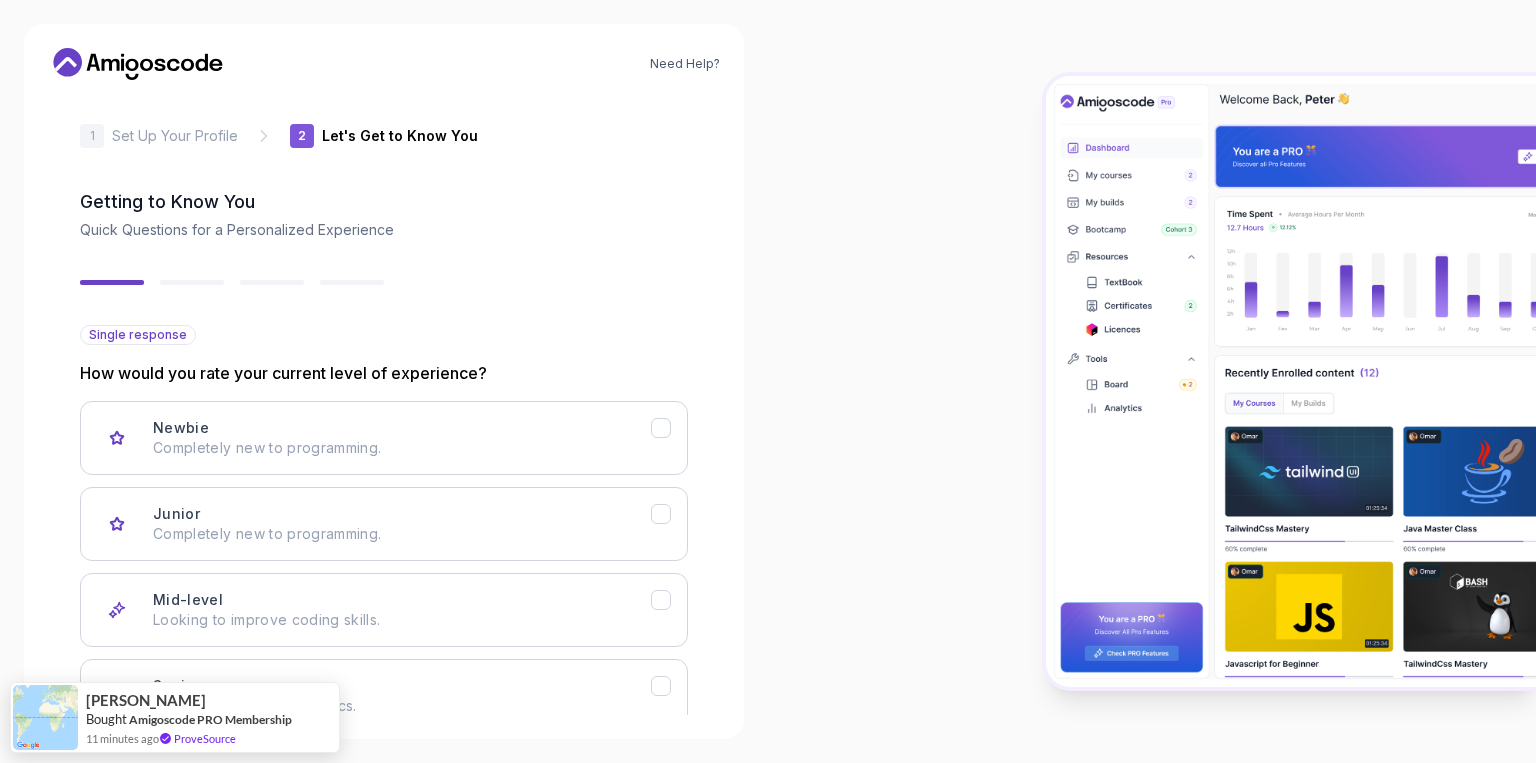 scroll, scrollTop: 0, scrollLeft: 0, axis: both 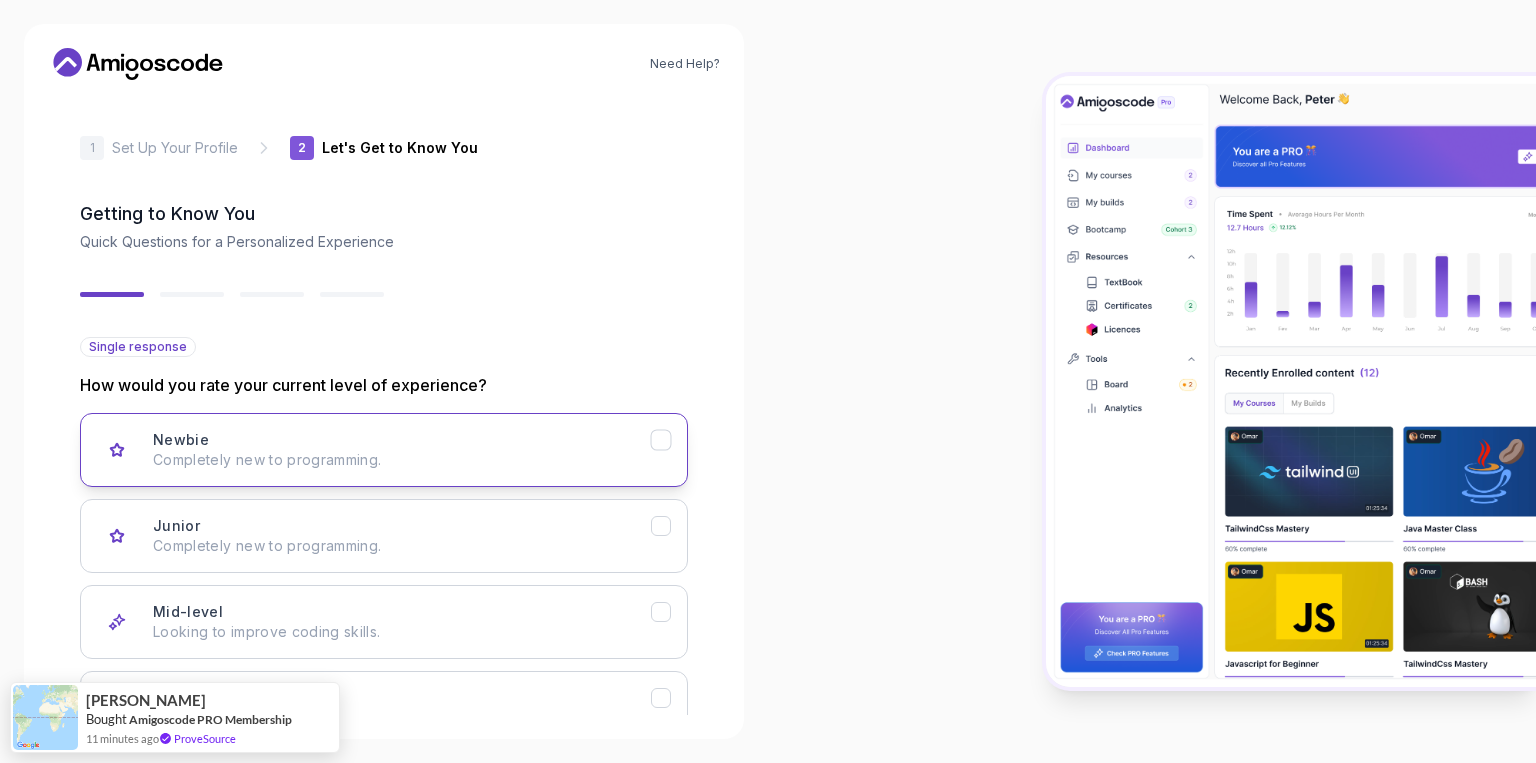 click on "Newbie Completely new to programming." at bounding box center [402, 450] 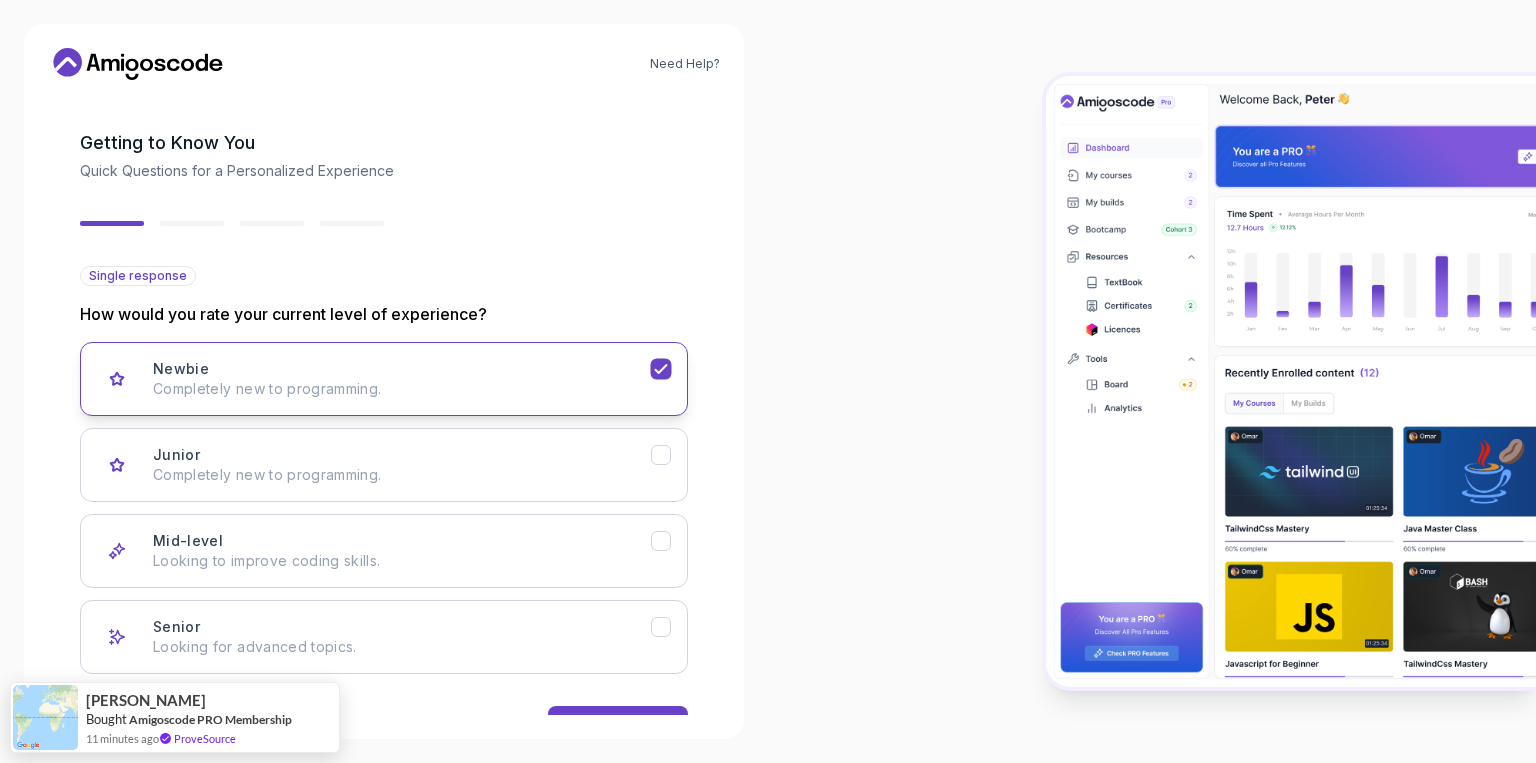 scroll, scrollTop: 132, scrollLeft: 0, axis: vertical 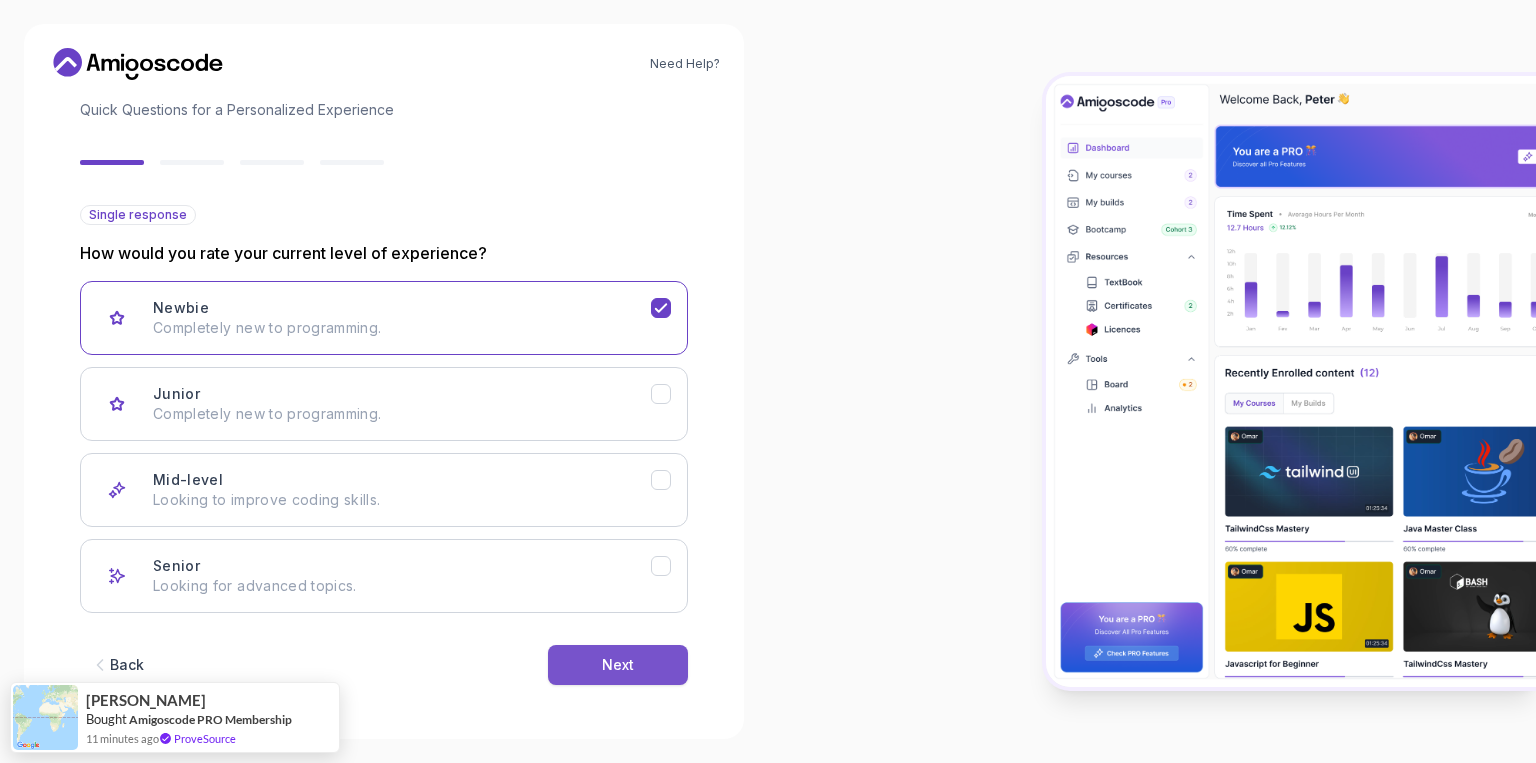 click on "Next" at bounding box center (618, 665) 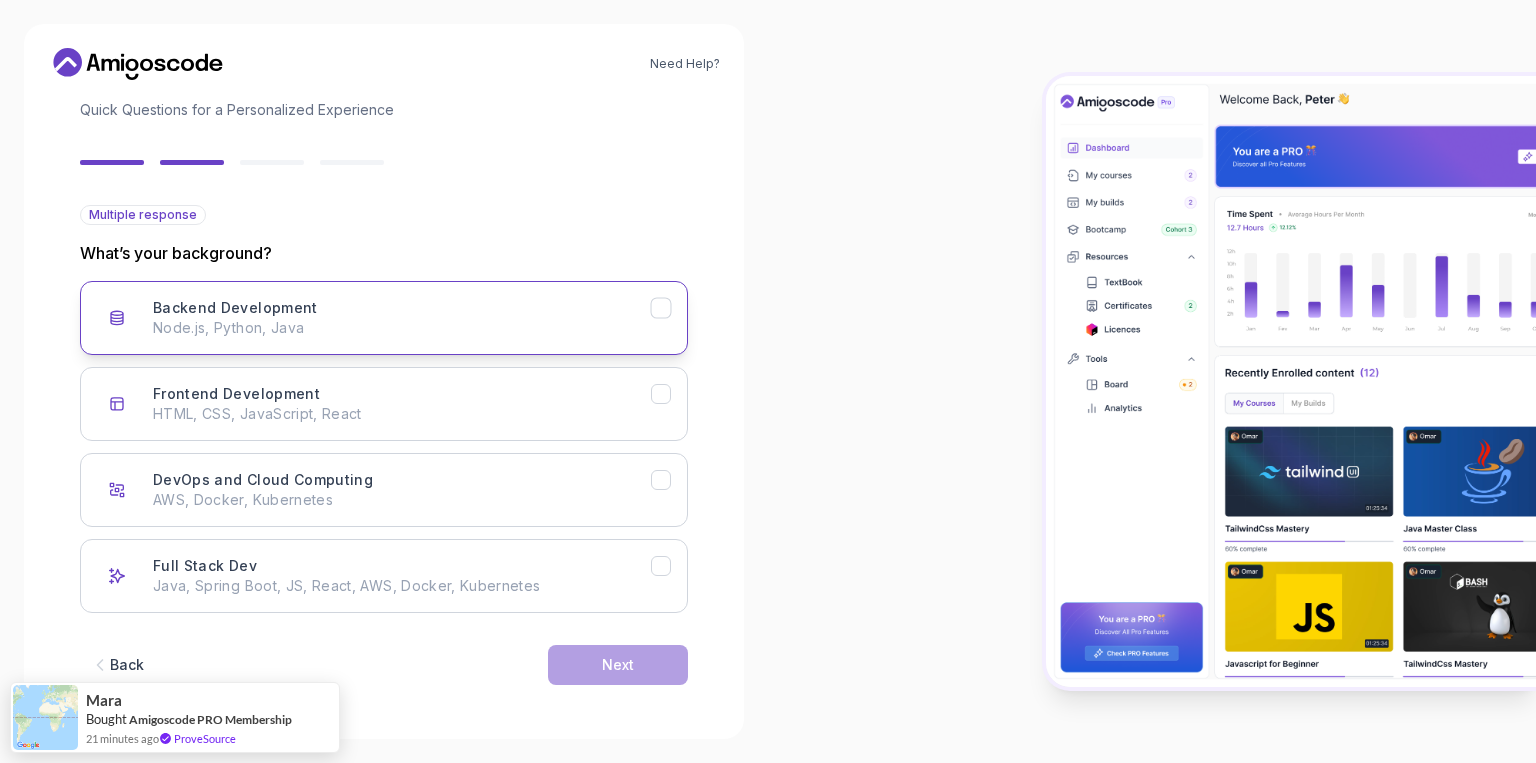 click on "Node.js, Python, Java" at bounding box center (402, 328) 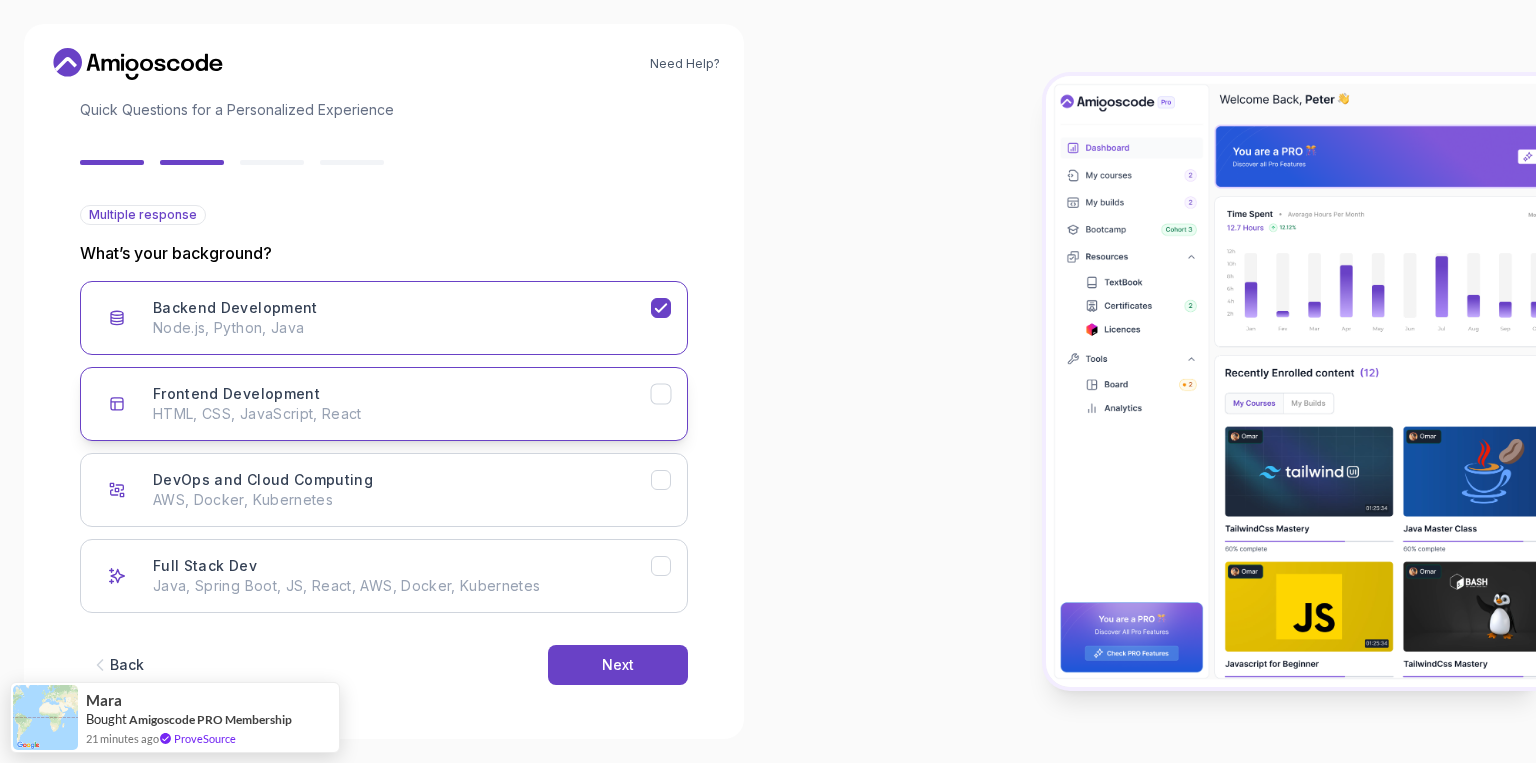 click on "HTML, CSS, JavaScript, React" at bounding box center (402, 414) 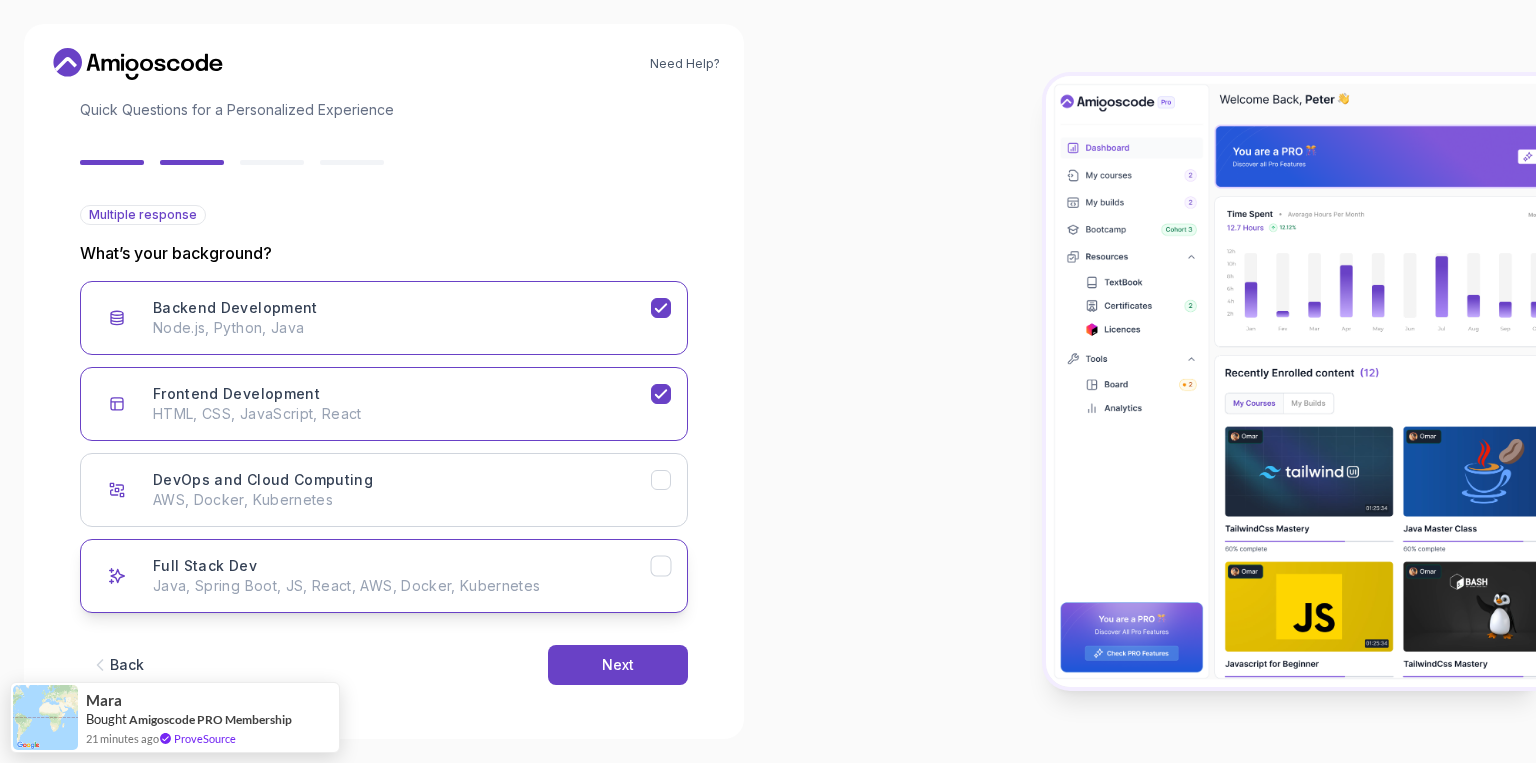 click on "Java, Spring Boot, JS, React, AWS, Docker, Kubernetes" at bounding box center [402, 586] 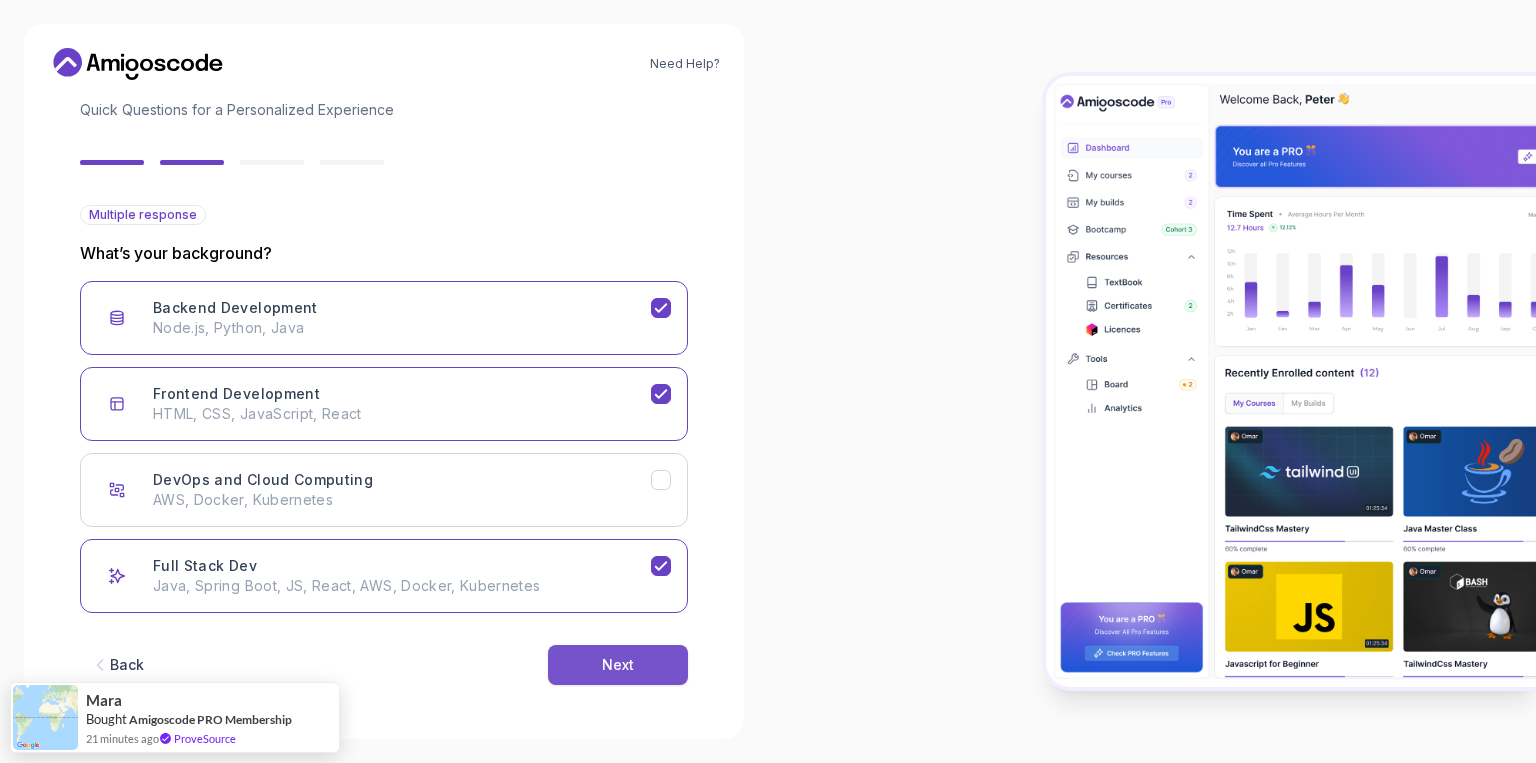 click on "Next" at bounding box center [618, 665] 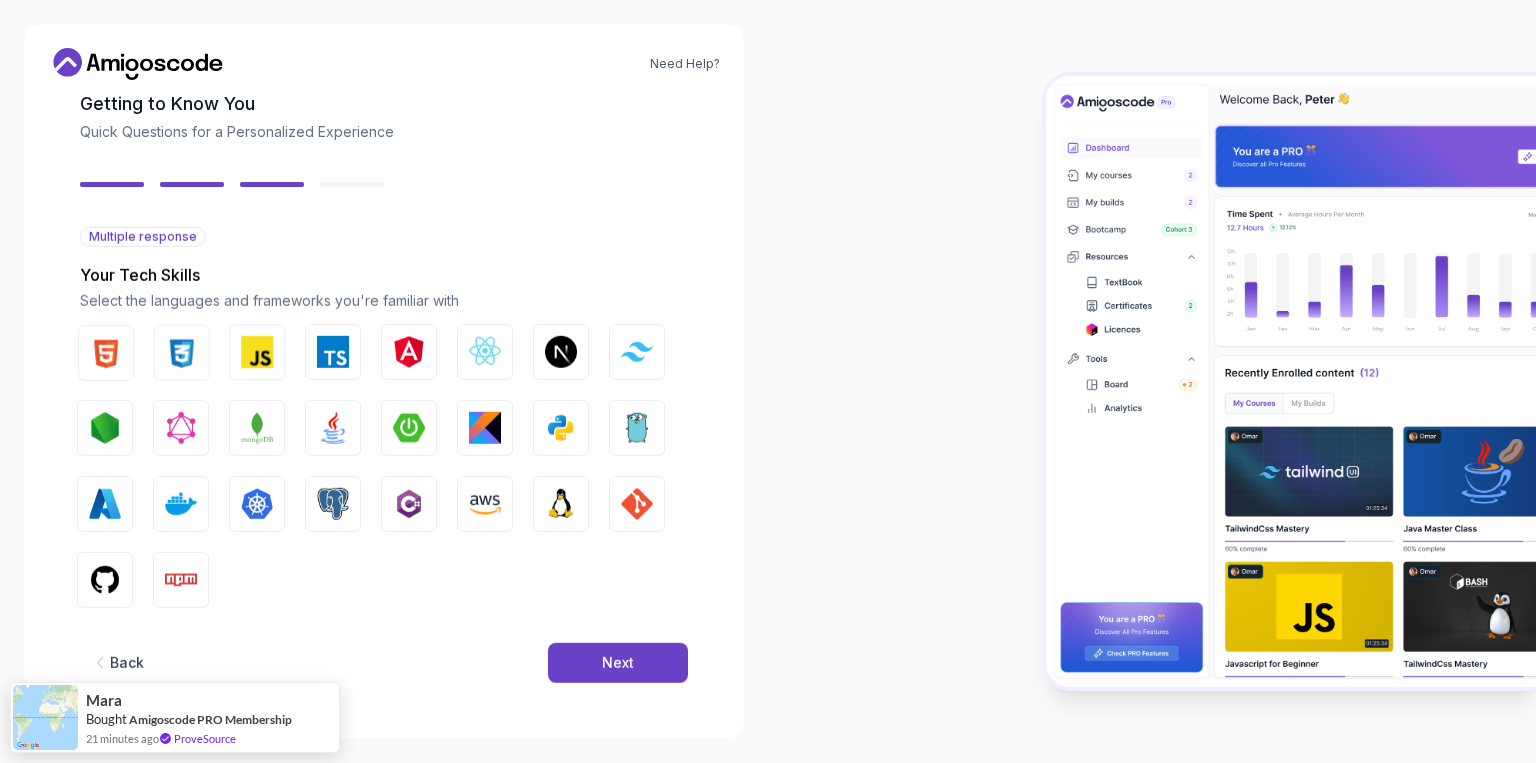 scroll, scrollTop: 109, scrollLeft: 0, axis: vertical 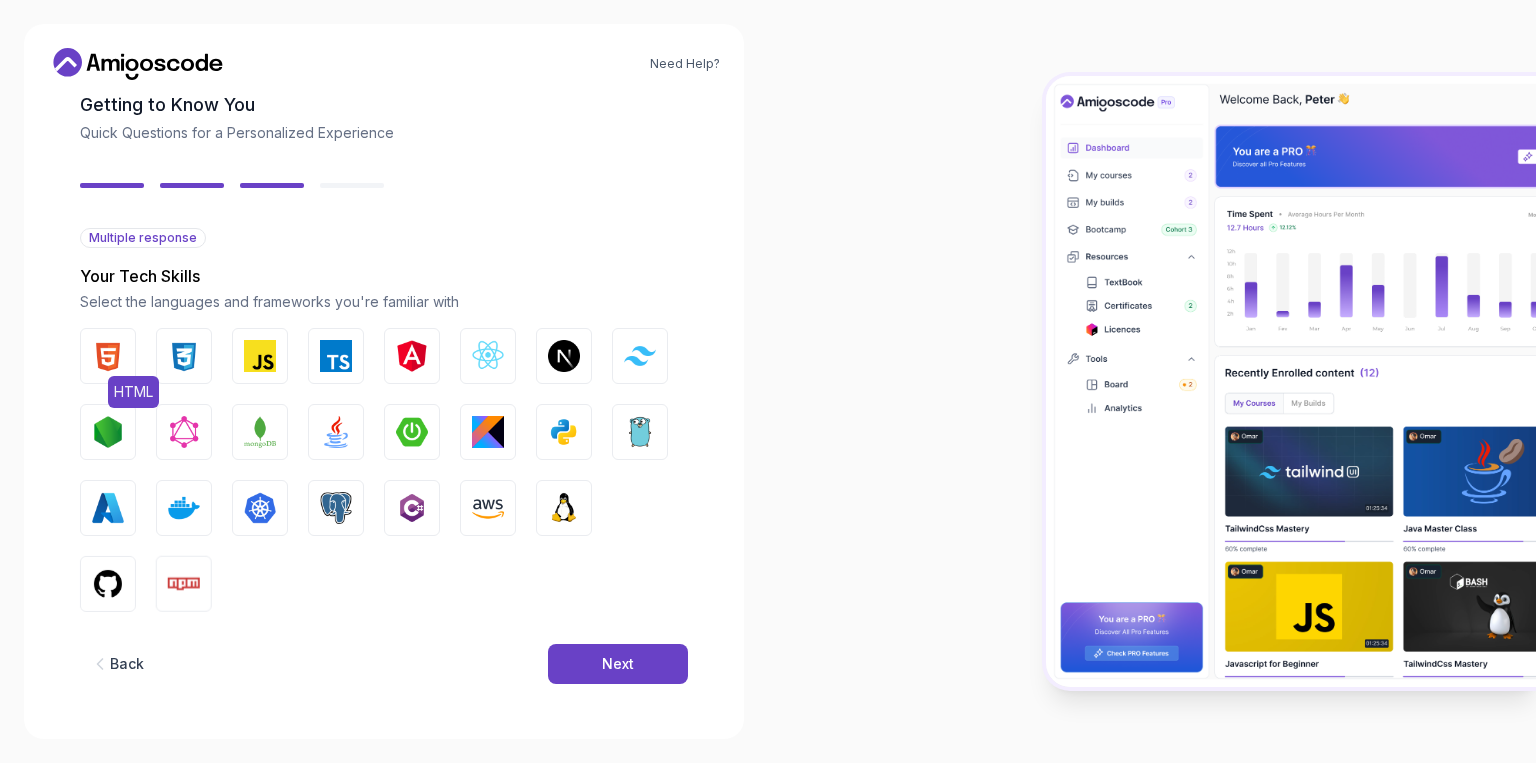 click at bounding box center [108, 356] 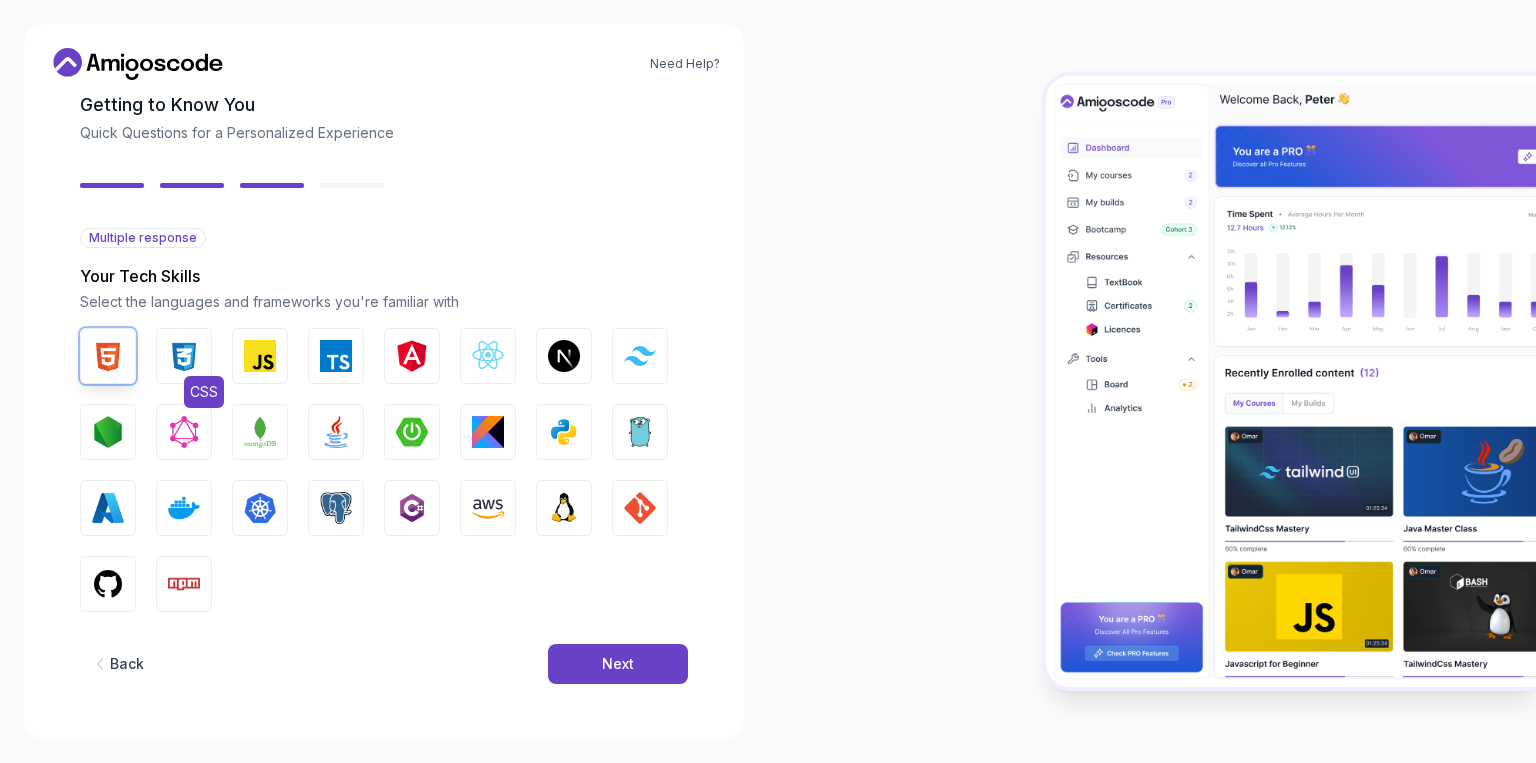 click at bounding box center [184, 356] 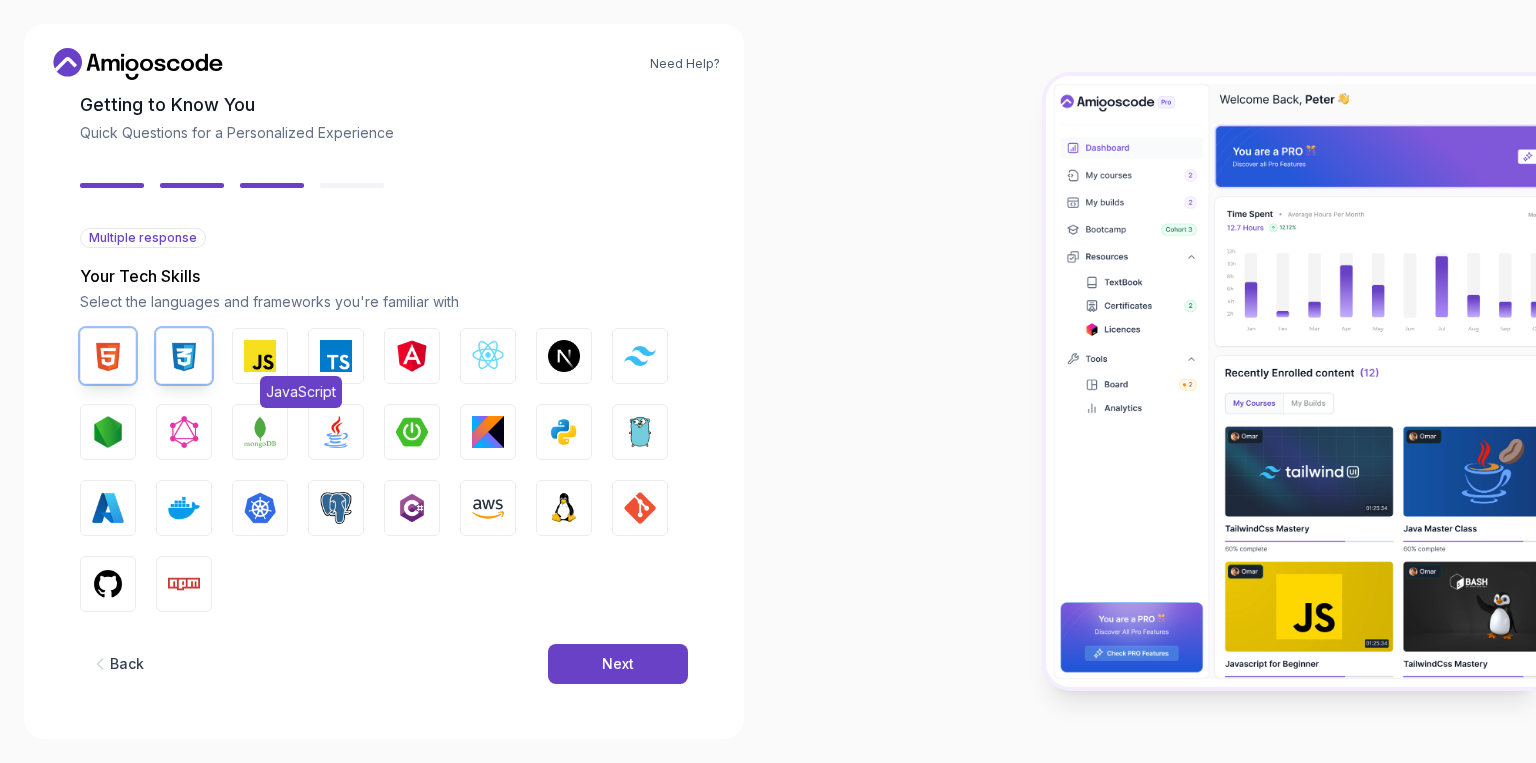drag, startPoint x: 268, startPoint y: 357, endPoint x: 267, endPoint y: 368, distance: 11.045361 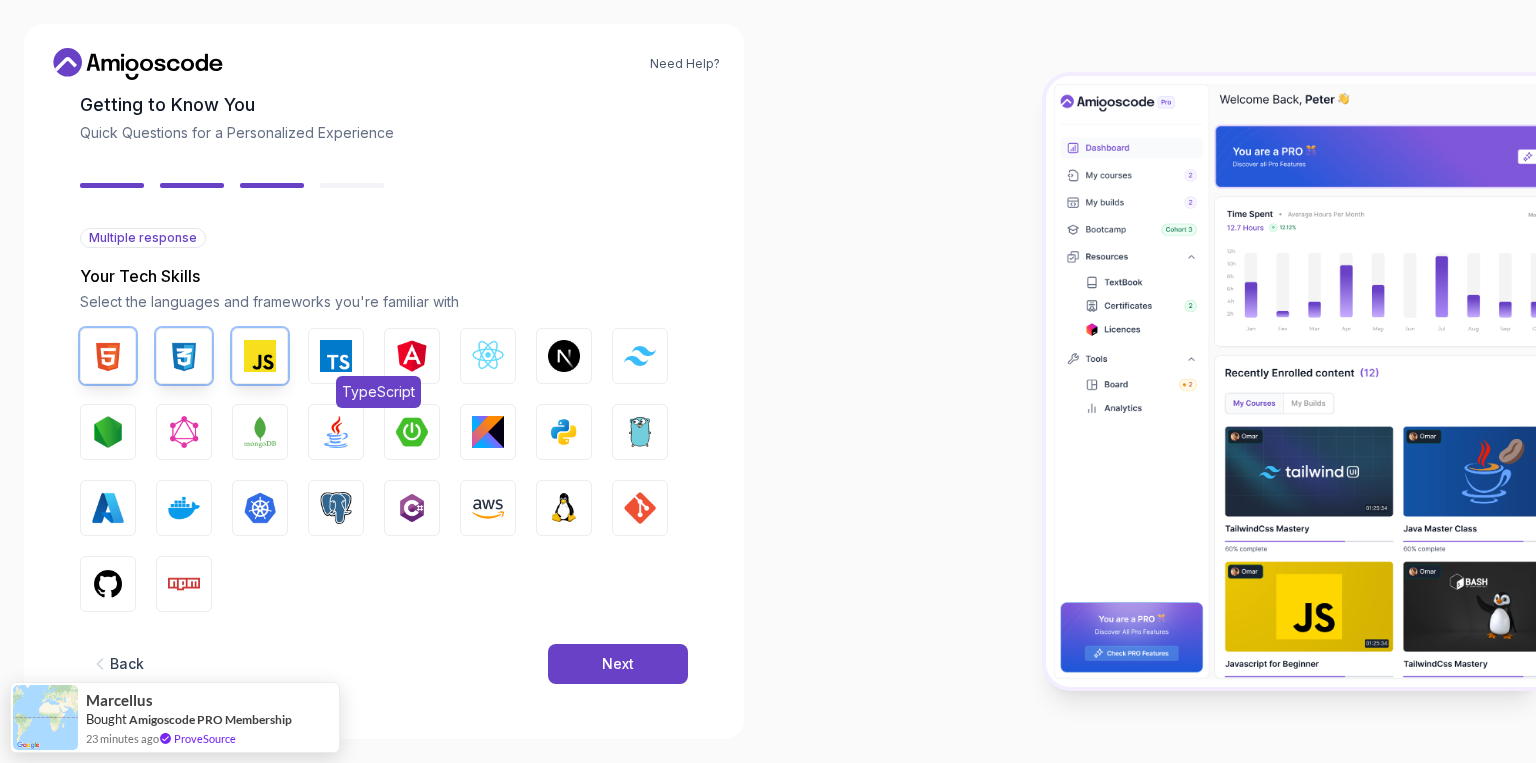 click at bounding box center [336, 356] 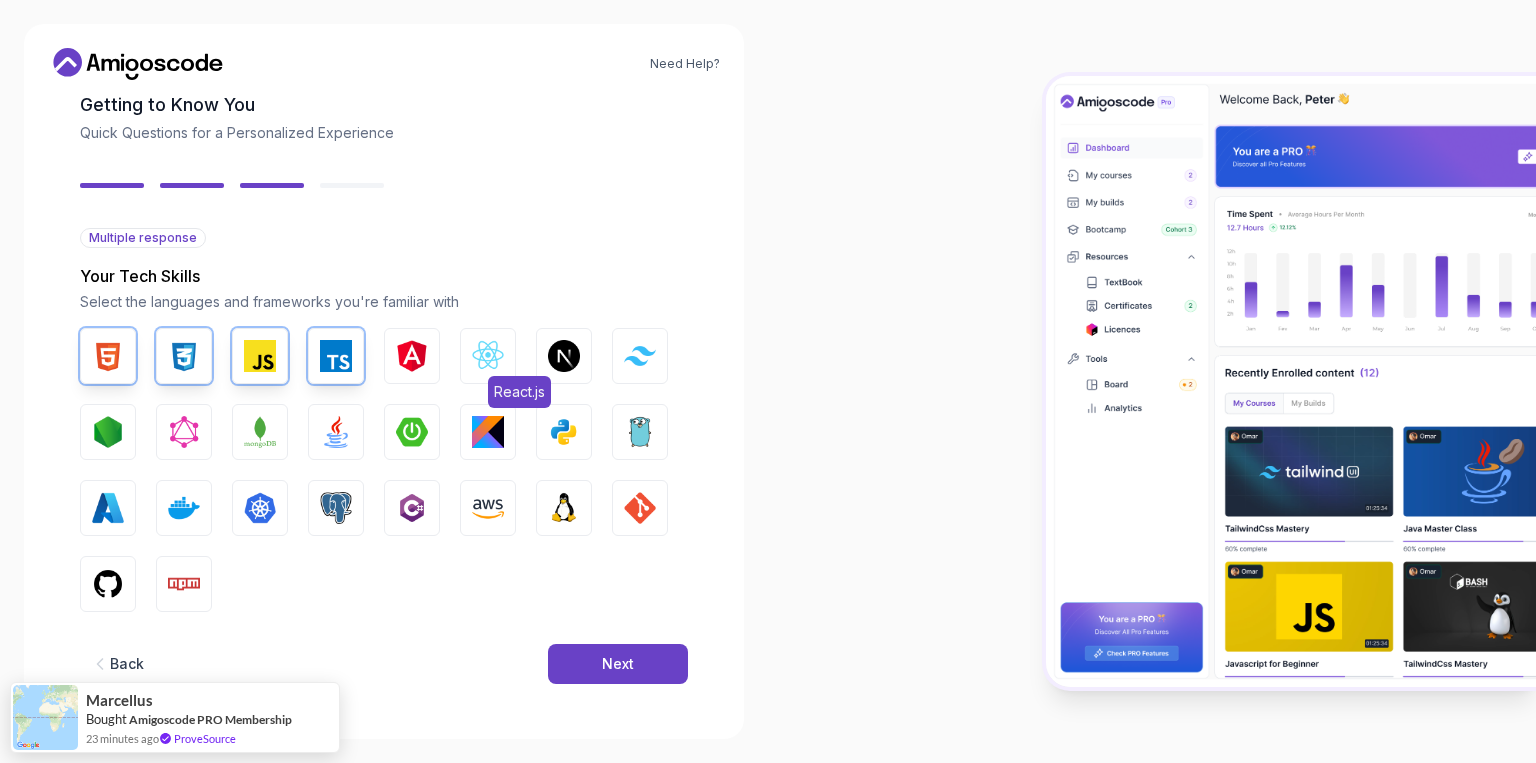 click at bounding box center [488, 356] 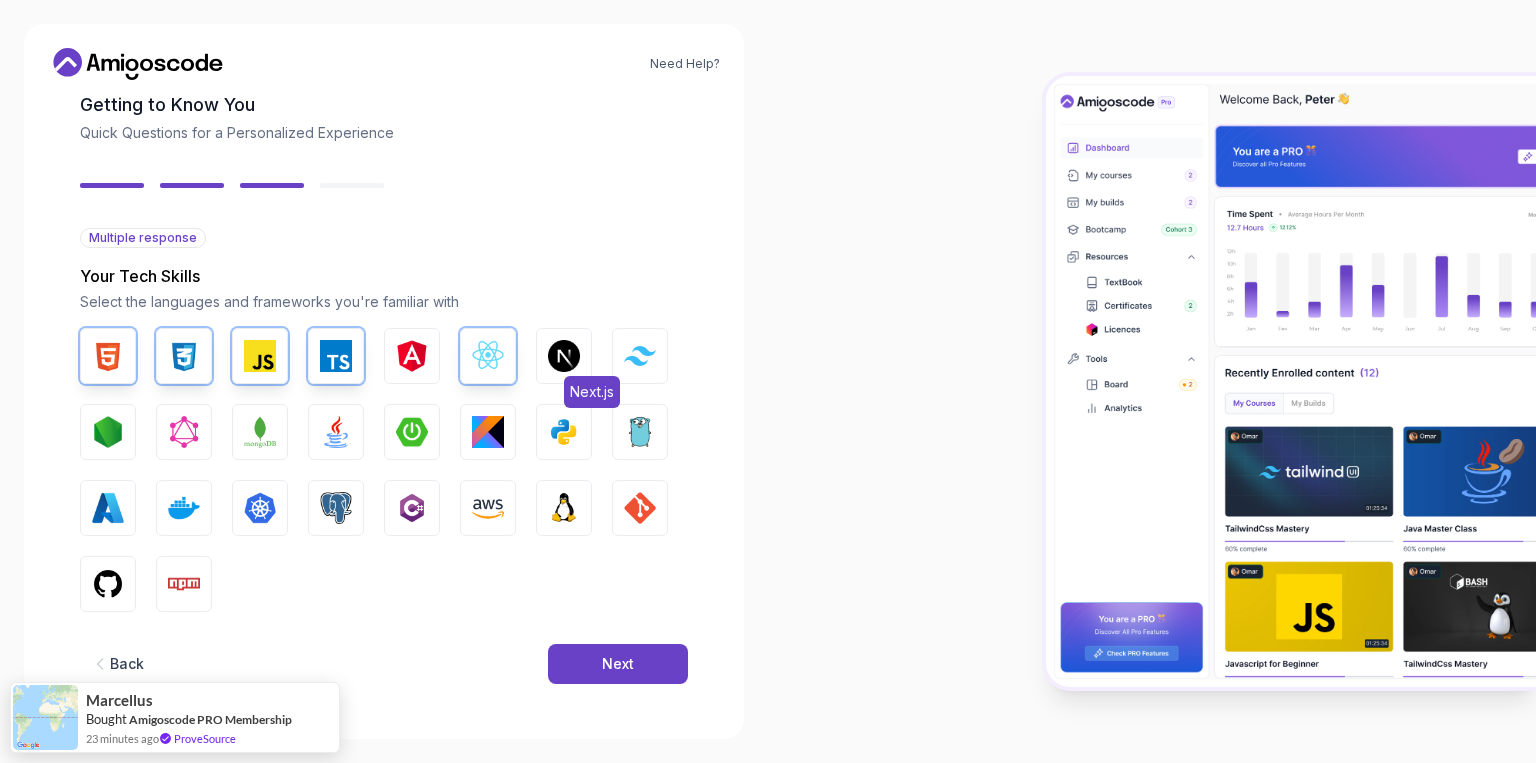 click on "Next.js" at bounding box center (564, 356) 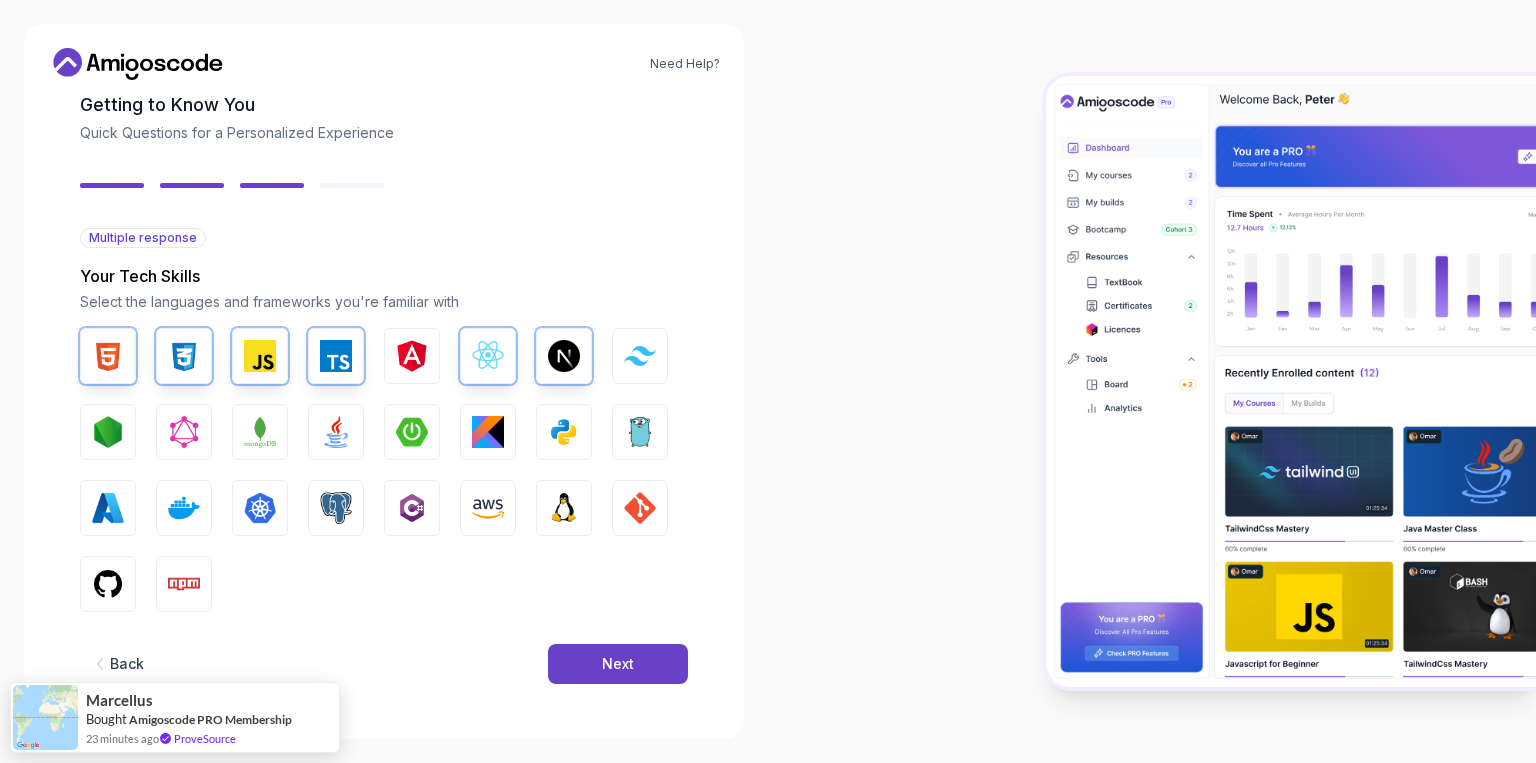 drag, startPoint x: 636, startPoint y: 349, endPoint x: 627, endPoint y: 398, distance: 49.819675 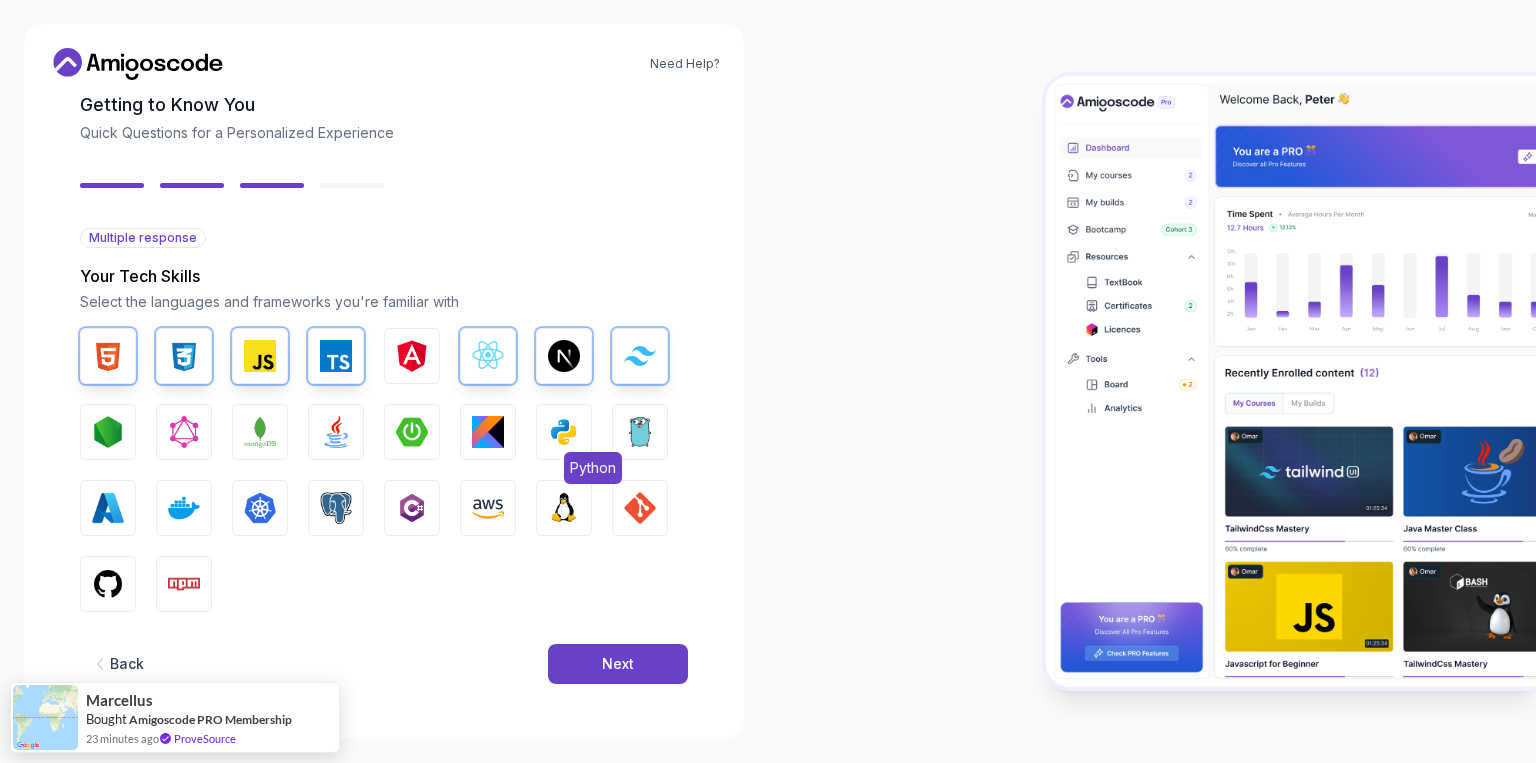 click at bounding box center [564, 432] 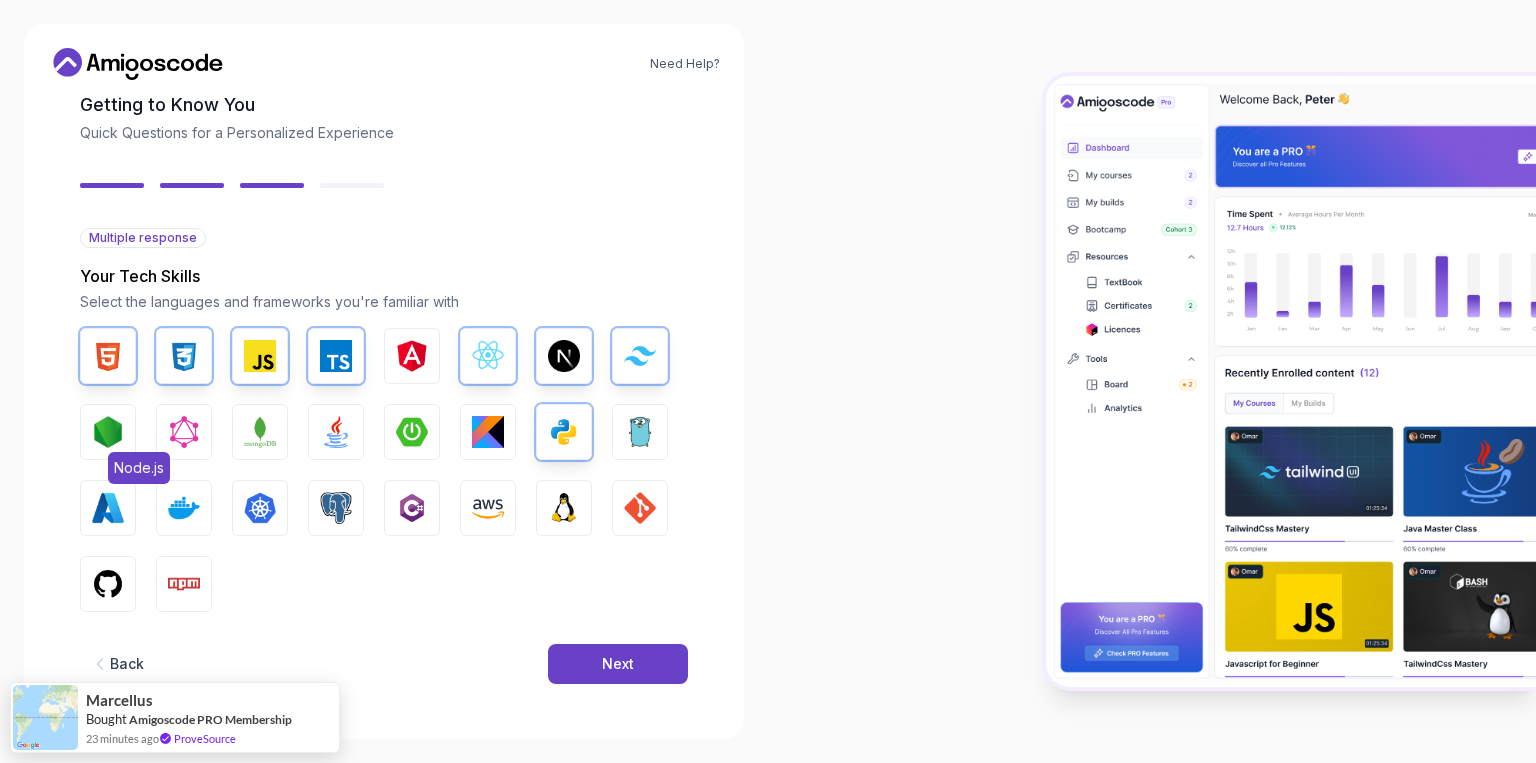 click on "Node.js" at bounding box center (108, 432) 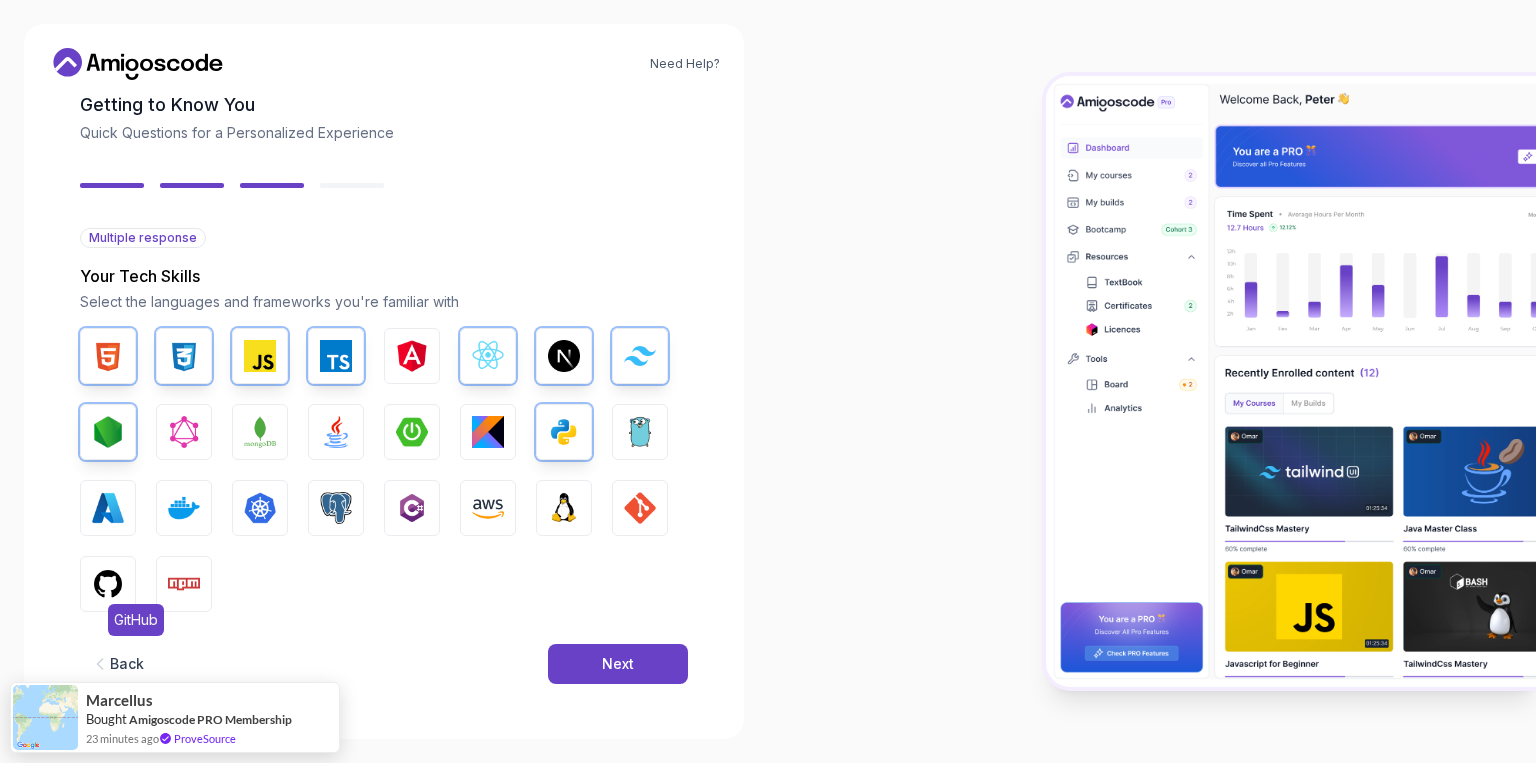 click at bounding box center [108, 584] 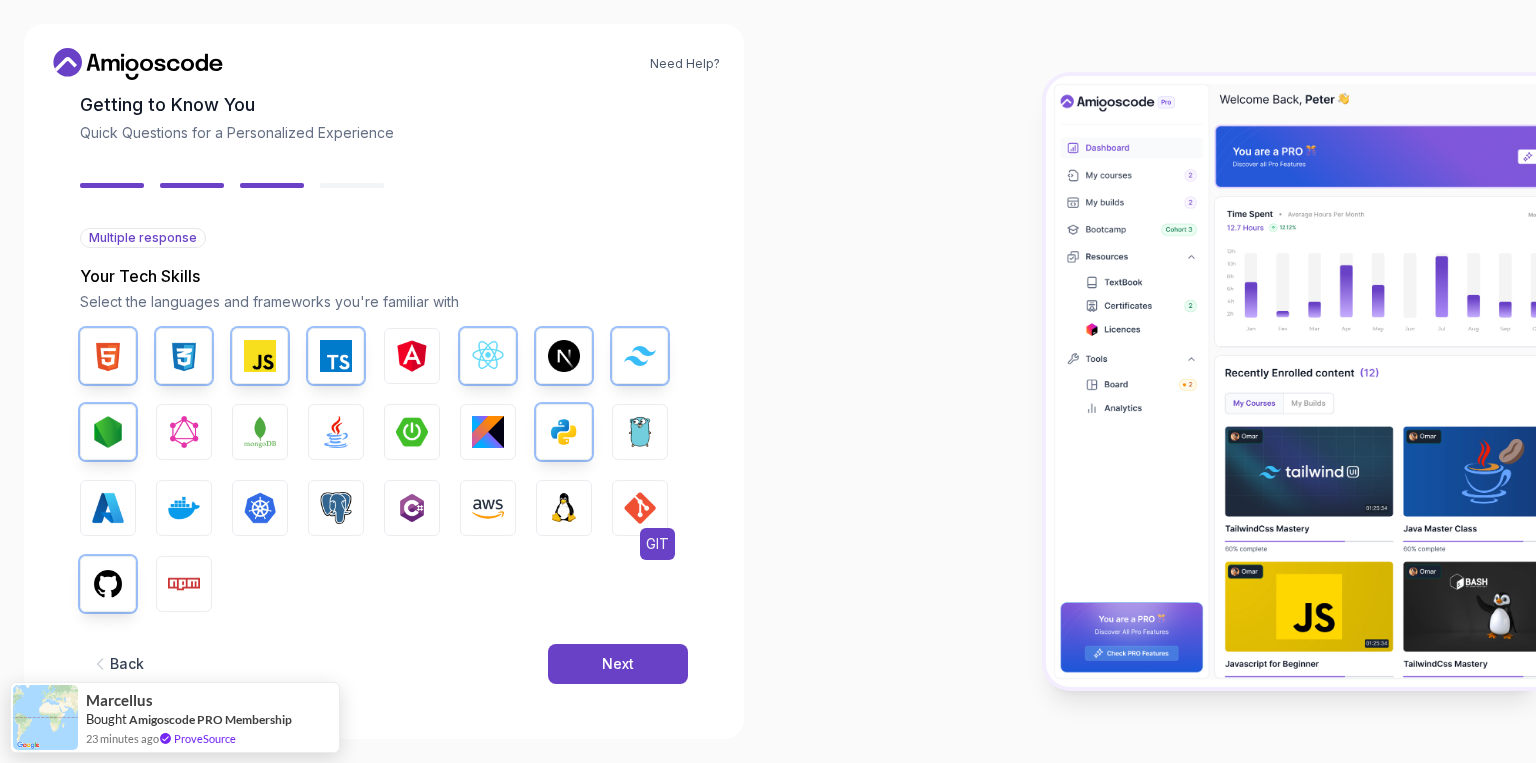 click on "GIT" at bounding box center [640, 508] 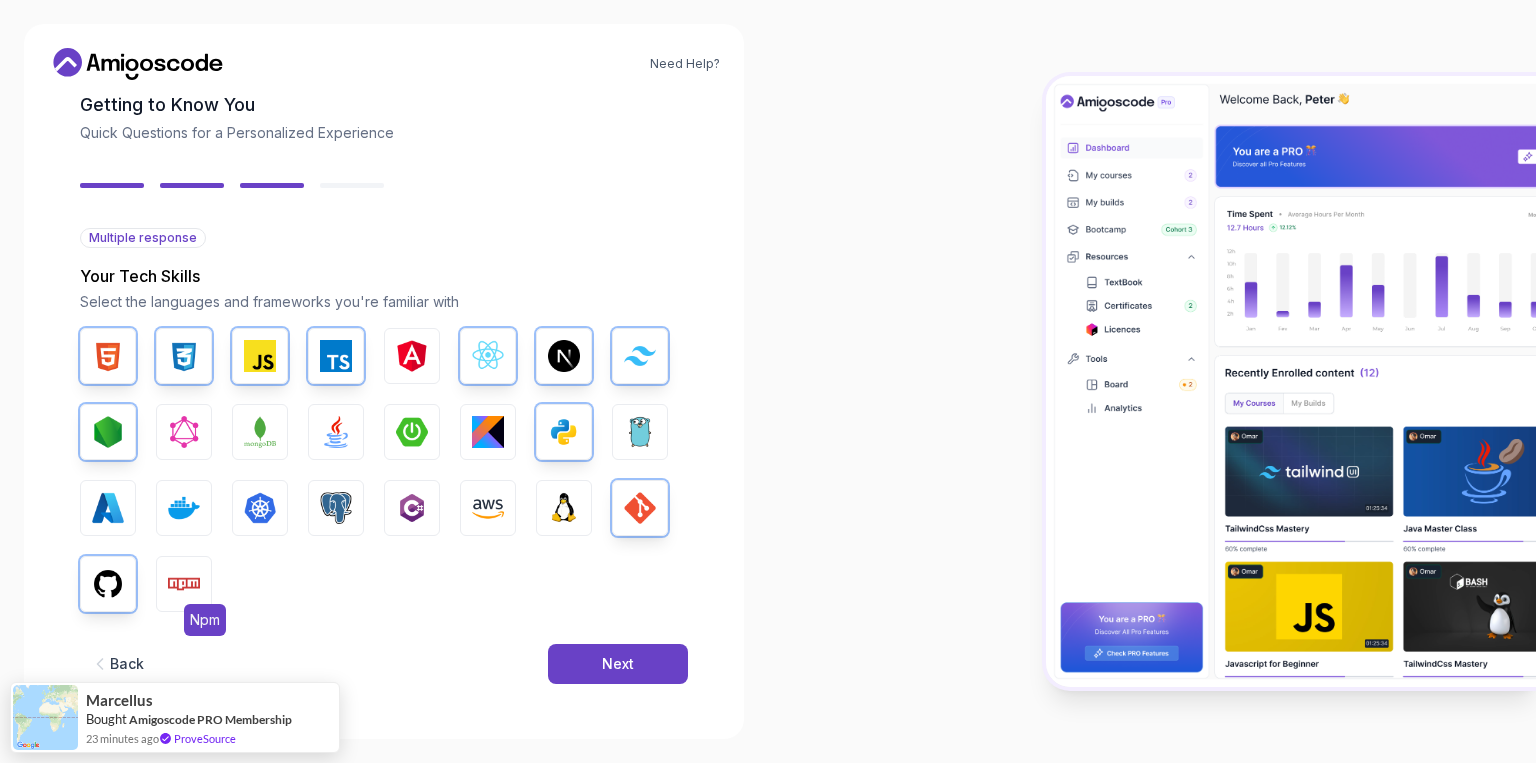 click at bounding box center [184, 584] 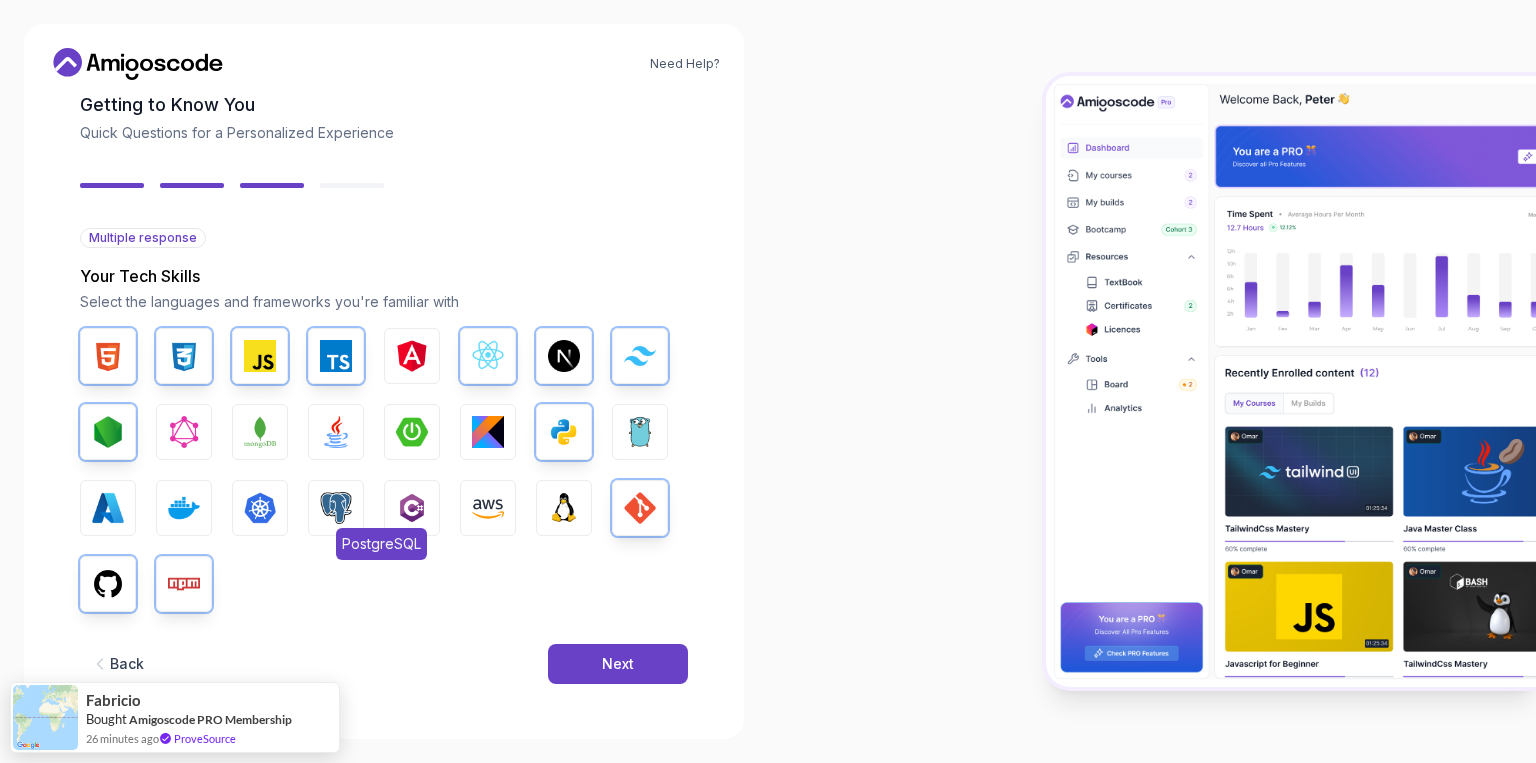click on "PostgreSQL" at bounding box center [336, 508] 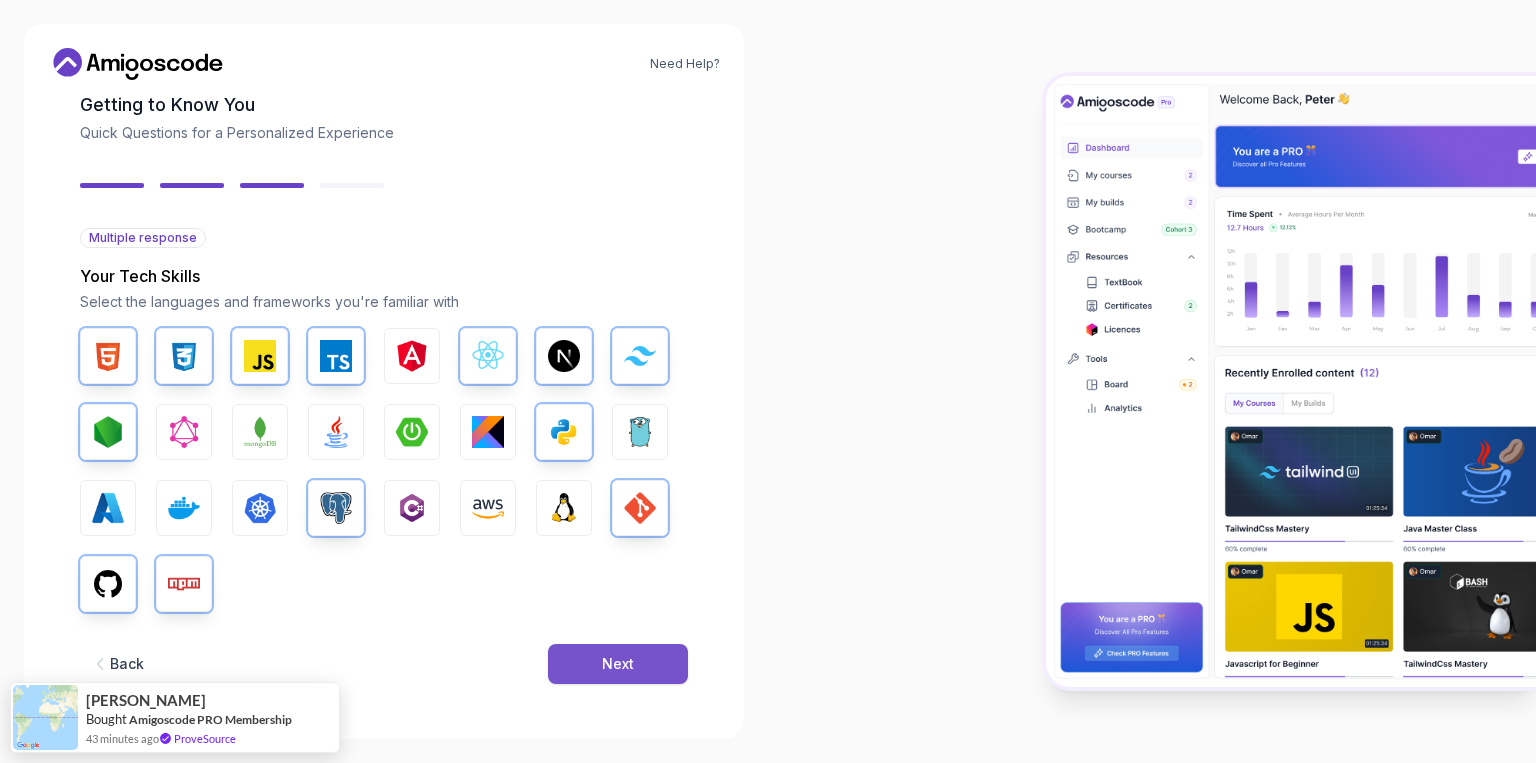 click on "Next" at bounding box center (618, 664) 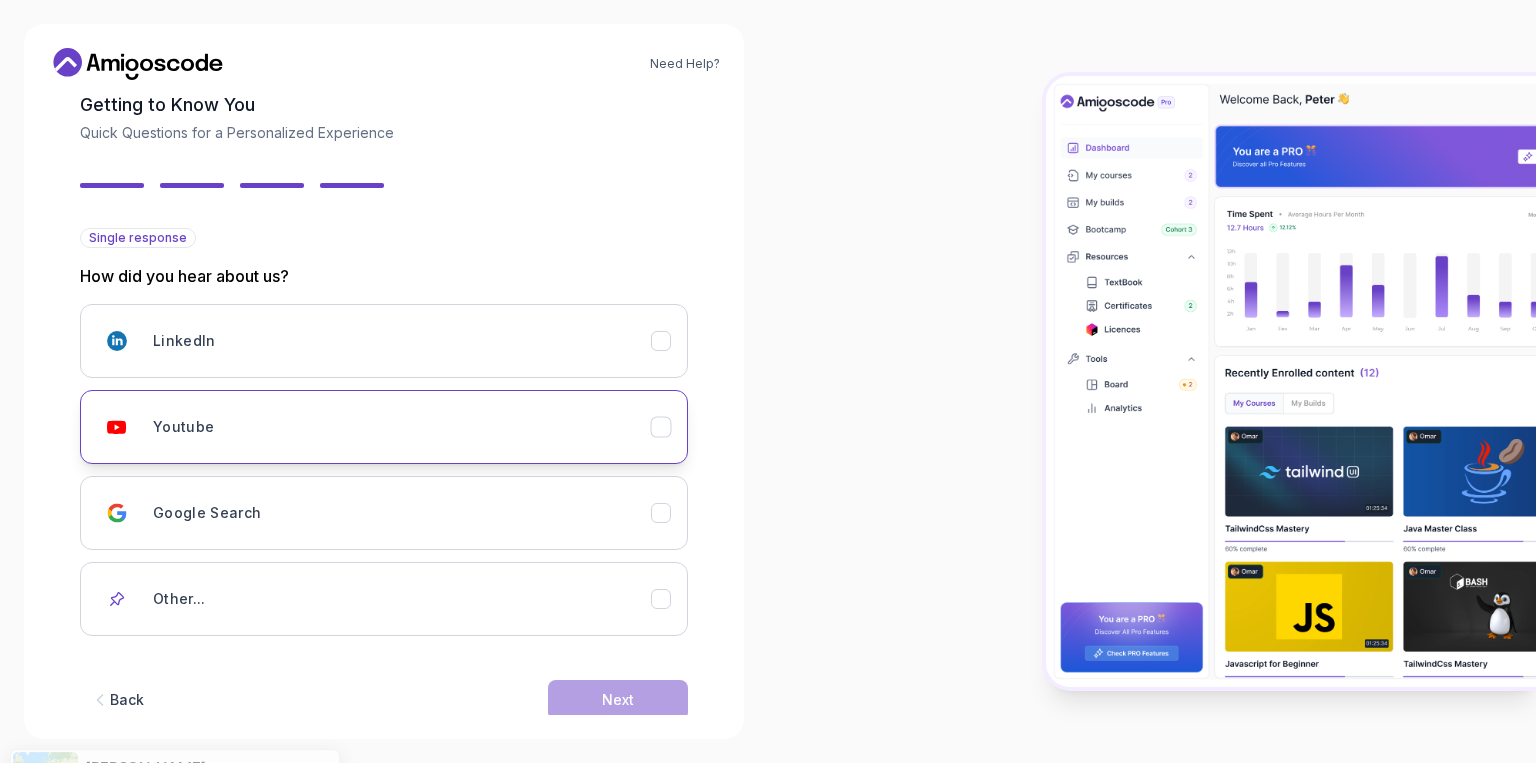 click on "Youtube" at bounding box center [384, 427] 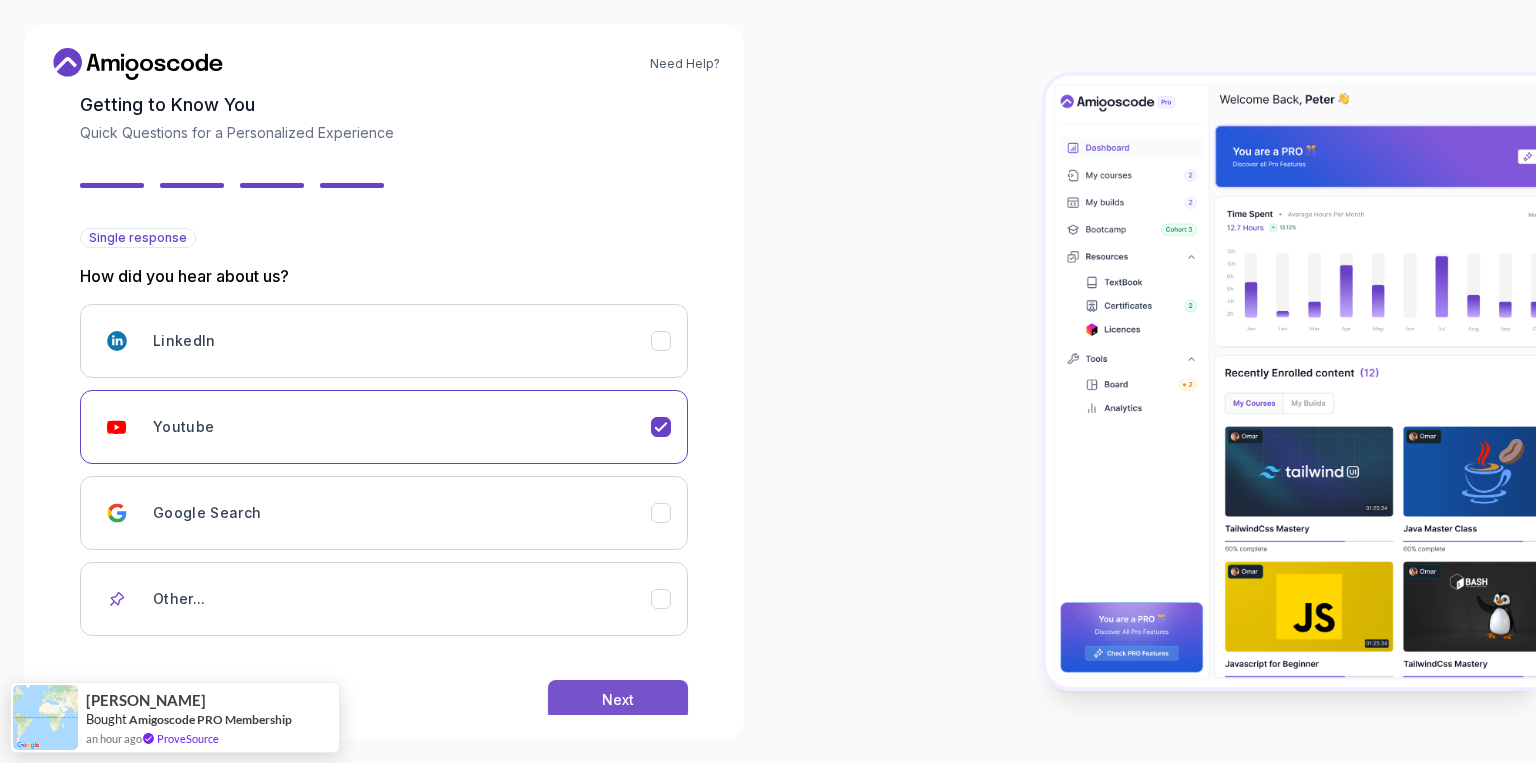 click on "Next" at bounding box center [618, 700] 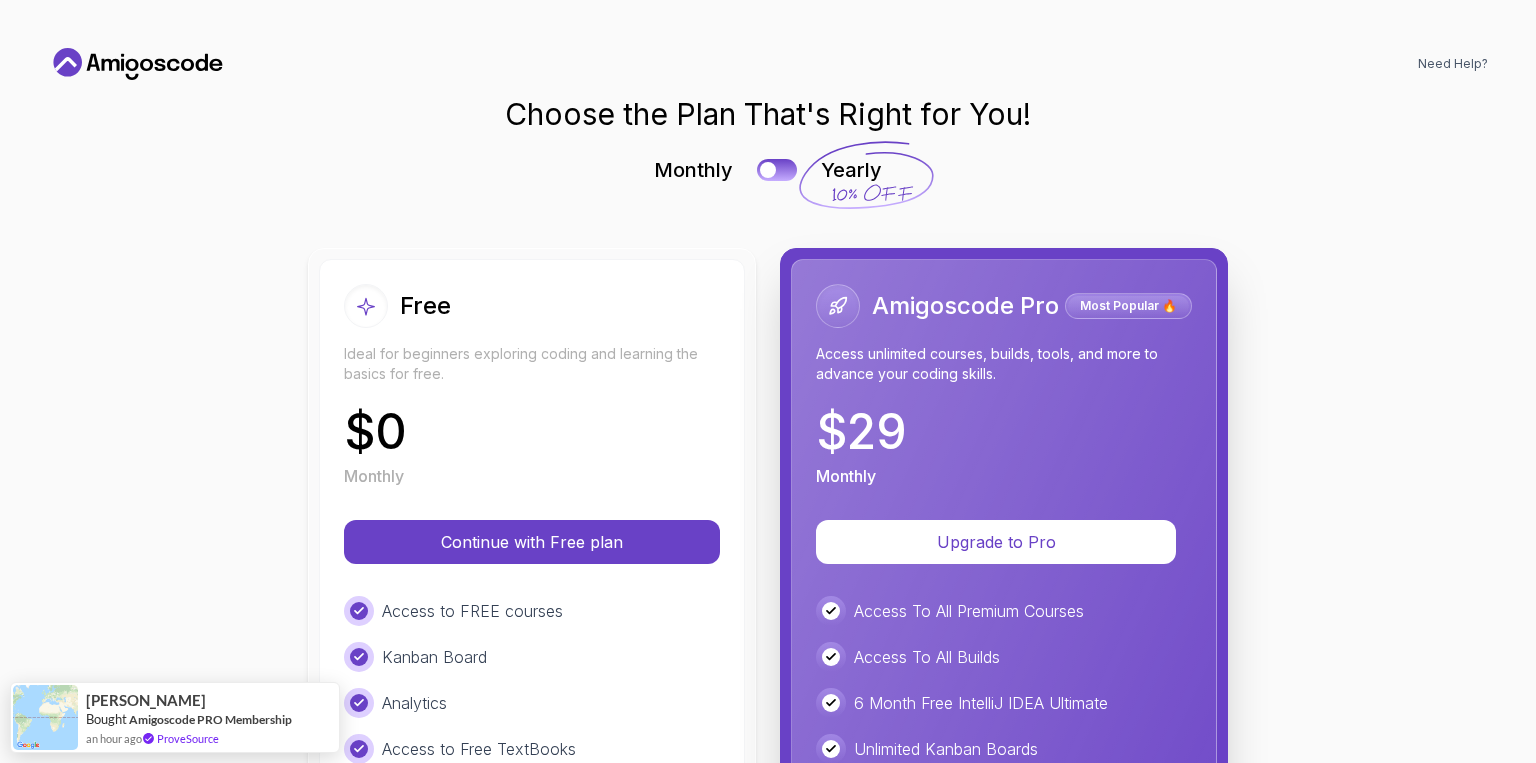 scroll, scrollTop: 0, scrollLeft: 0, axis: both 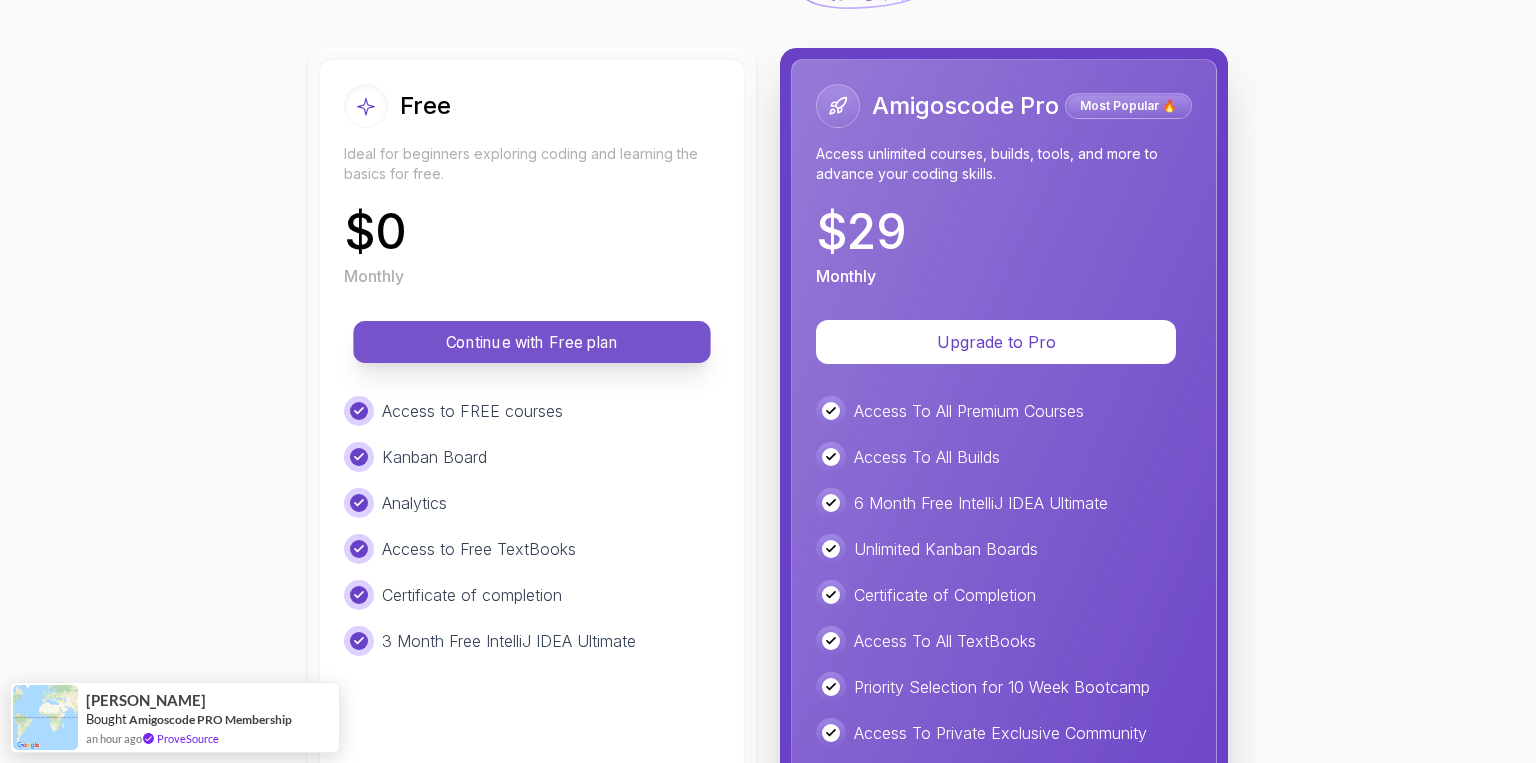 click on "Continue with Free plan" at bounding box center [532, 342] 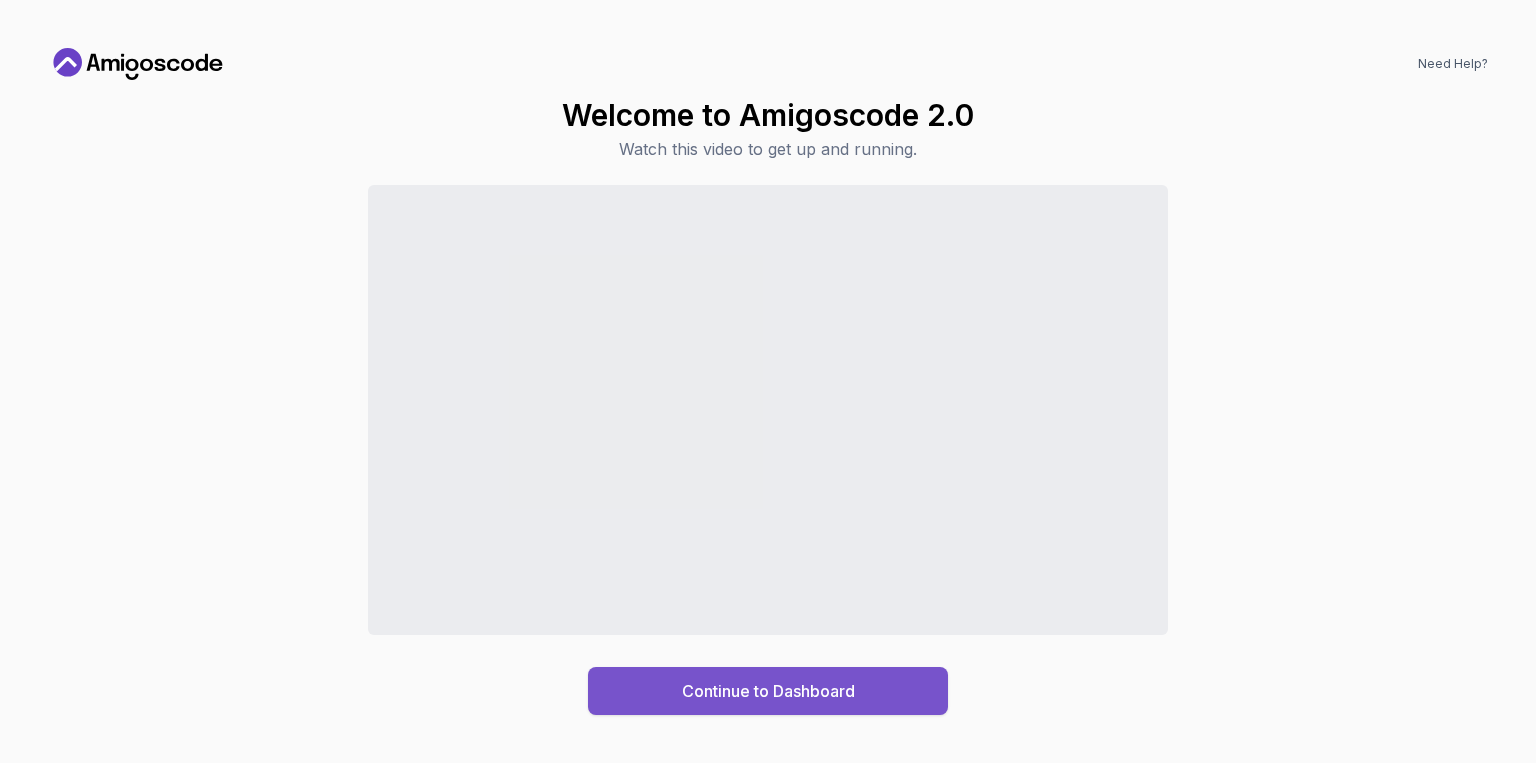 click on "Continue to Dashboard" at bounding box center [768, 691] 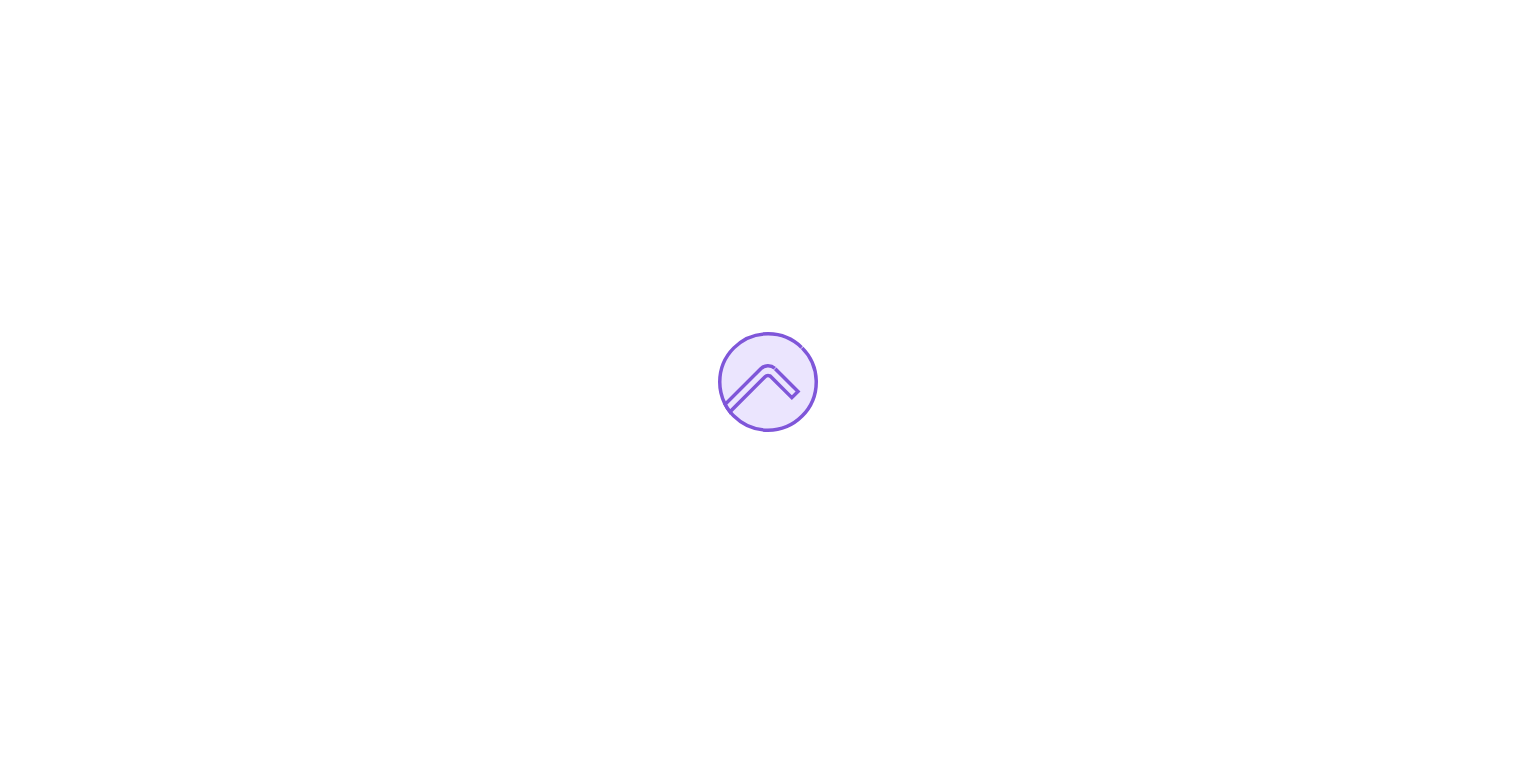 click 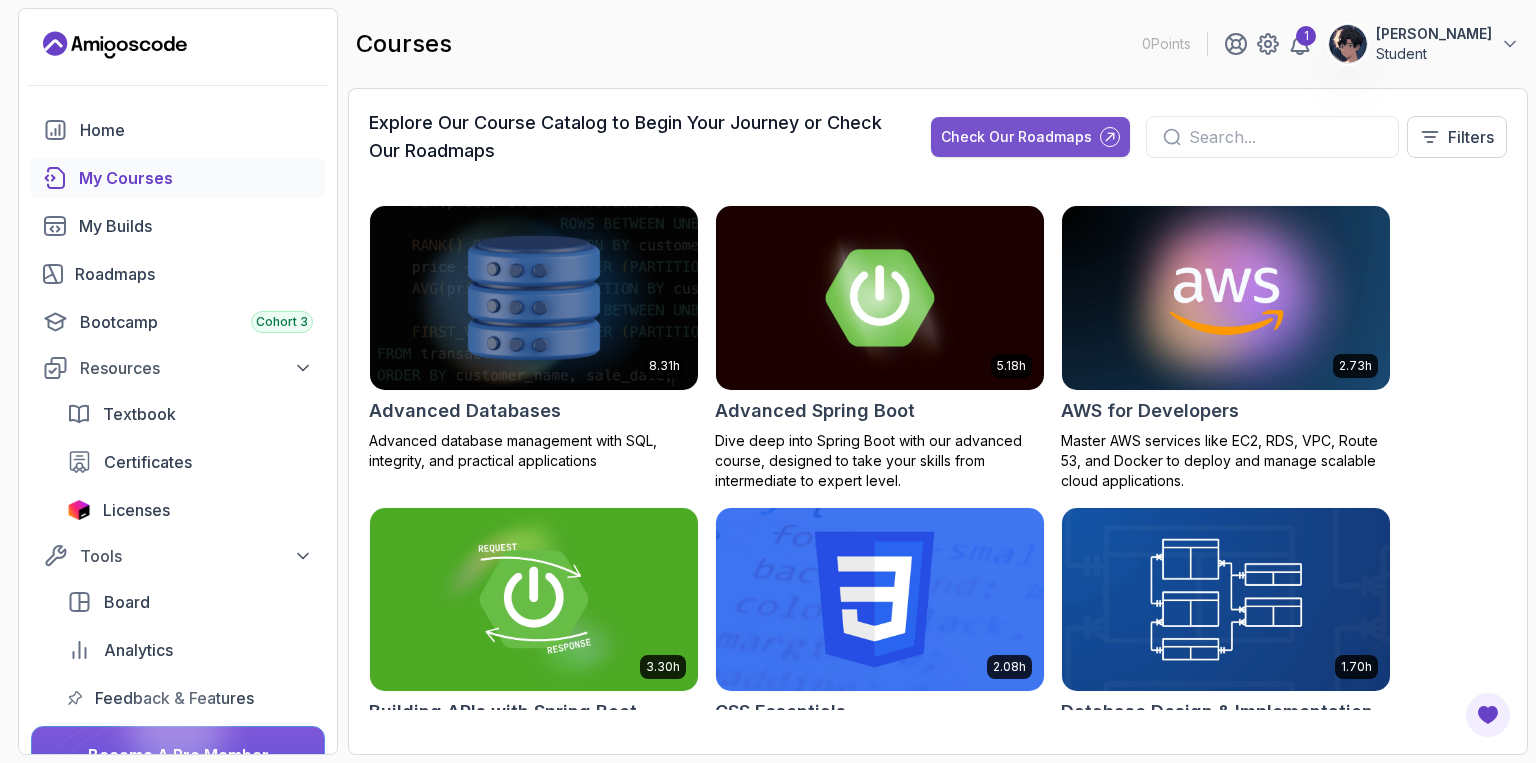 click on "Check Our Roadmaps" at bounding box center [1030, 137] 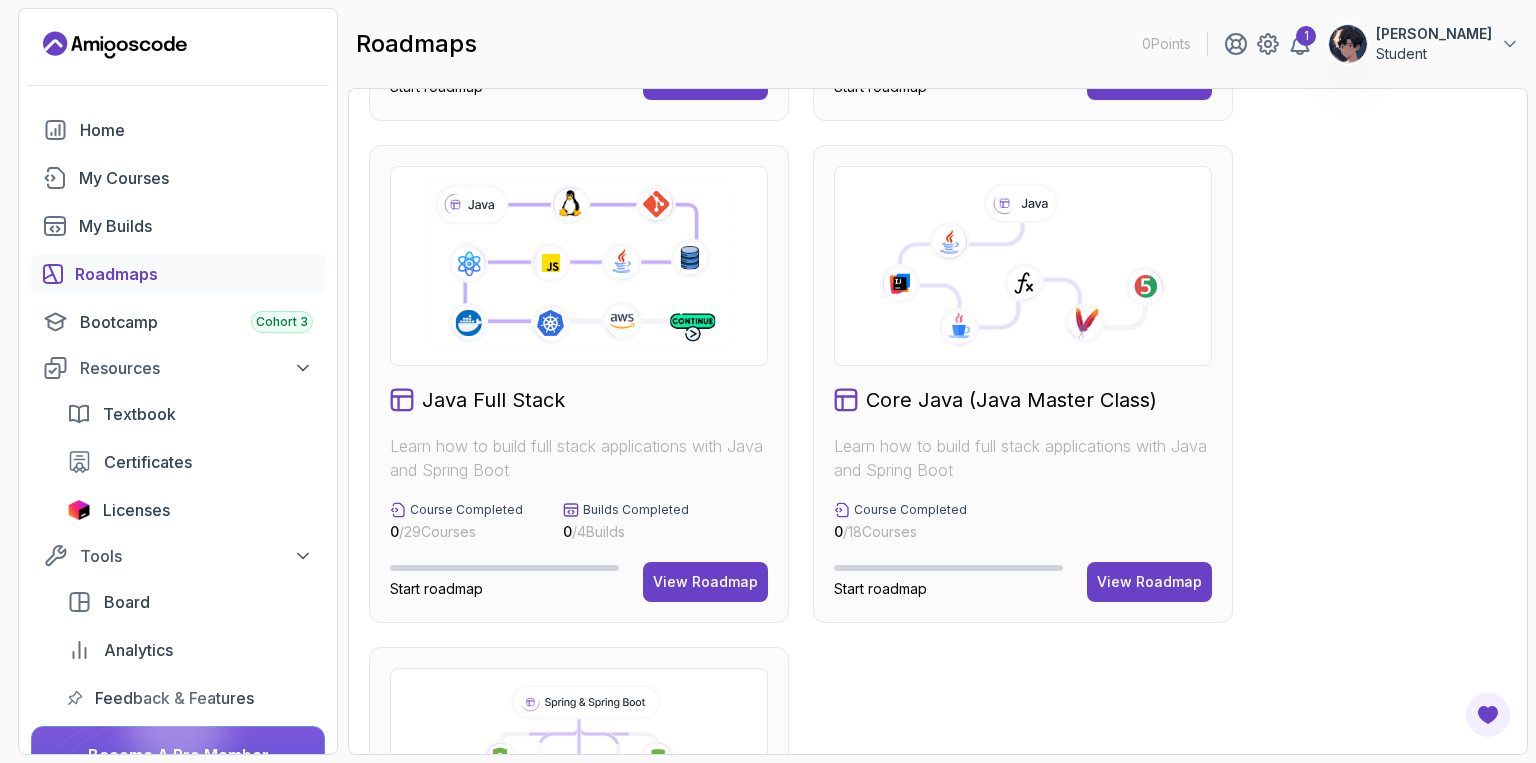 scroll, scrollTop: 400, scrollLeft: 0, axis: vertical 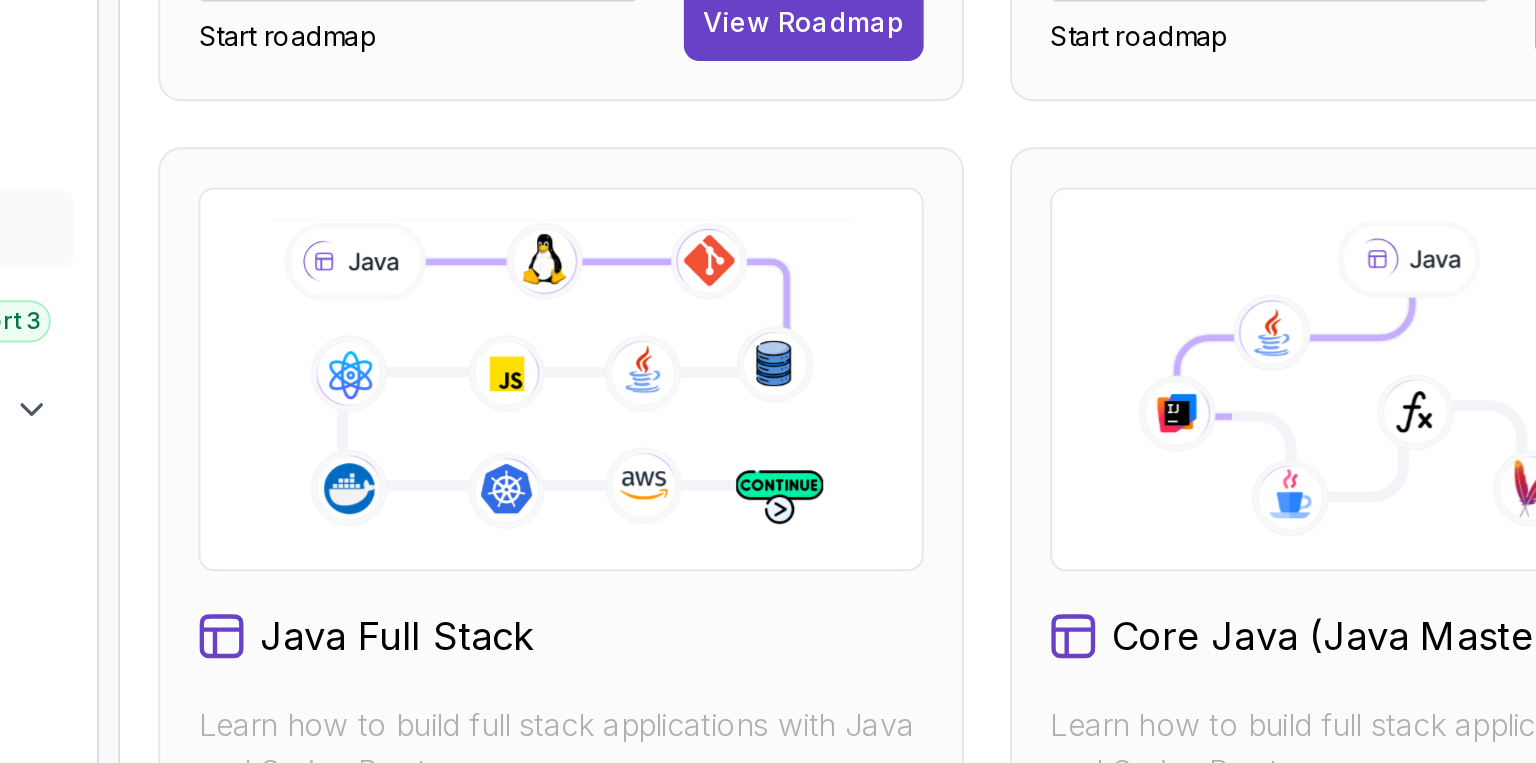 click 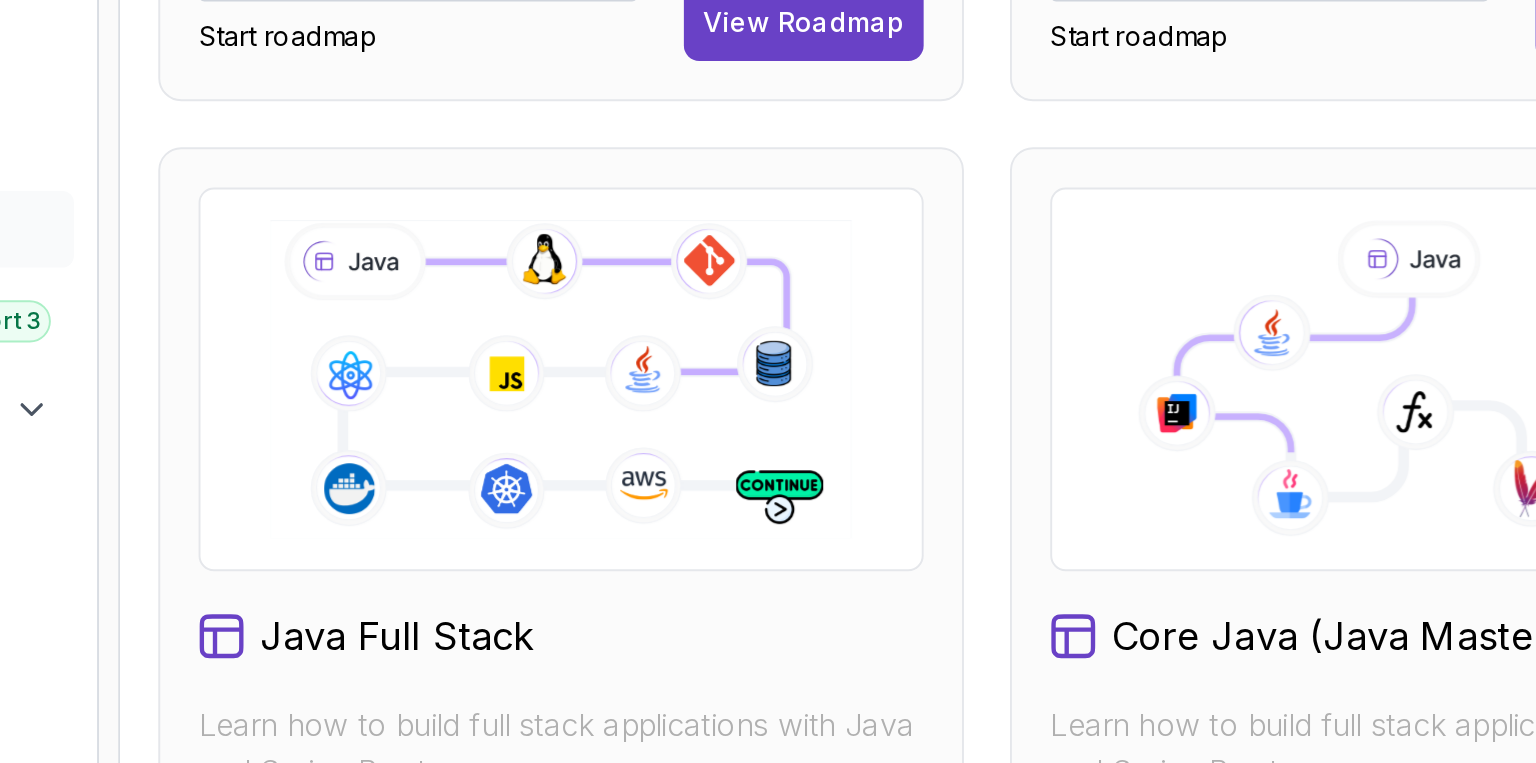 drag, startPoint x: 661, startPoint y: 263, endPoint x: 687, endPoint y: 333, distance: 74.672615 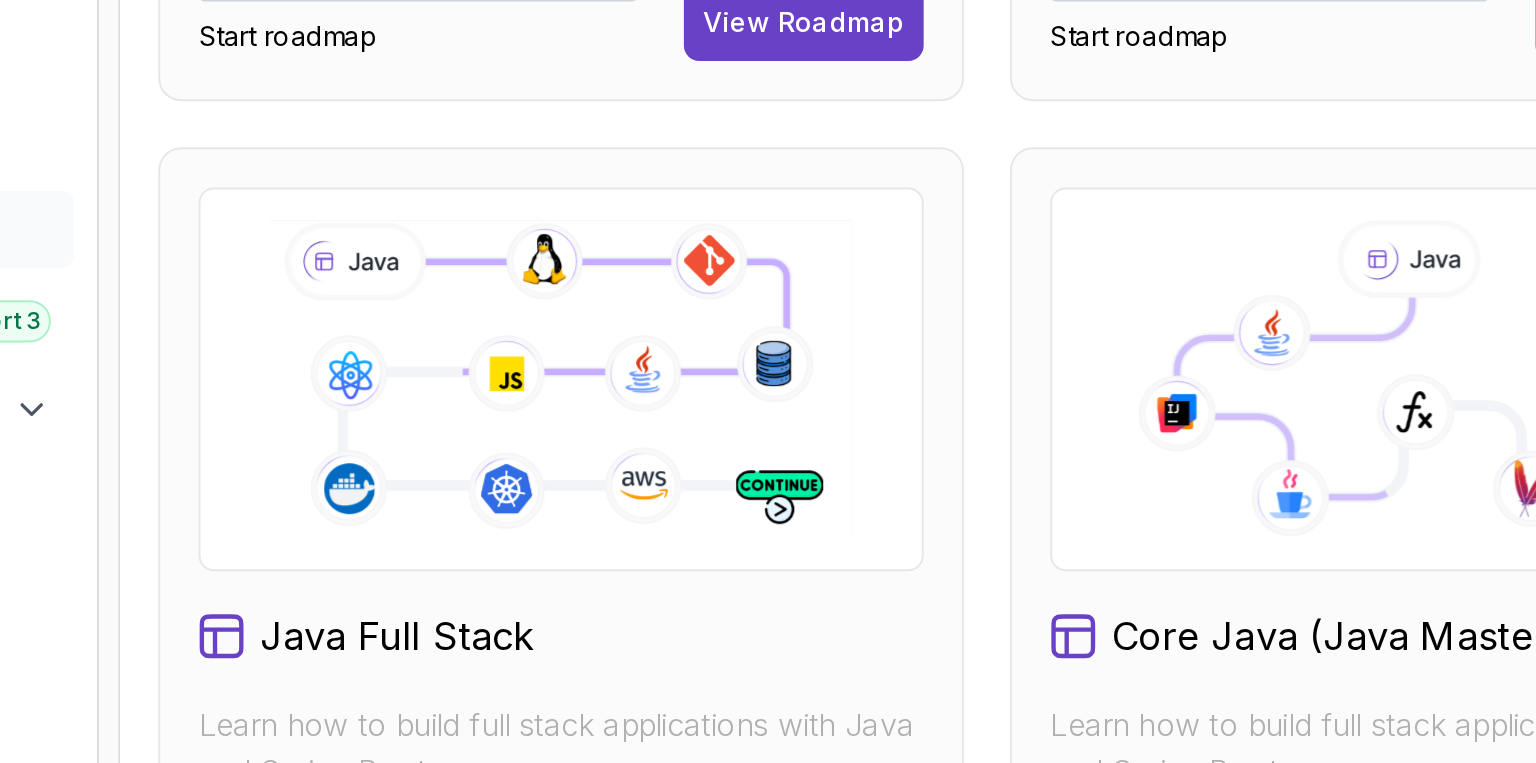 click 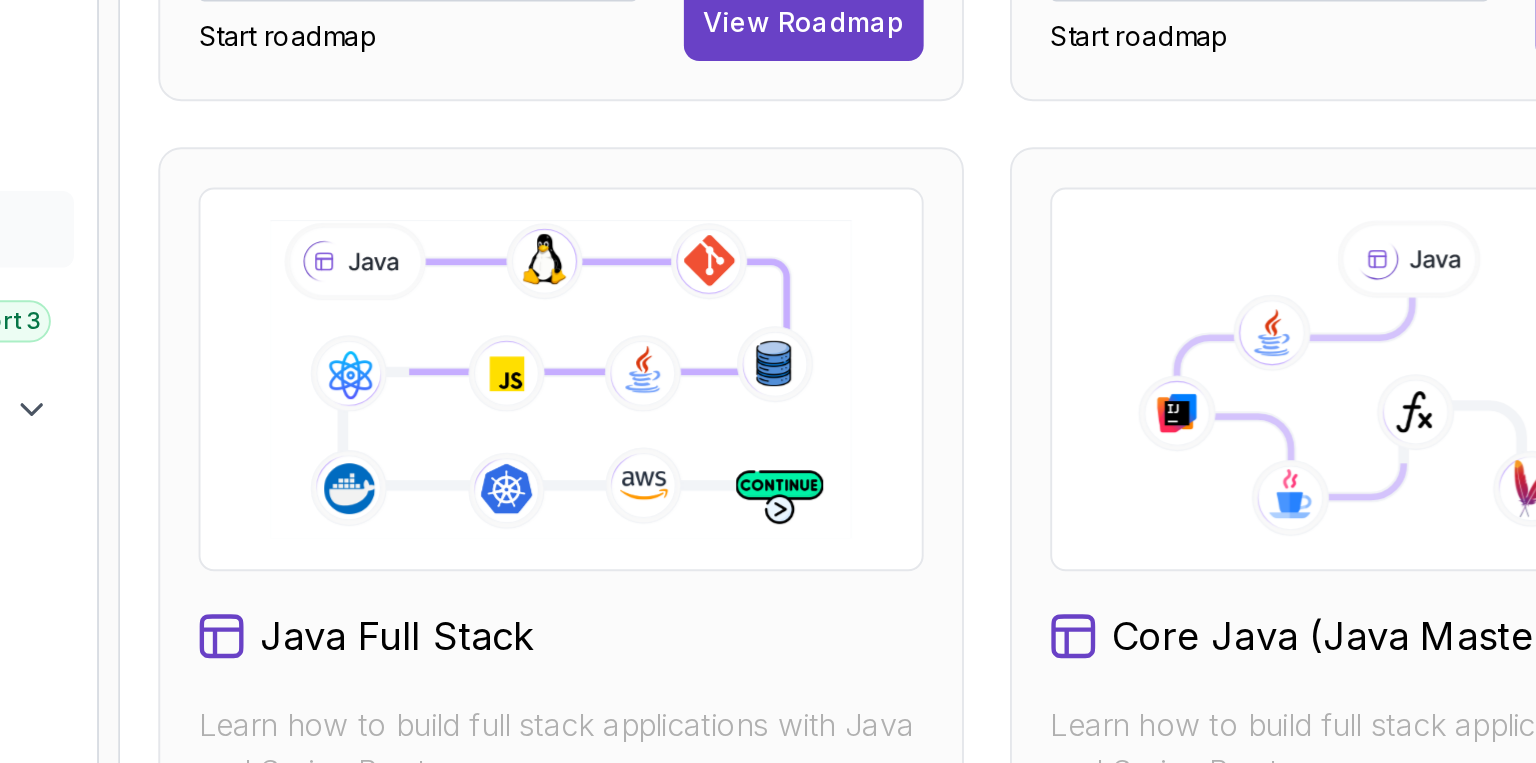 click 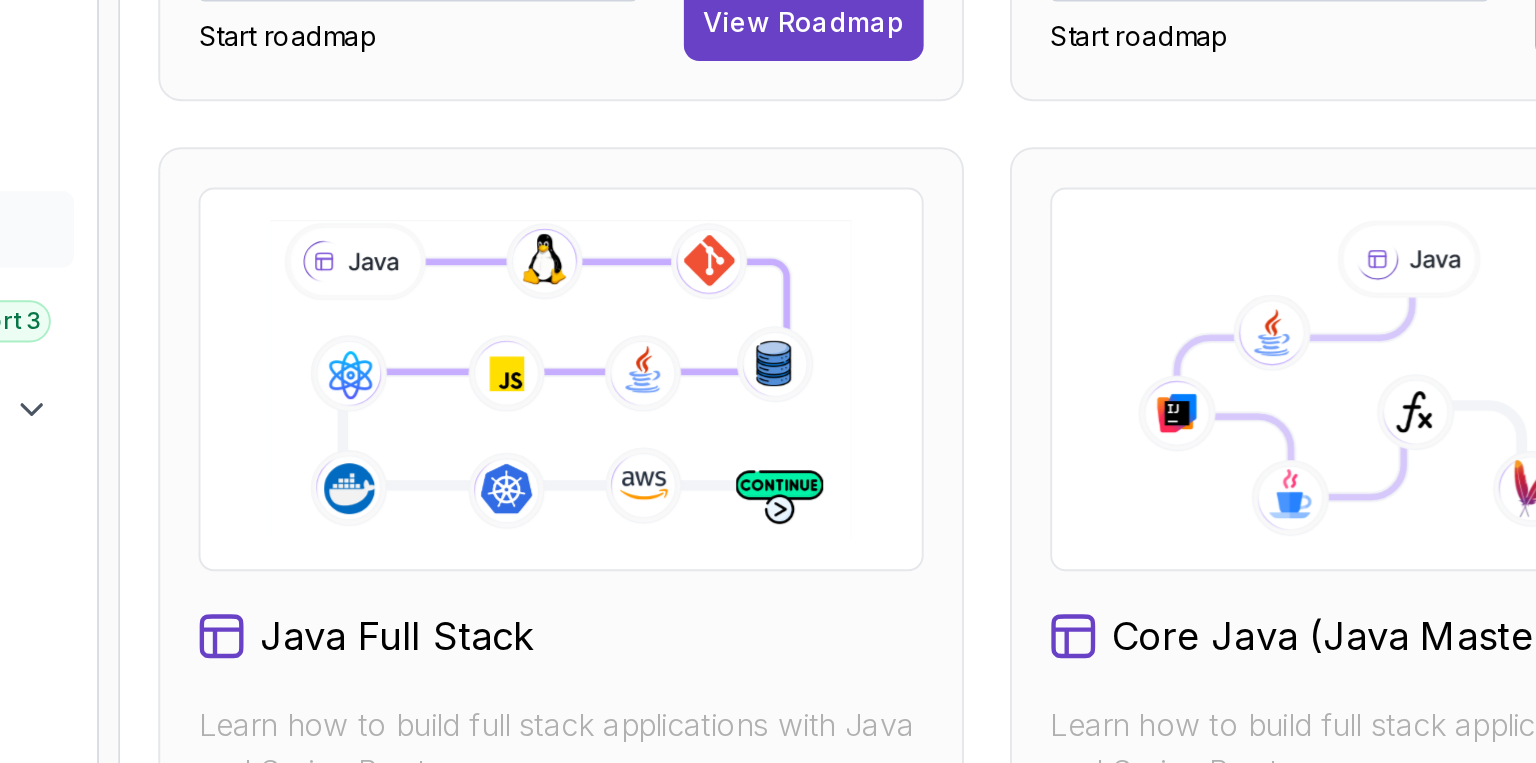 click 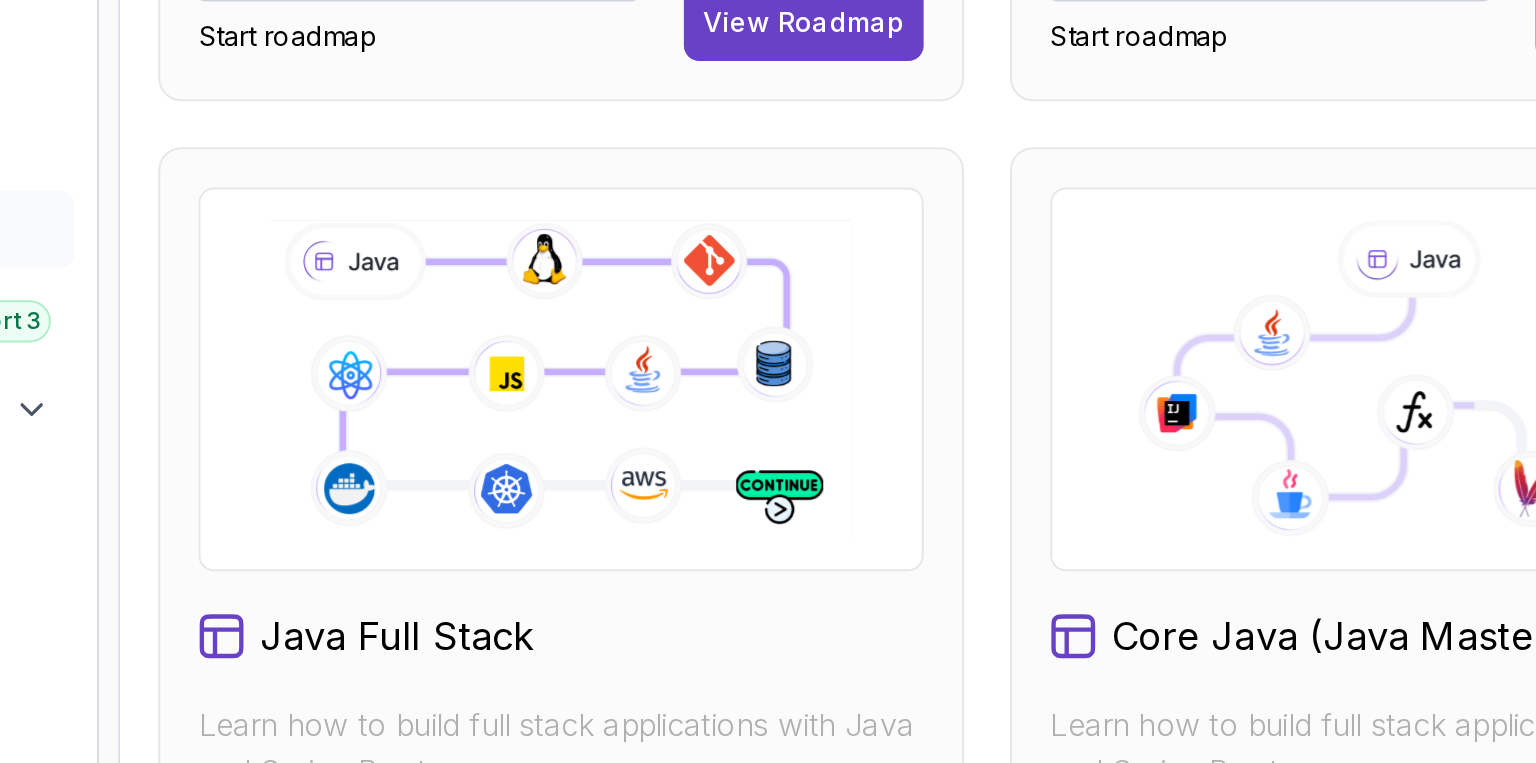 drag, startPoint x: 617, startPoint y: 328, endPoint x: 597, endPoint y: 343, distance: 25 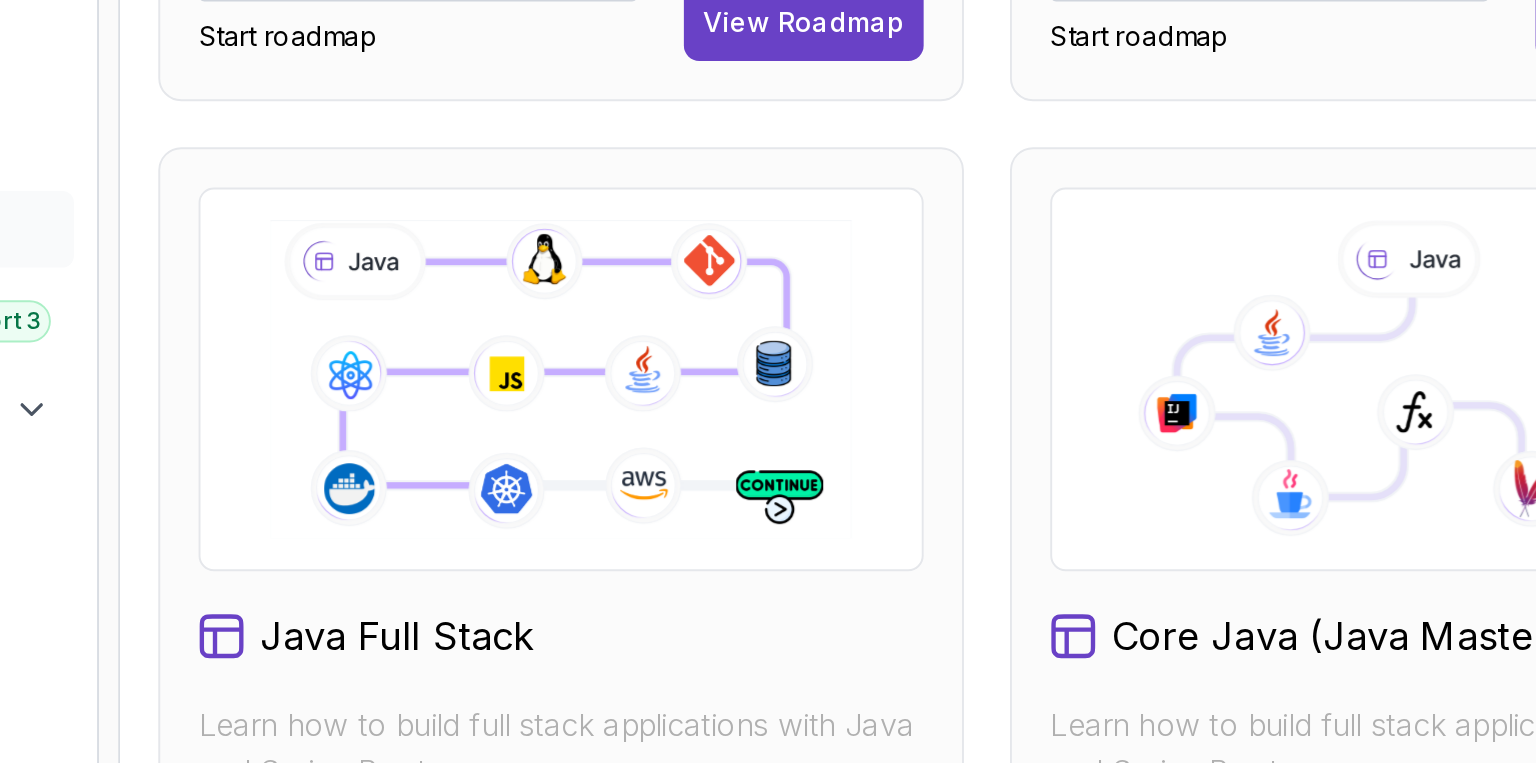 drag, startPoint x: 562, startPoint y: 328, endPoint x: 559, endPoint y: 314, distance: 14.3178215 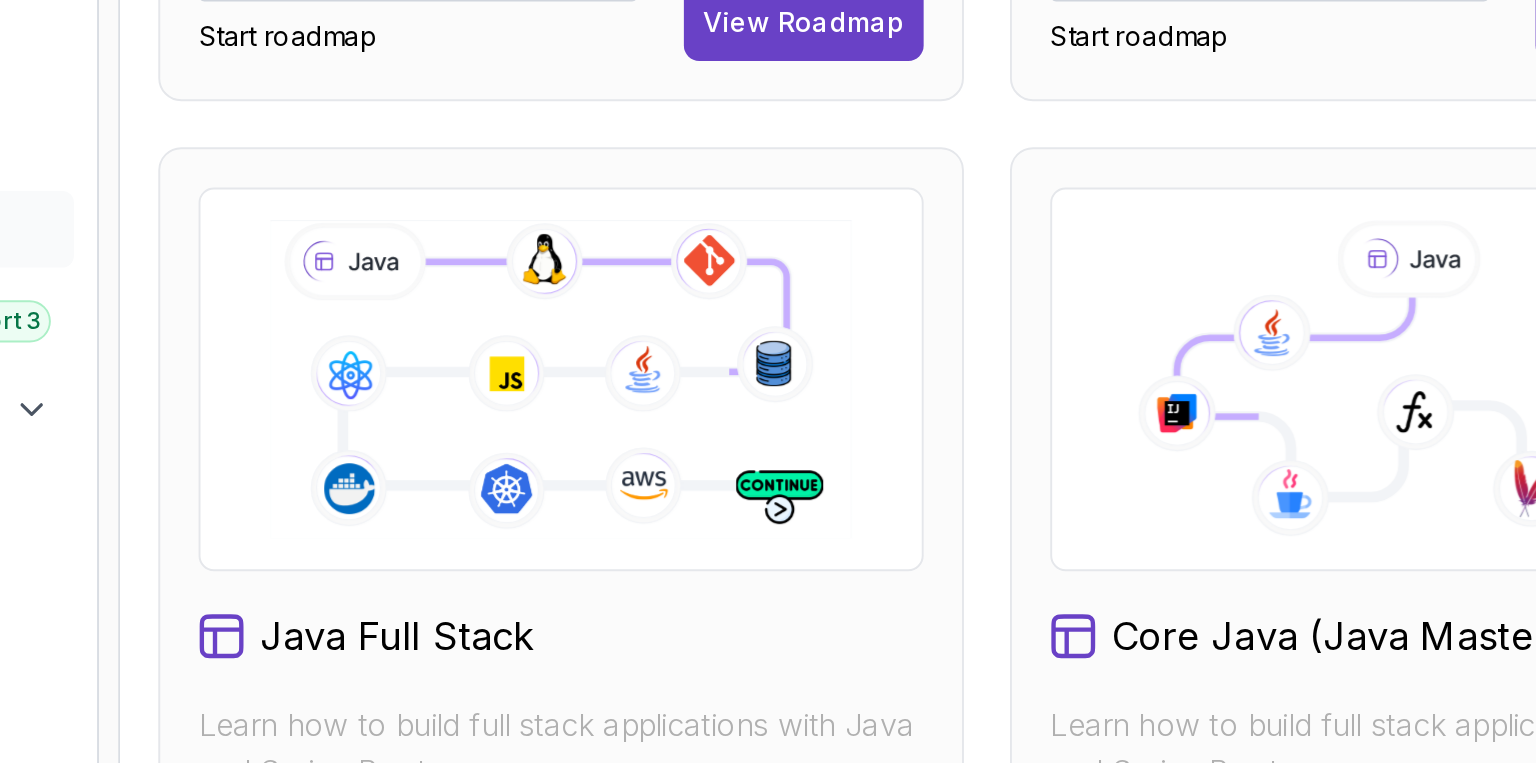 click 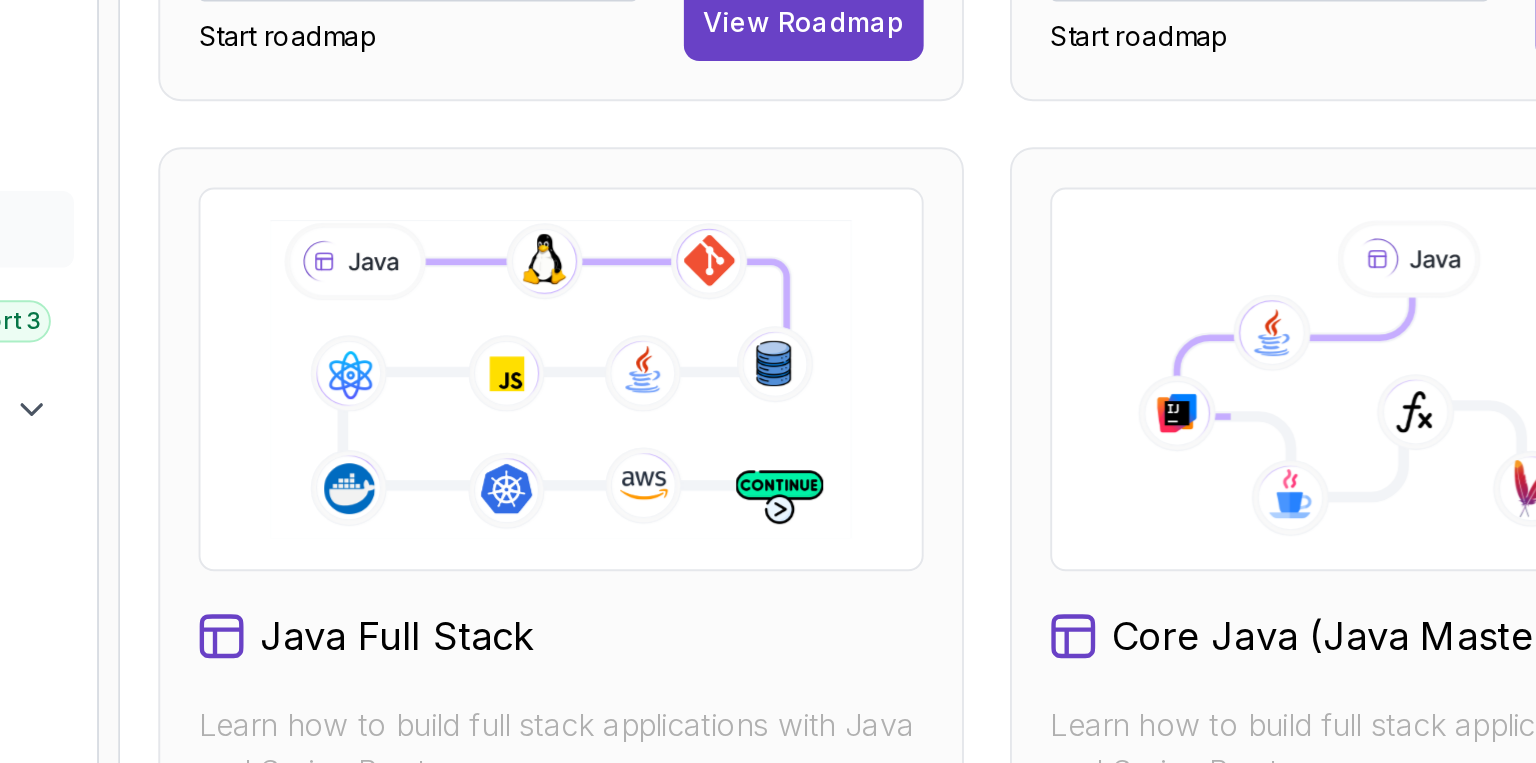 scroll, scrollTop: 22, scrollLeft: 0, axis: vertical 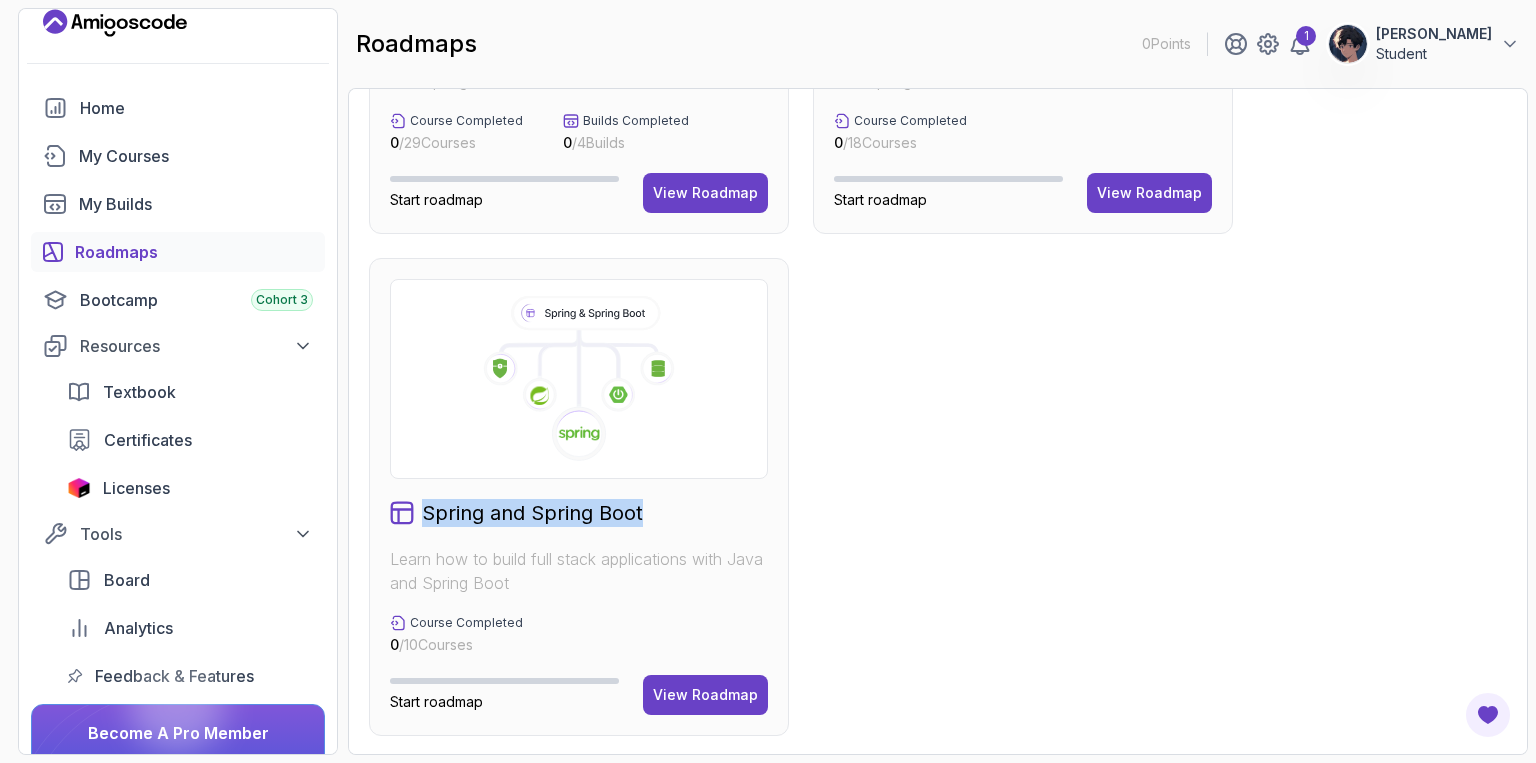 drag, startPoint x: 420, startPoint y: 510, endPoint x: 639, endPoint y: 508, distance: 219.00912 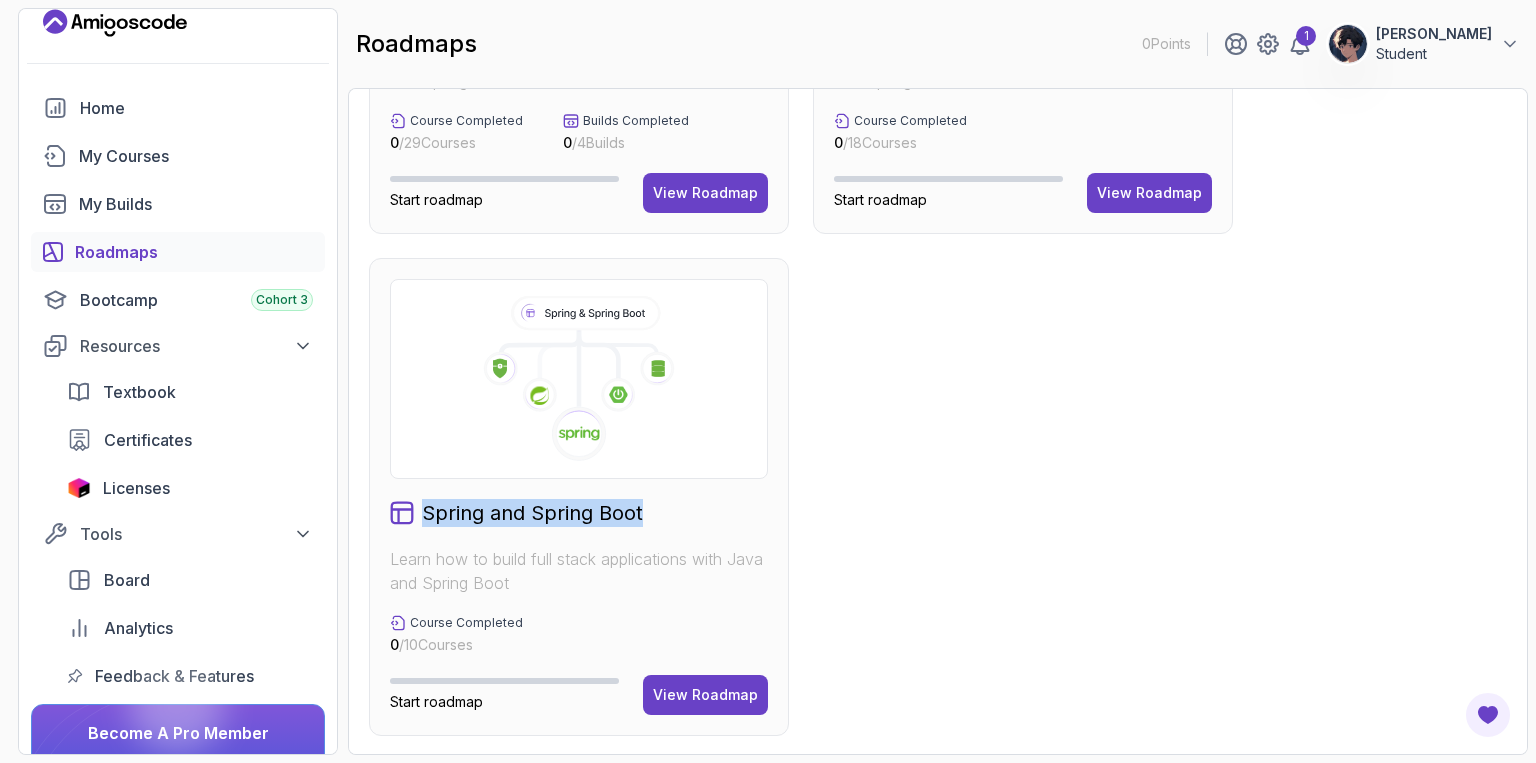 click on "Spring and Spring Boot" at bounding box center (532, 513) 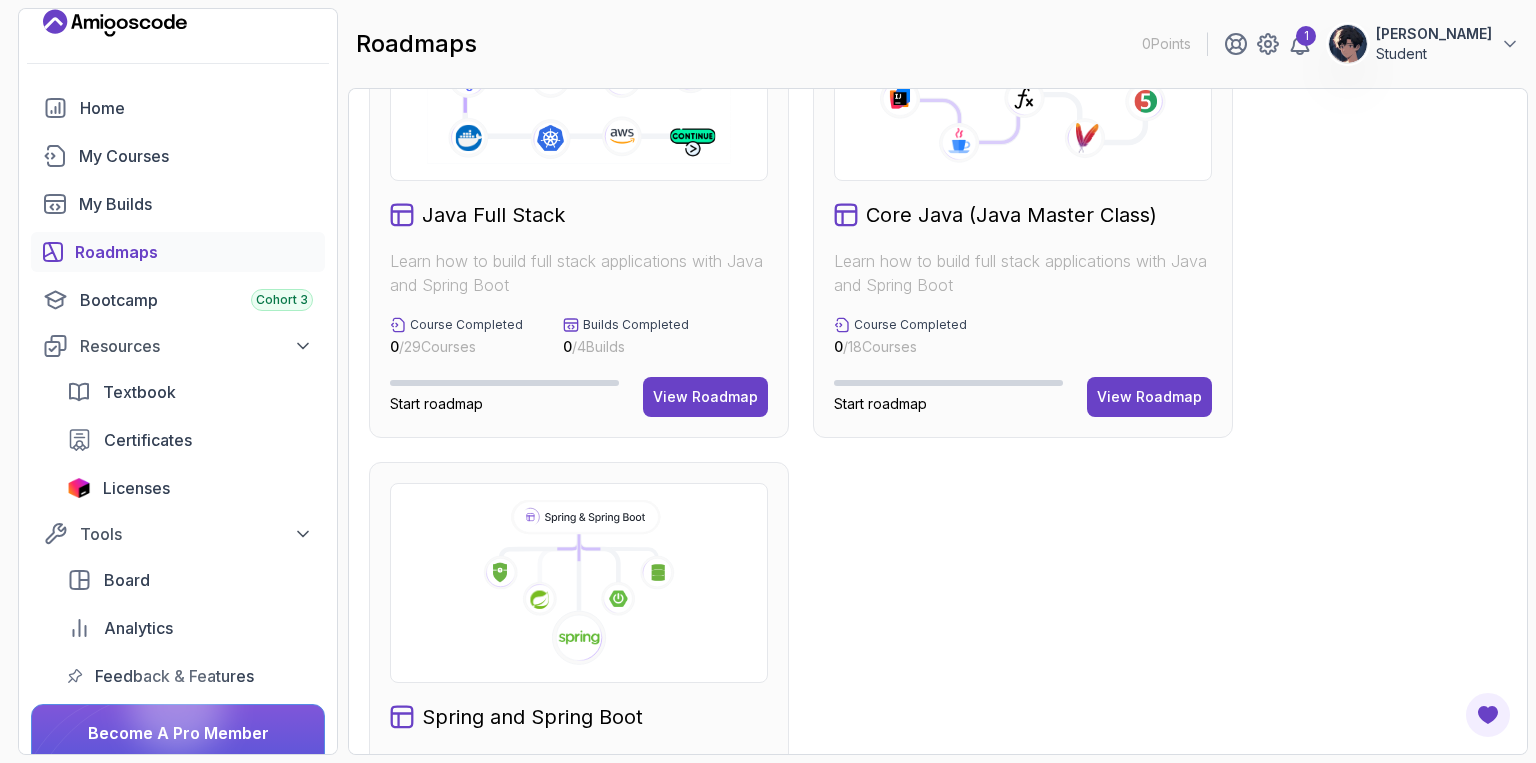 scroll, scrollTop: 588, scrollLeft: 0, axis: vertical 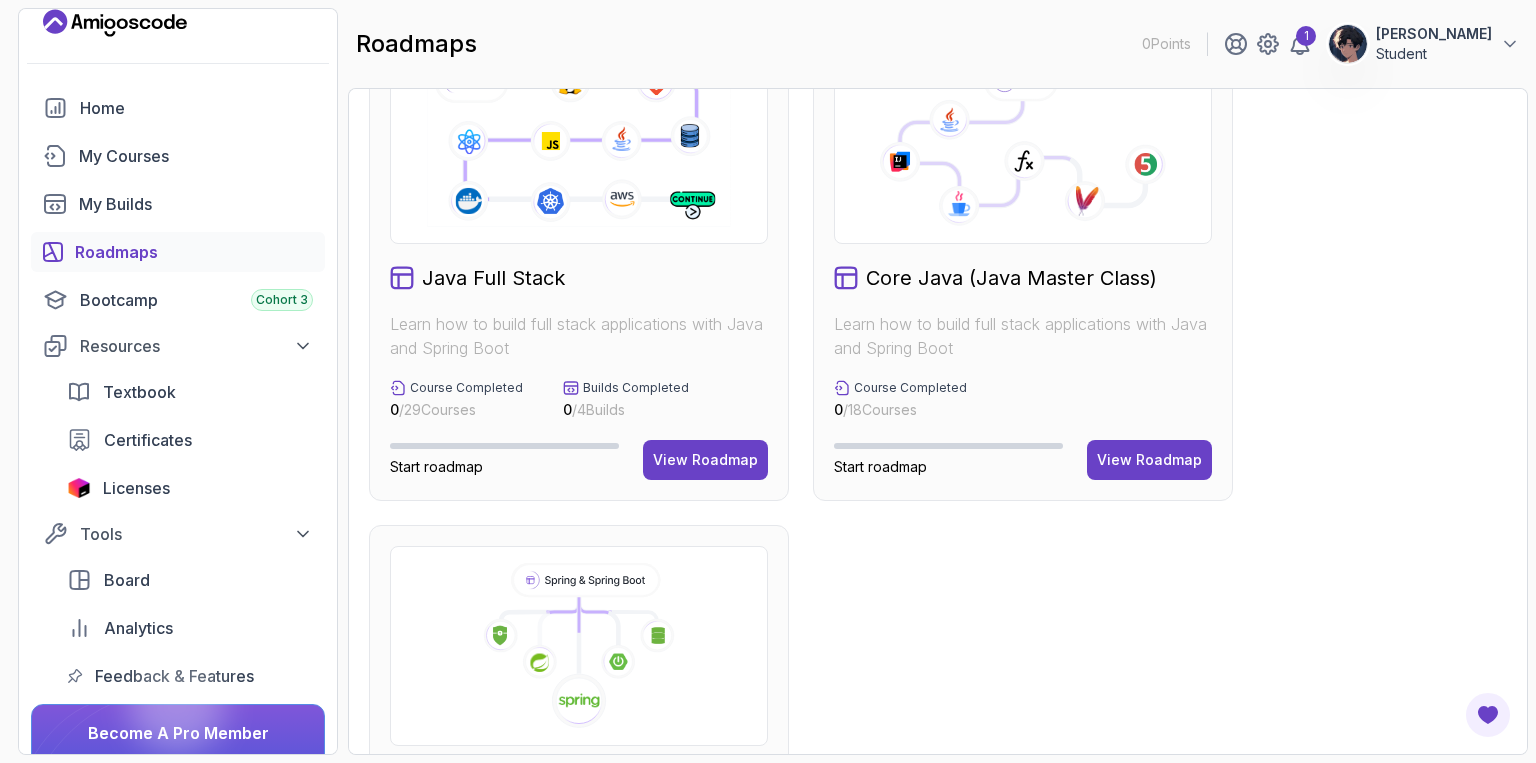 drag, startPoint x: 859, startPoint y: 284, endPoint x: 1028, endPoint y: 289, distance: 169.07394 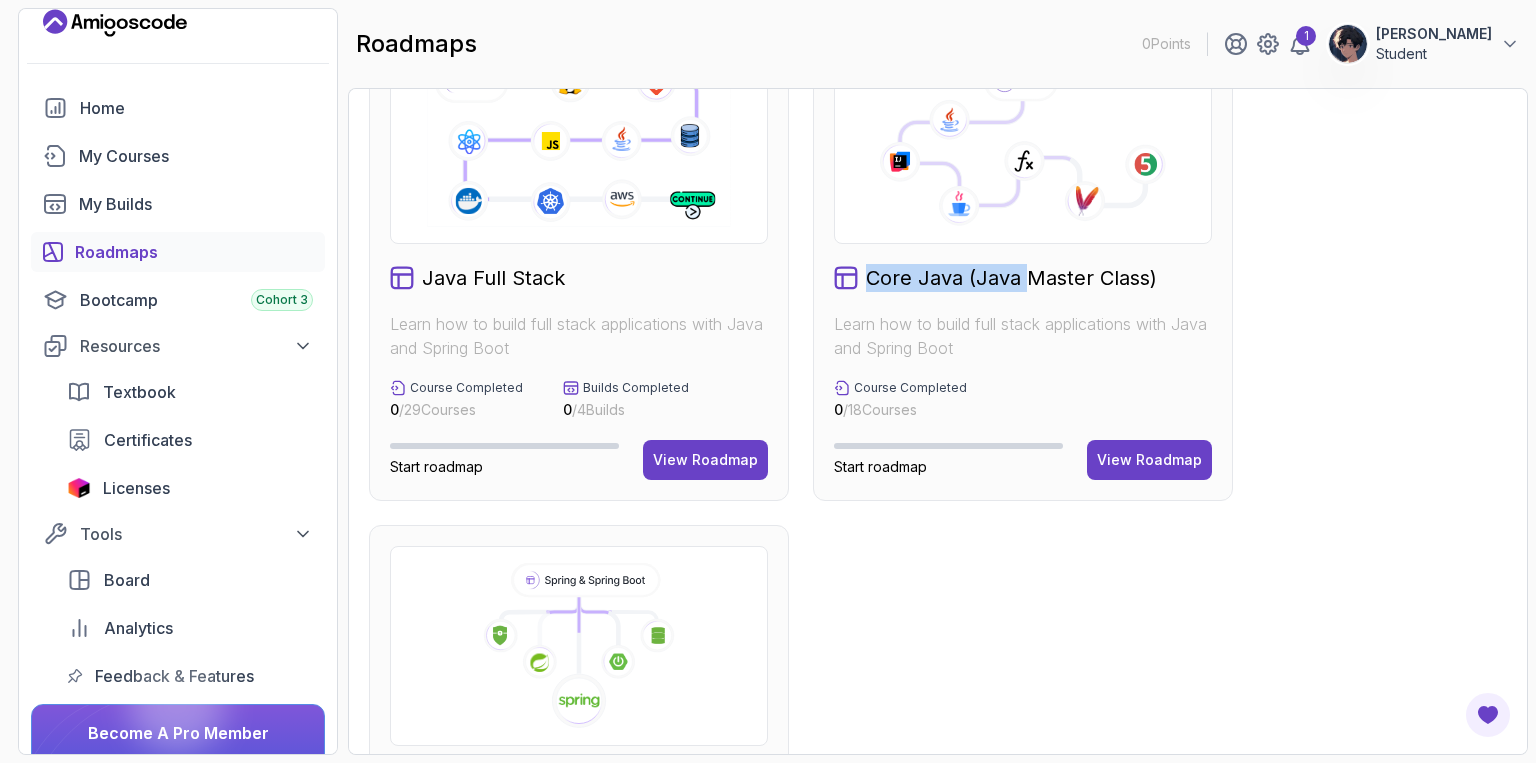 click on "Core Java (Java Master Class) Learn how to build full stack applications with Java and Spring Boot Course Completed 0 / 18  Courses Start roadmap View Roadmap" at bounding box center (1023, 262) 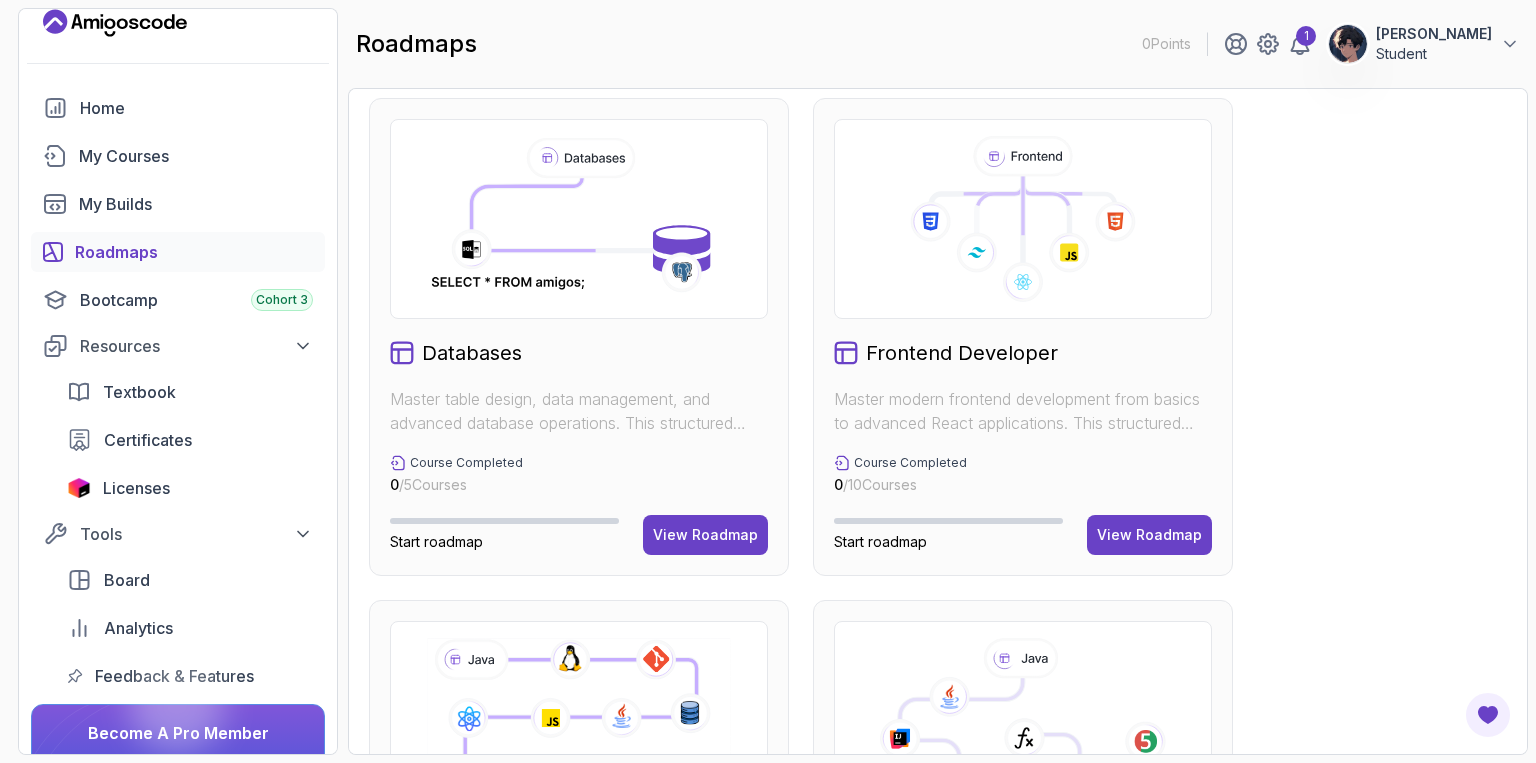 scroll, scrollTop: 0, scrollLeft: 0, axis: both 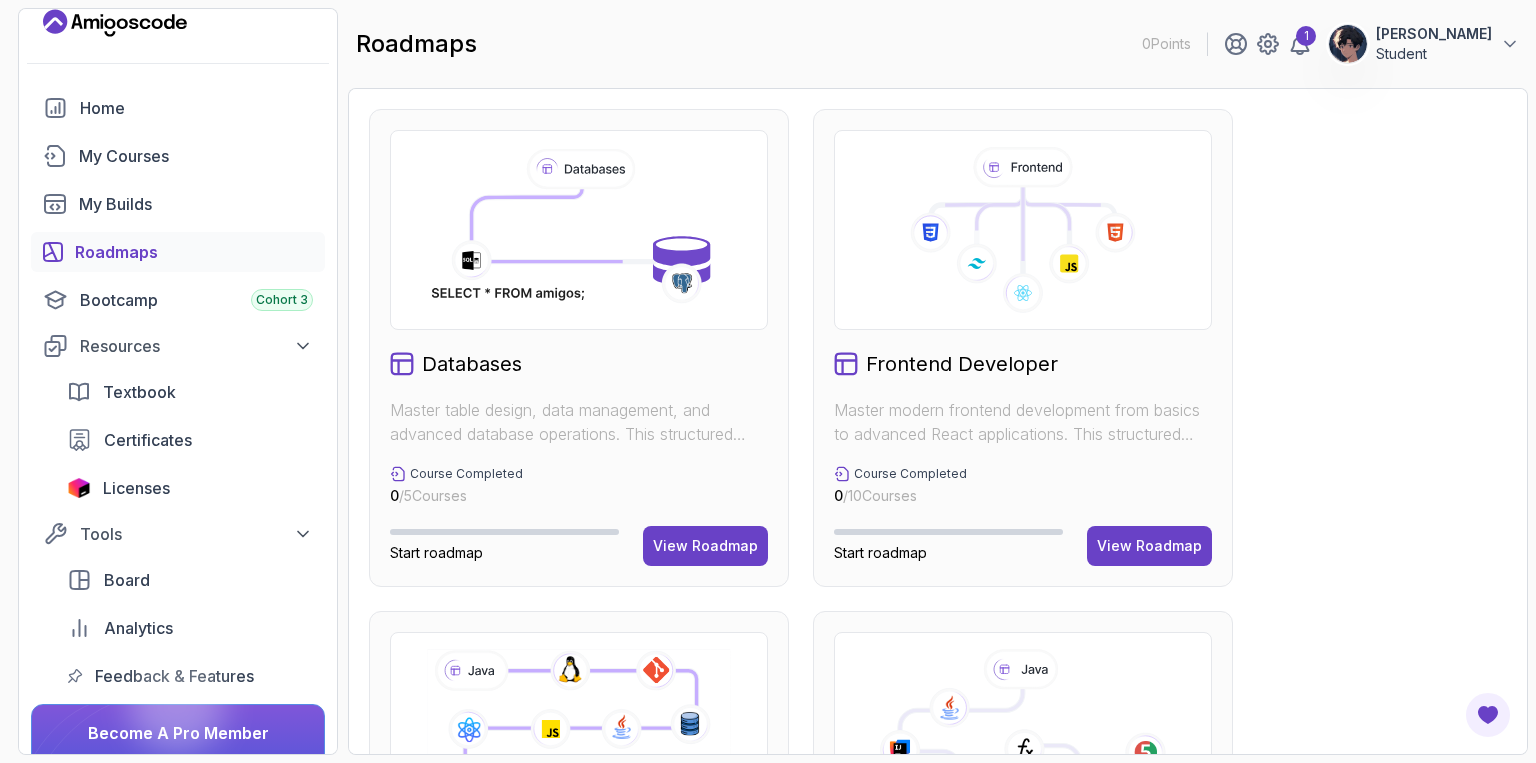 click 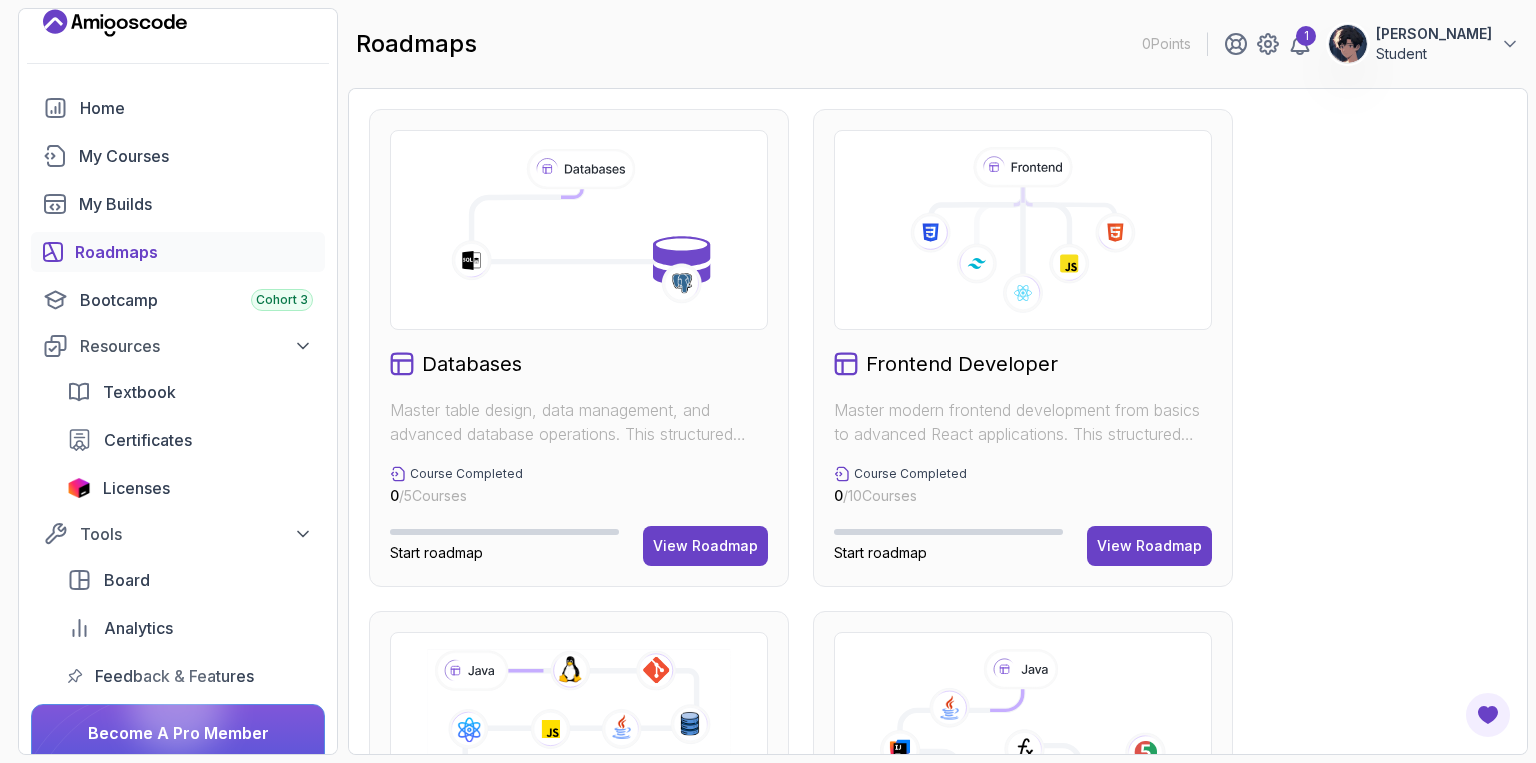 drag, startPoint x: 1091, startPoint y: 231, endPoint x: 1058, endPoint y: 309, distance: 84.693565 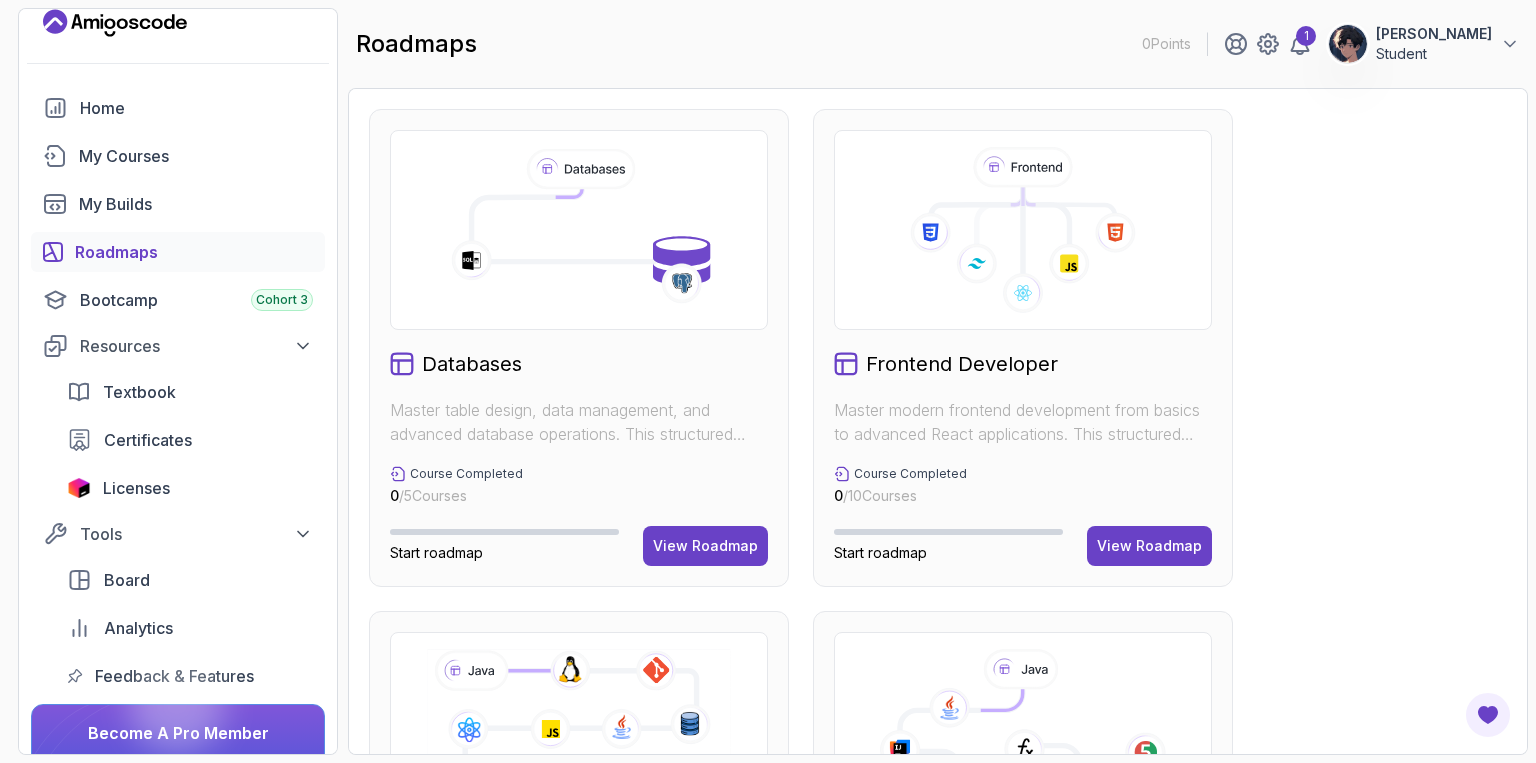 click 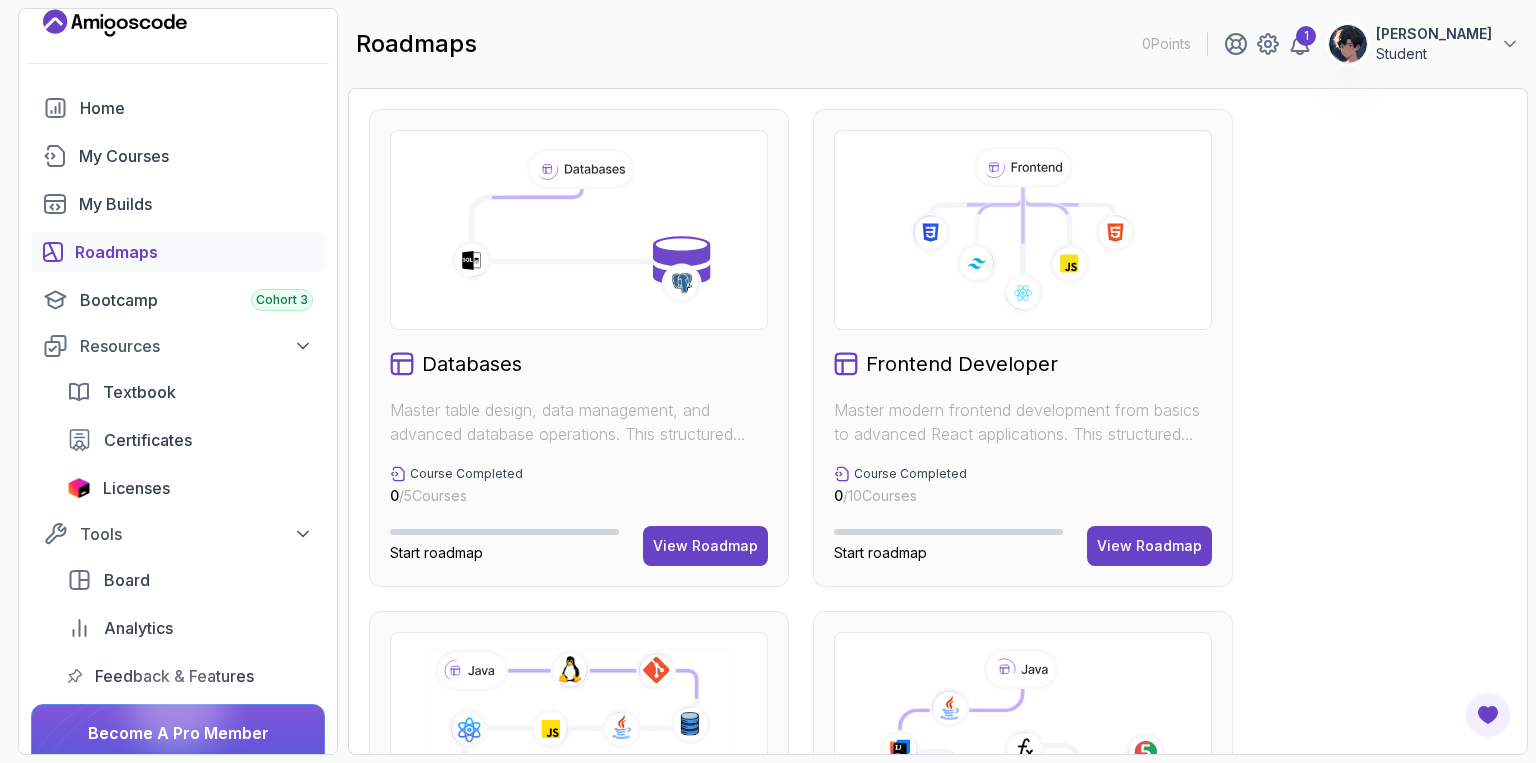 click on "Frontend Developer Master modern frontend development from basics to advanced React applications. This structured learning path will take you from HTML fundamentals to building complex React applications. Course Completed 0 / 10  Courses Start roadmap View Roadmap" at bounding box center (1023, 348) 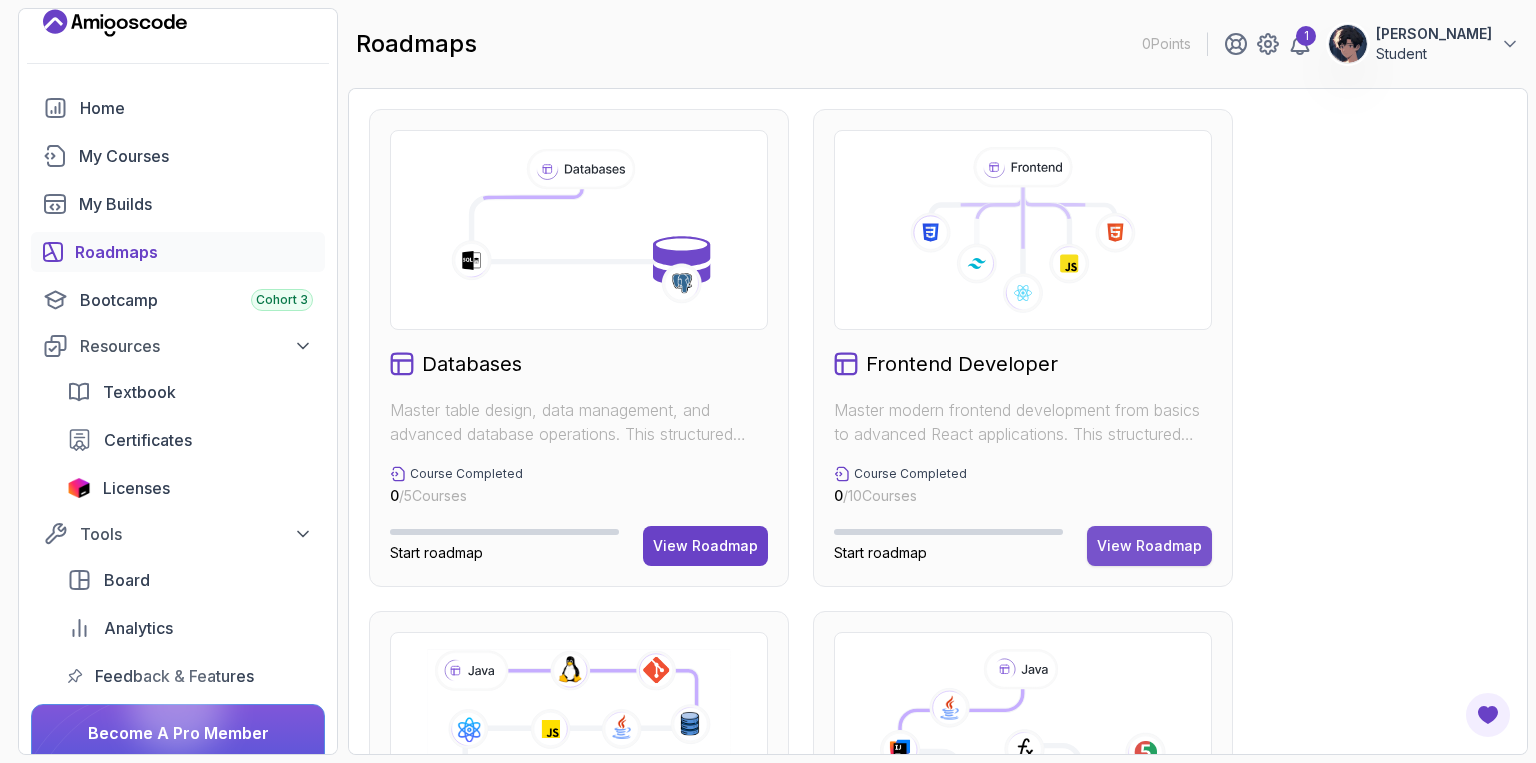 click on "View Roadmap" at bounding box center (1149, 546) 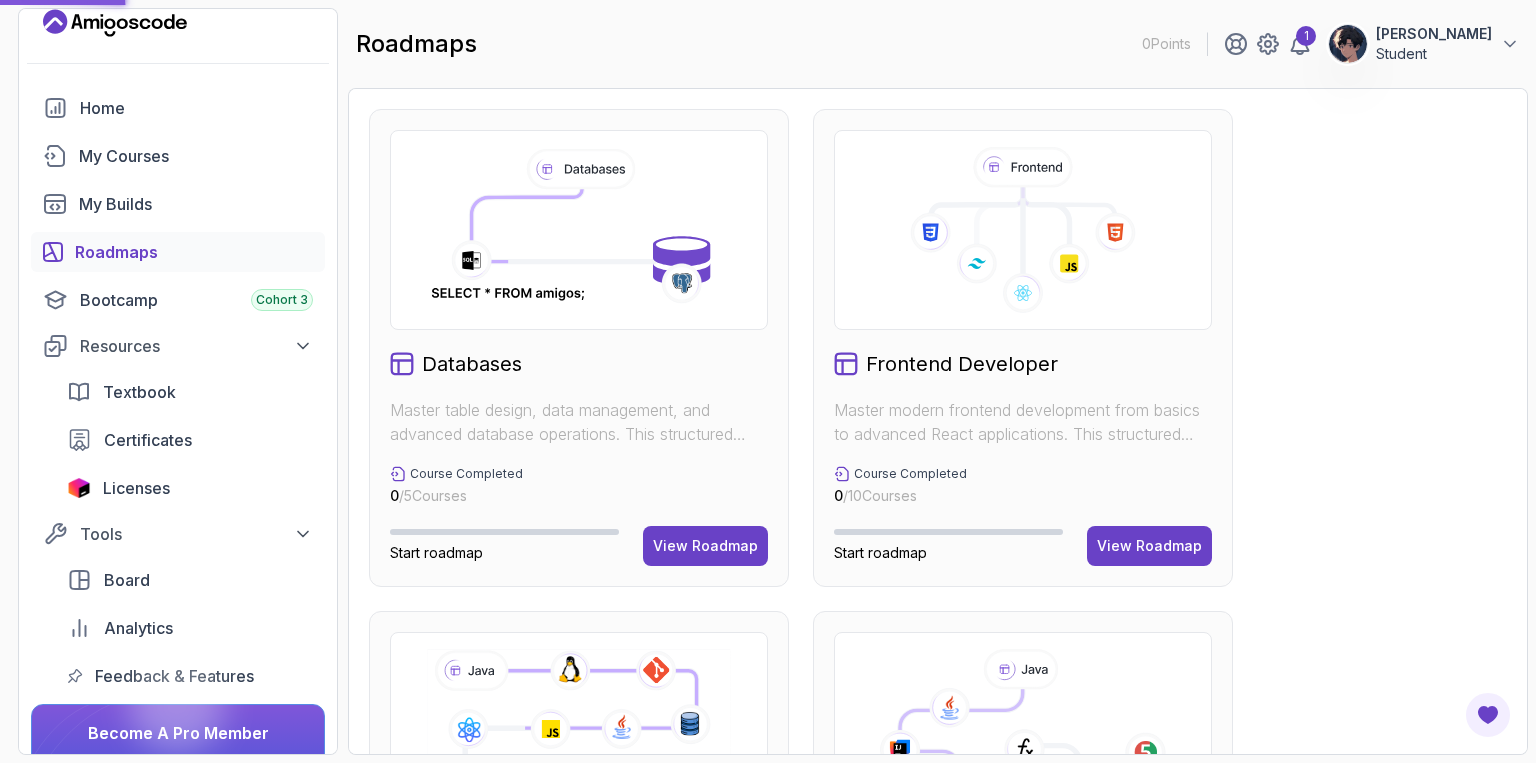 click on "Start roadmap" at bounding box center [880, 552] 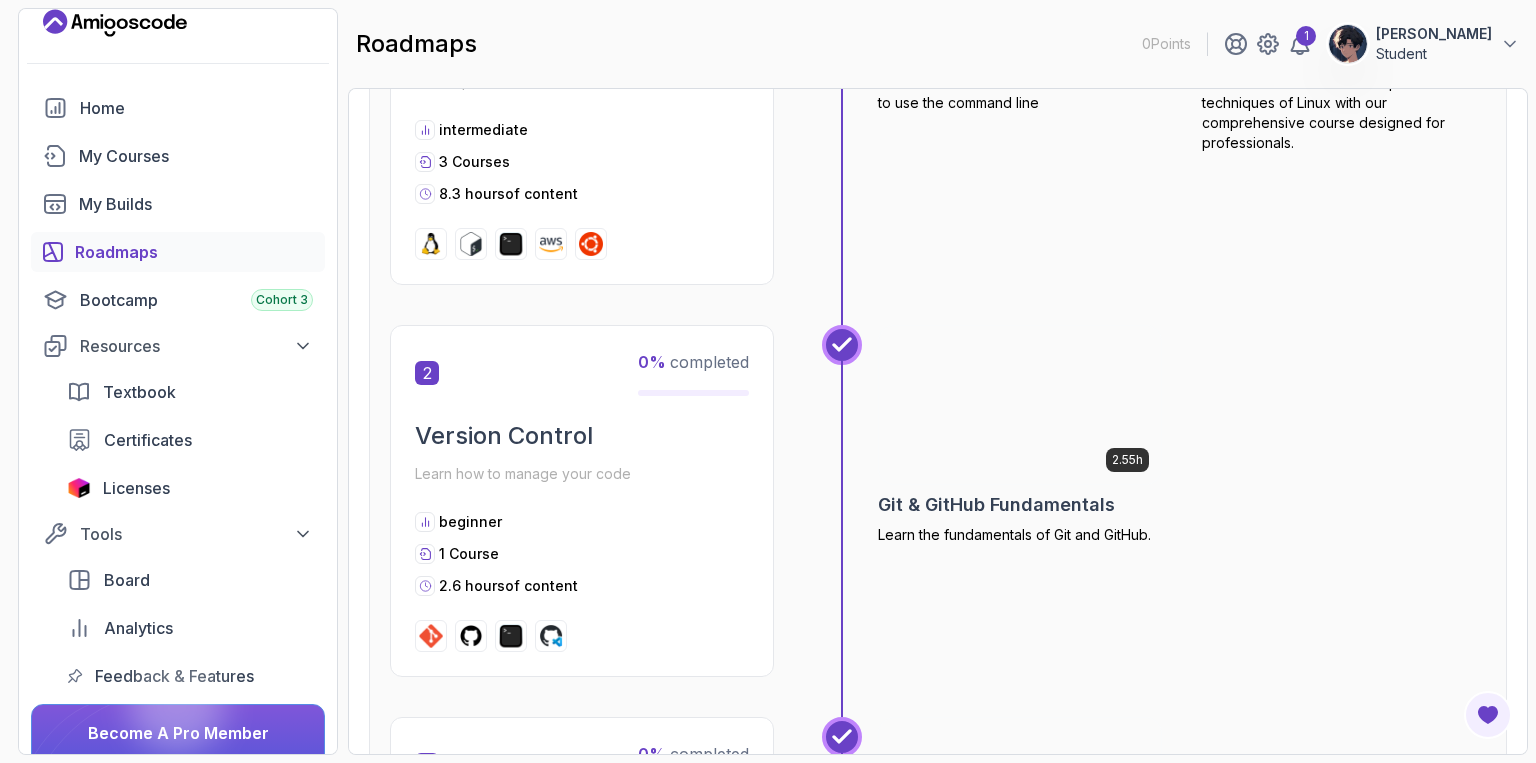scroll, scrollTop: 733, scrollLeft: 0, axis: vertical 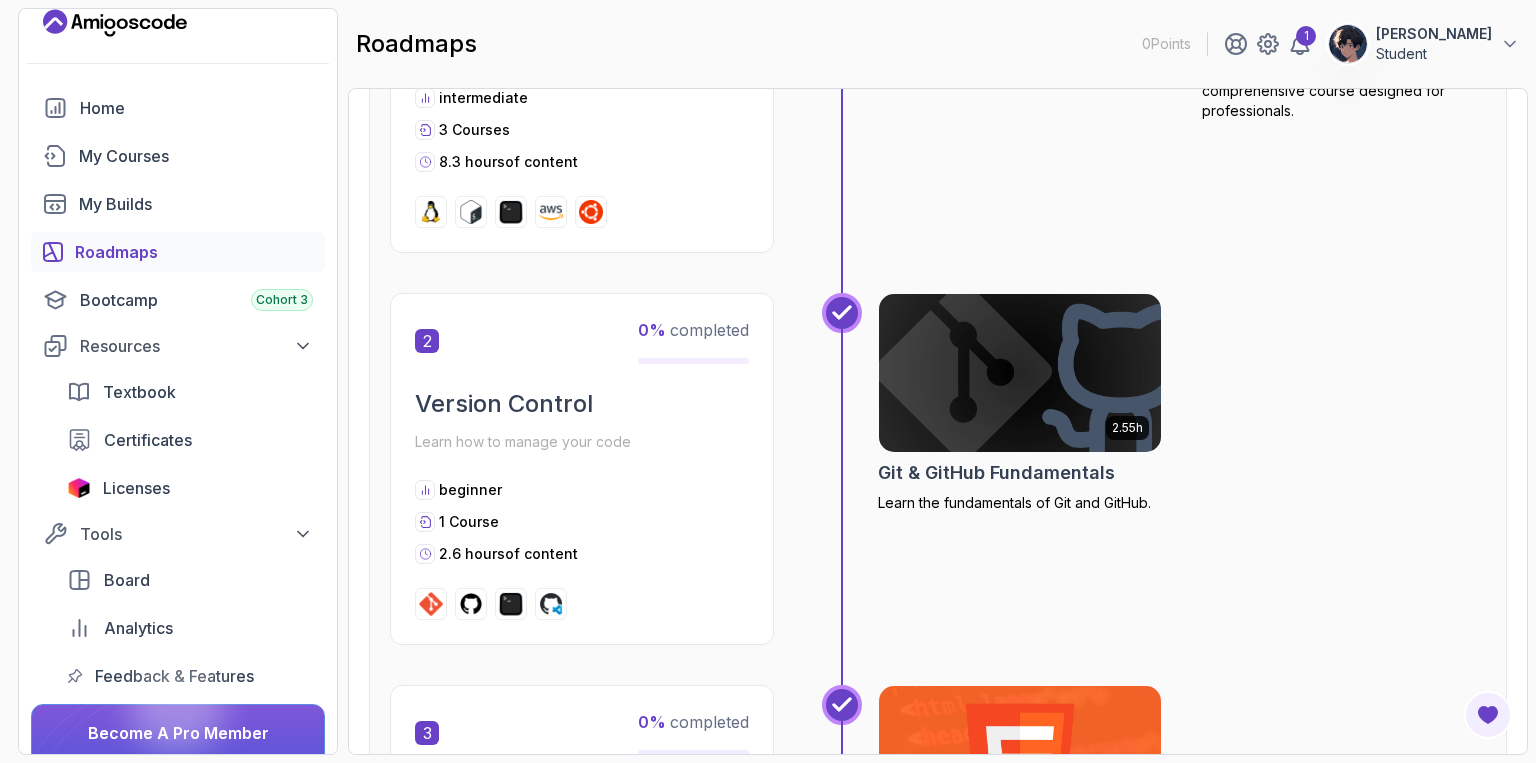 click on "Version Control" at bounding box center [582, 404] 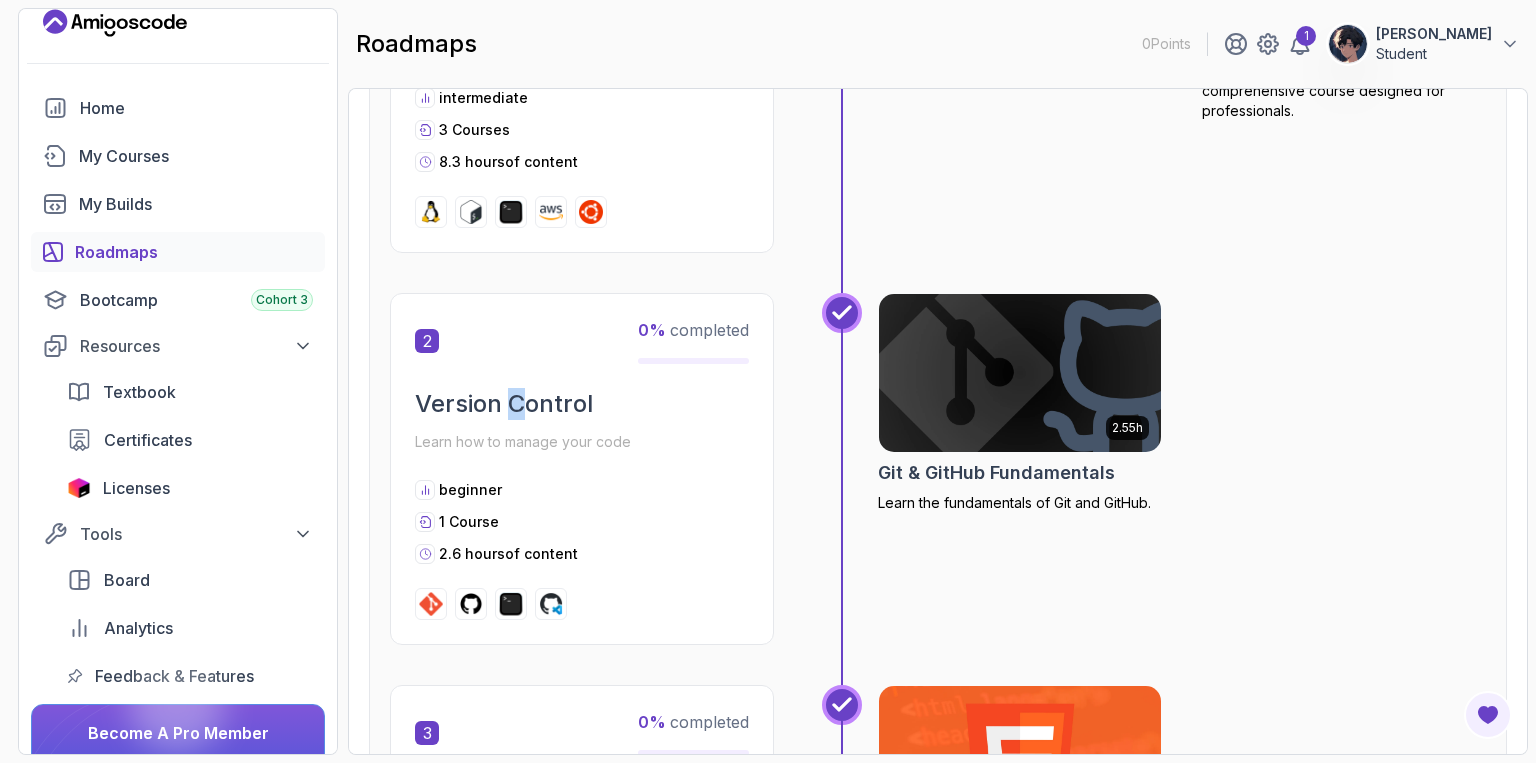click at bounding box center (1020, 373) 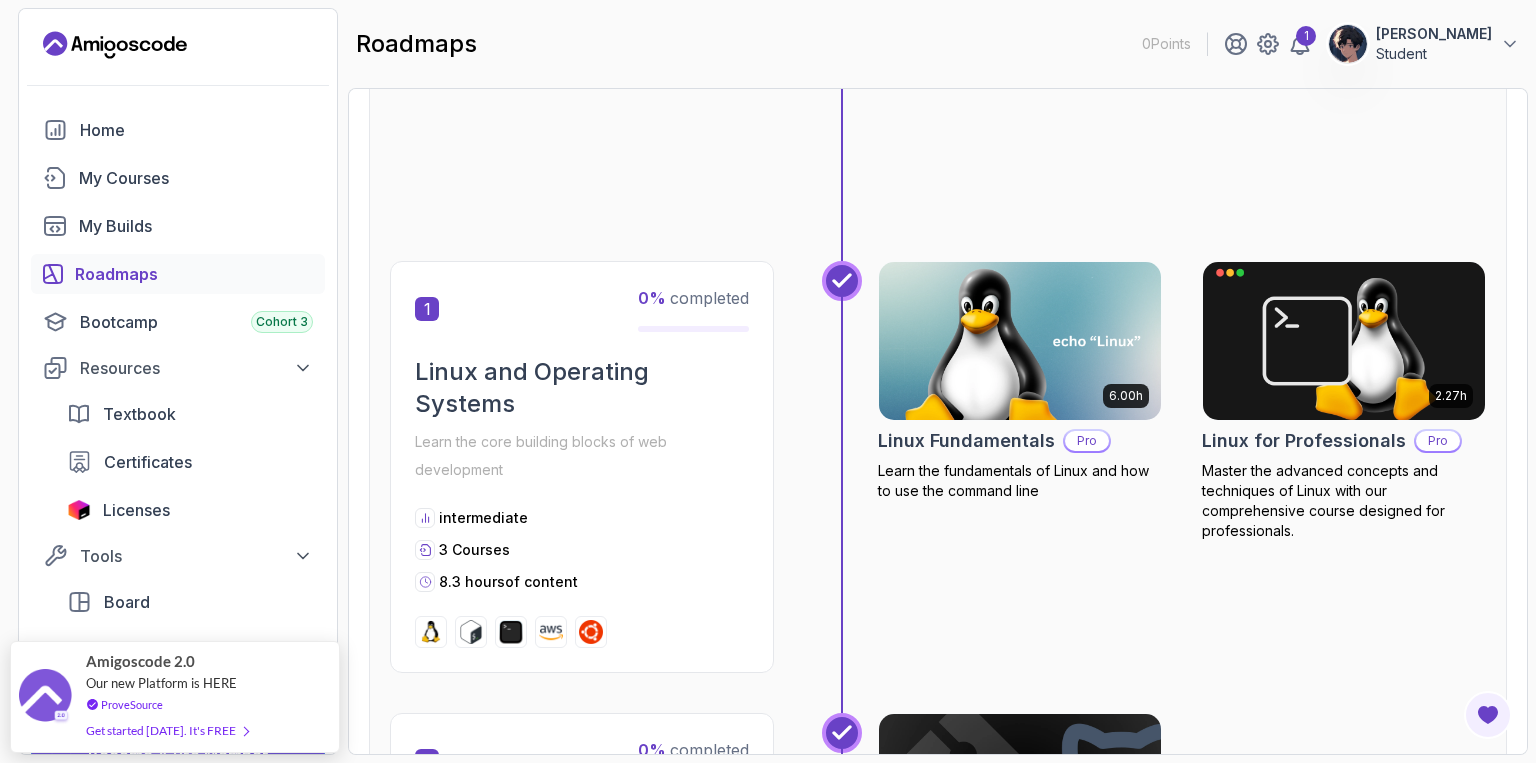 scroll, scrollTop: 266, scrollLeft: 0, axis: vertical 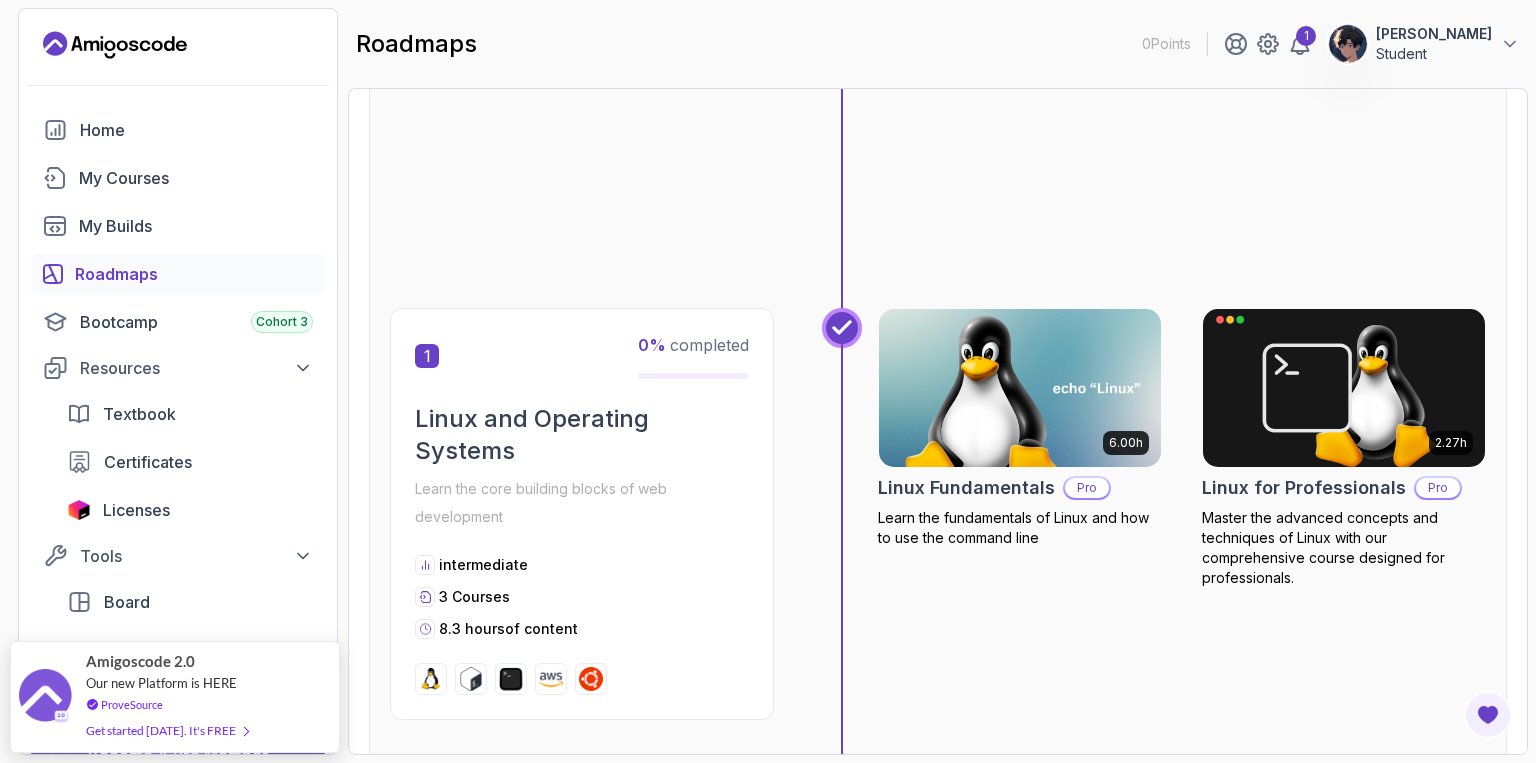 click on "Roadmaps" at bounding box center (194, 274) 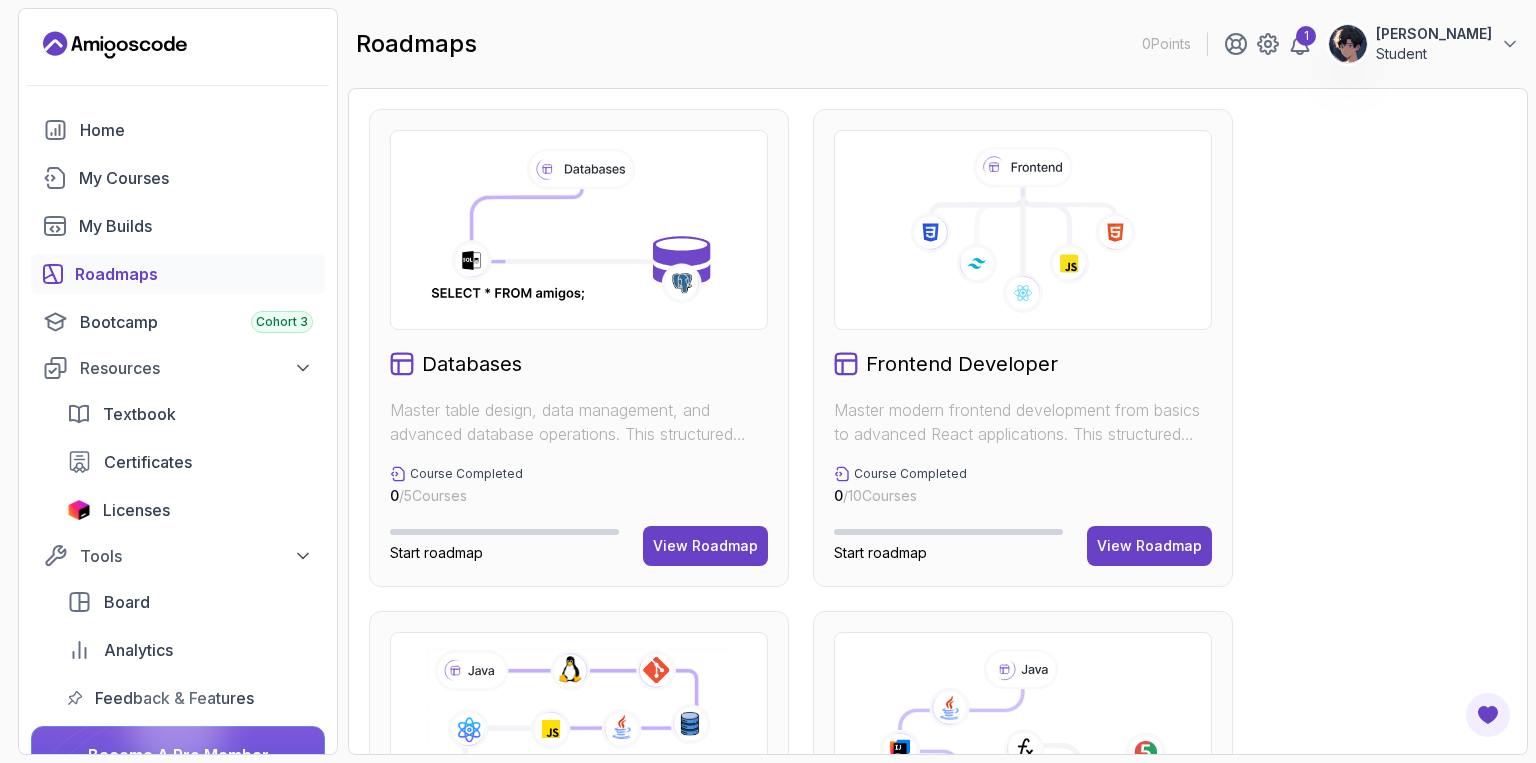 scroll, scrollTop: 133, scrollLeft: 0, axis: vertical 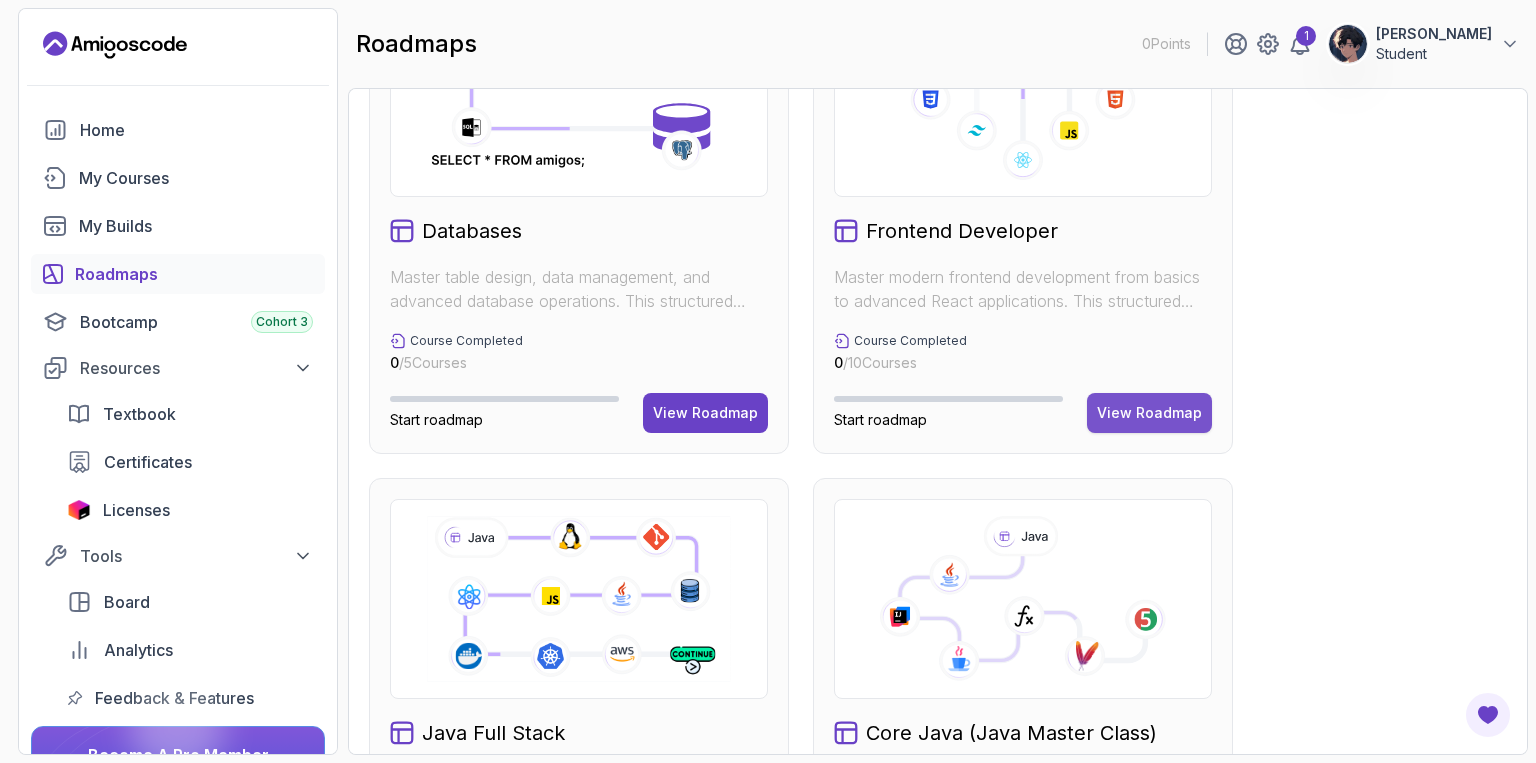 click on "View Roadmap" at bounding box center (1149, 413) 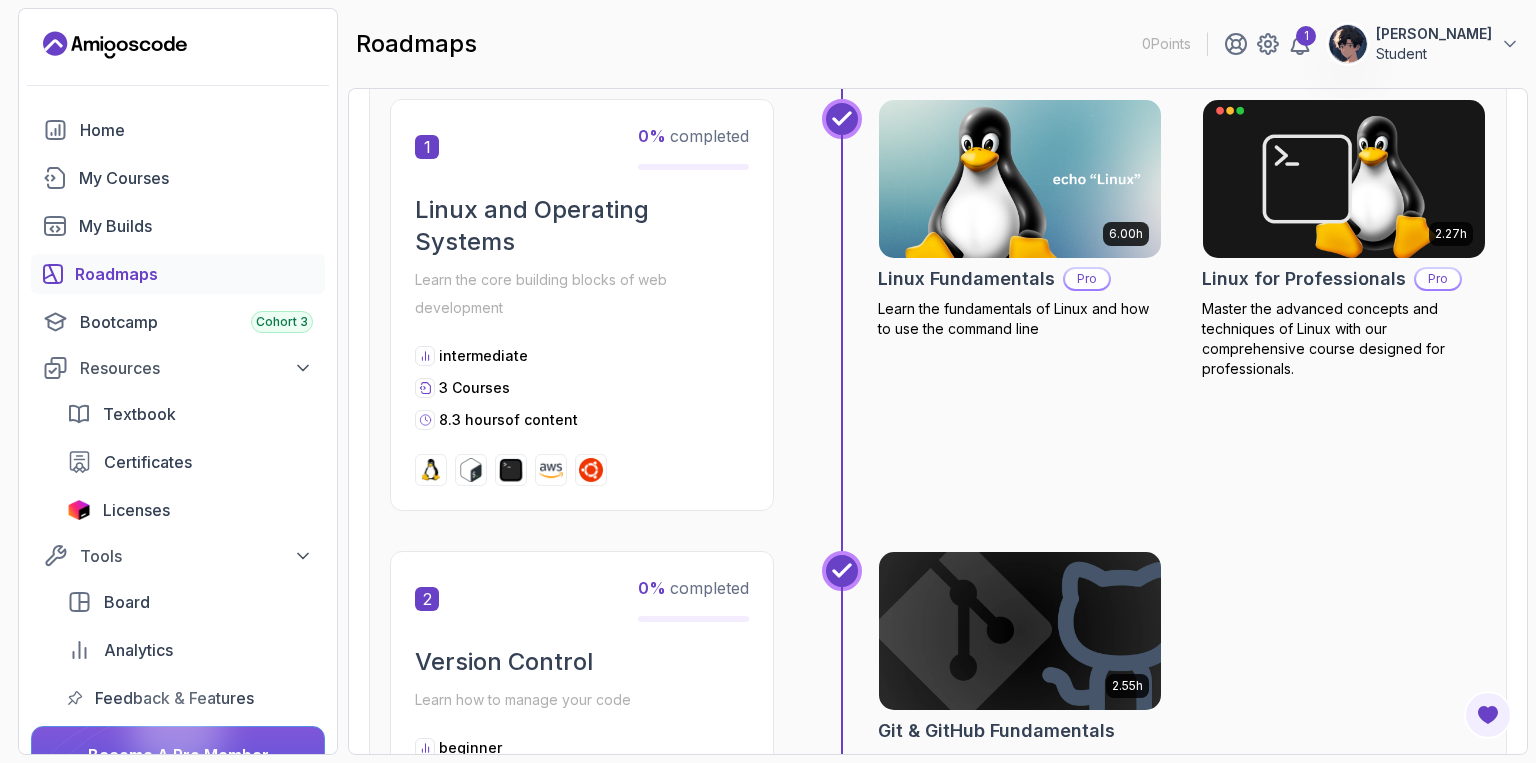 scroll, scrollTop: 408, scrollLeft: 0, axis: vertical 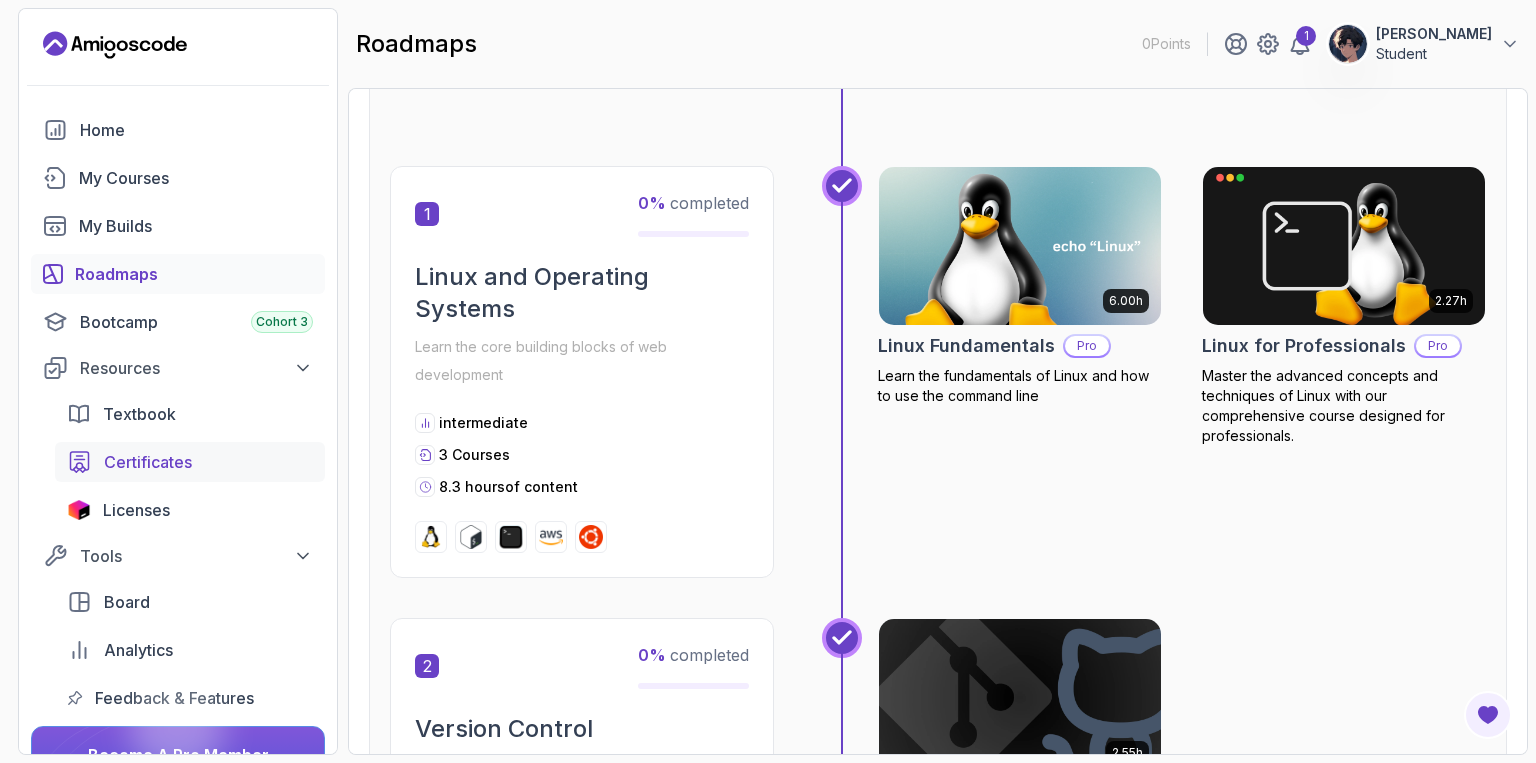 click on "Certificates" at bounding box center (148, 462) 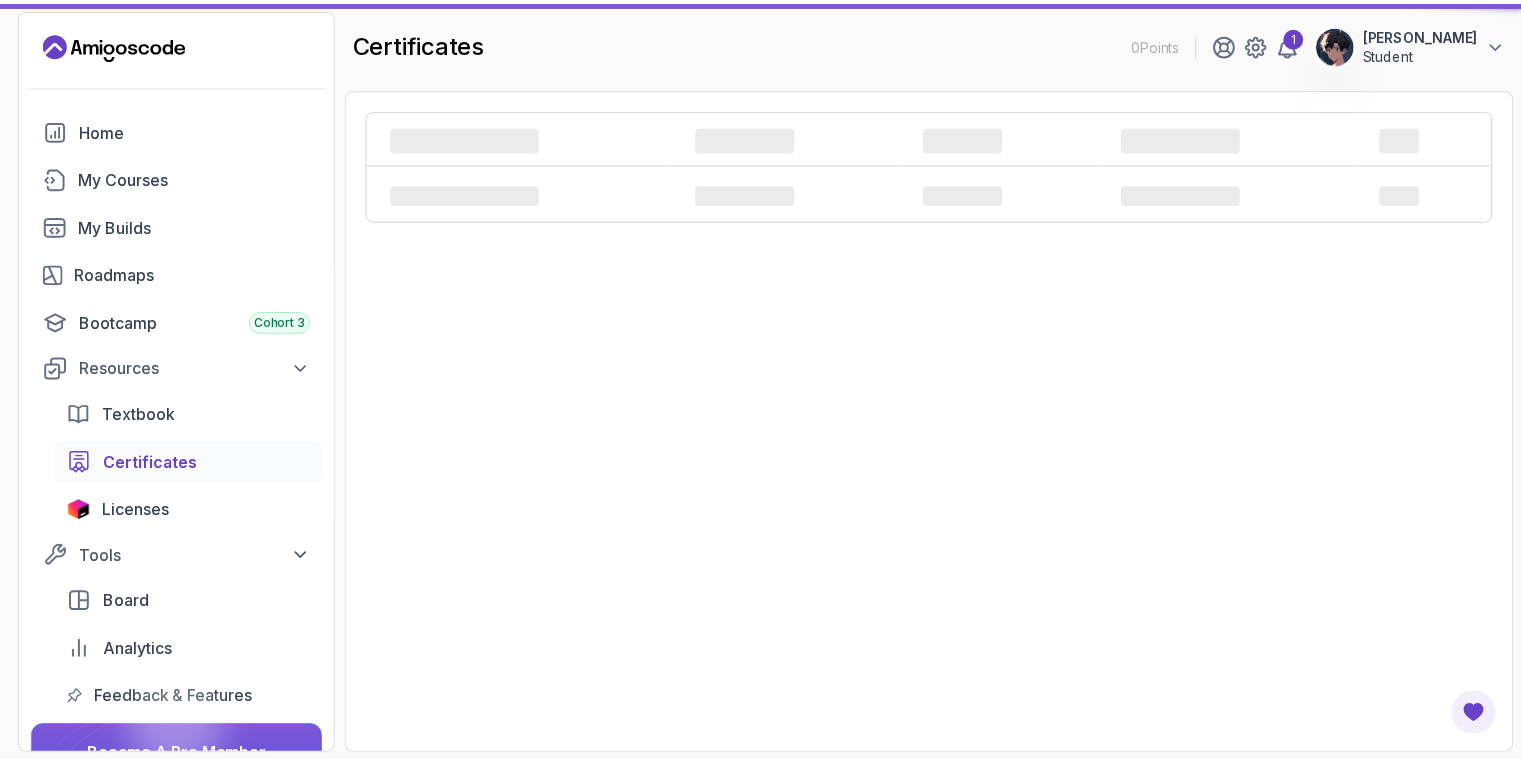 scroll, scrollTop: 0, scrollLeft: 0, axis: both 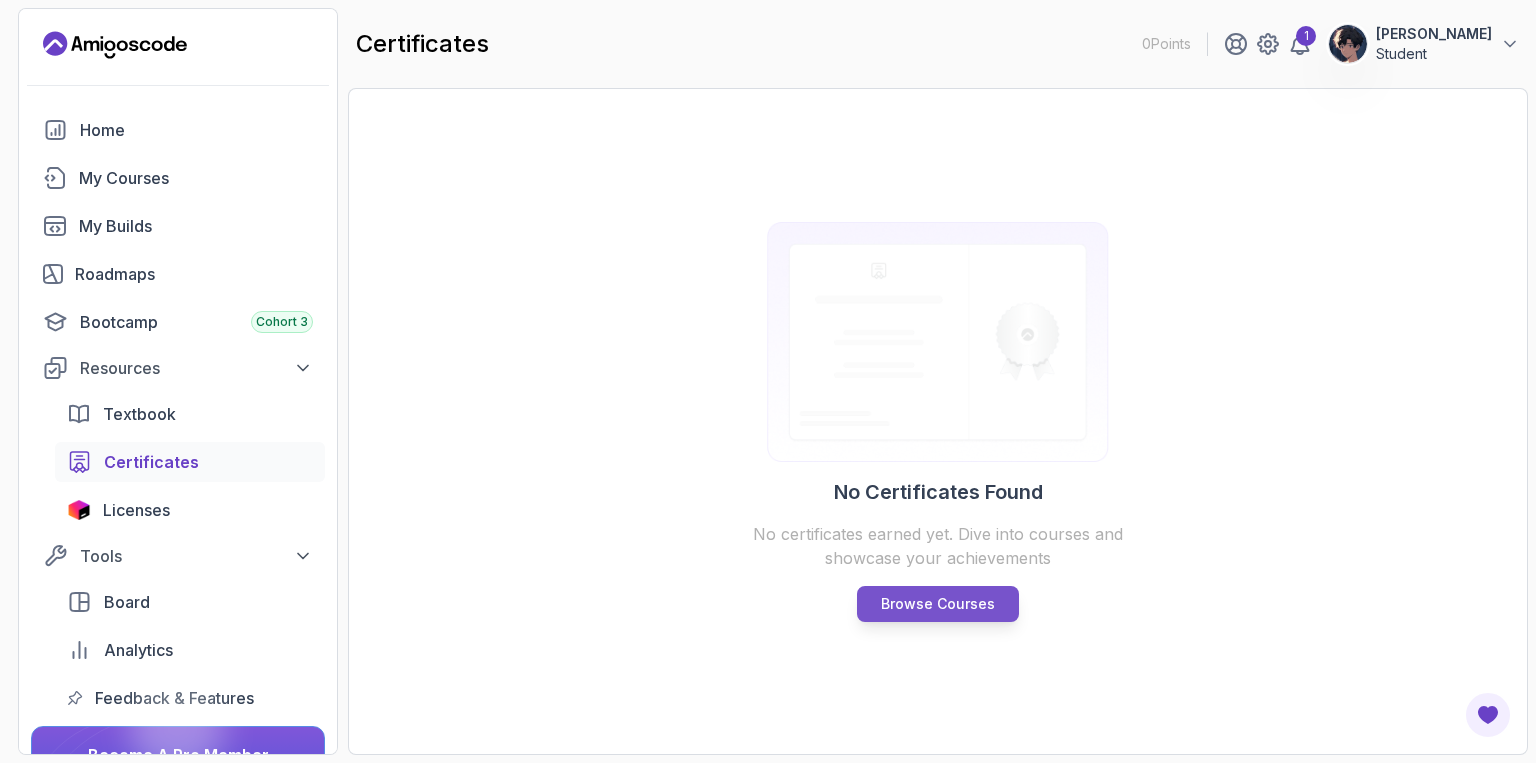 click on "Browse Courses" at bounding box center [938, 604] 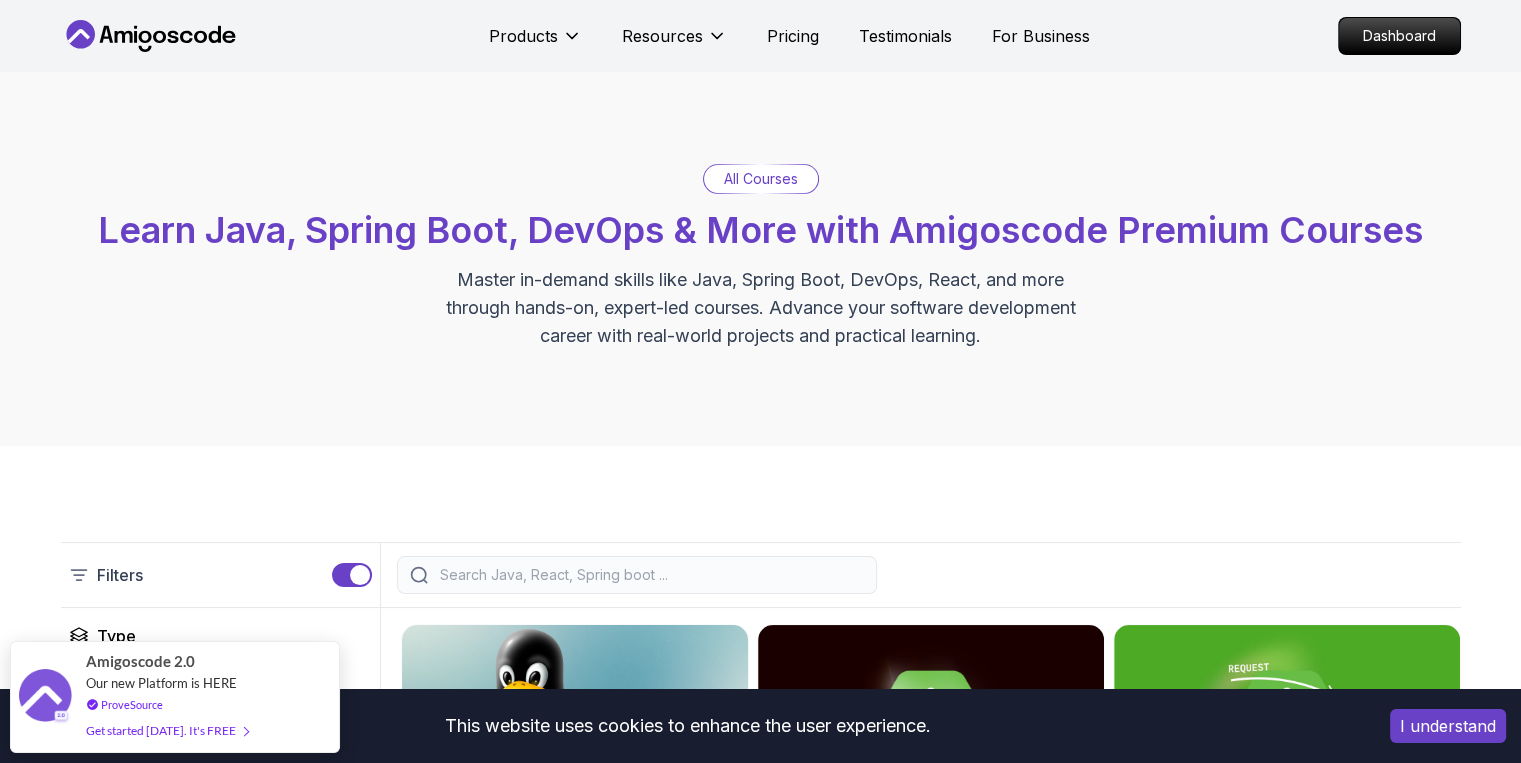scroll, scrollTop: 0, scrollLeft: 0, axis: both 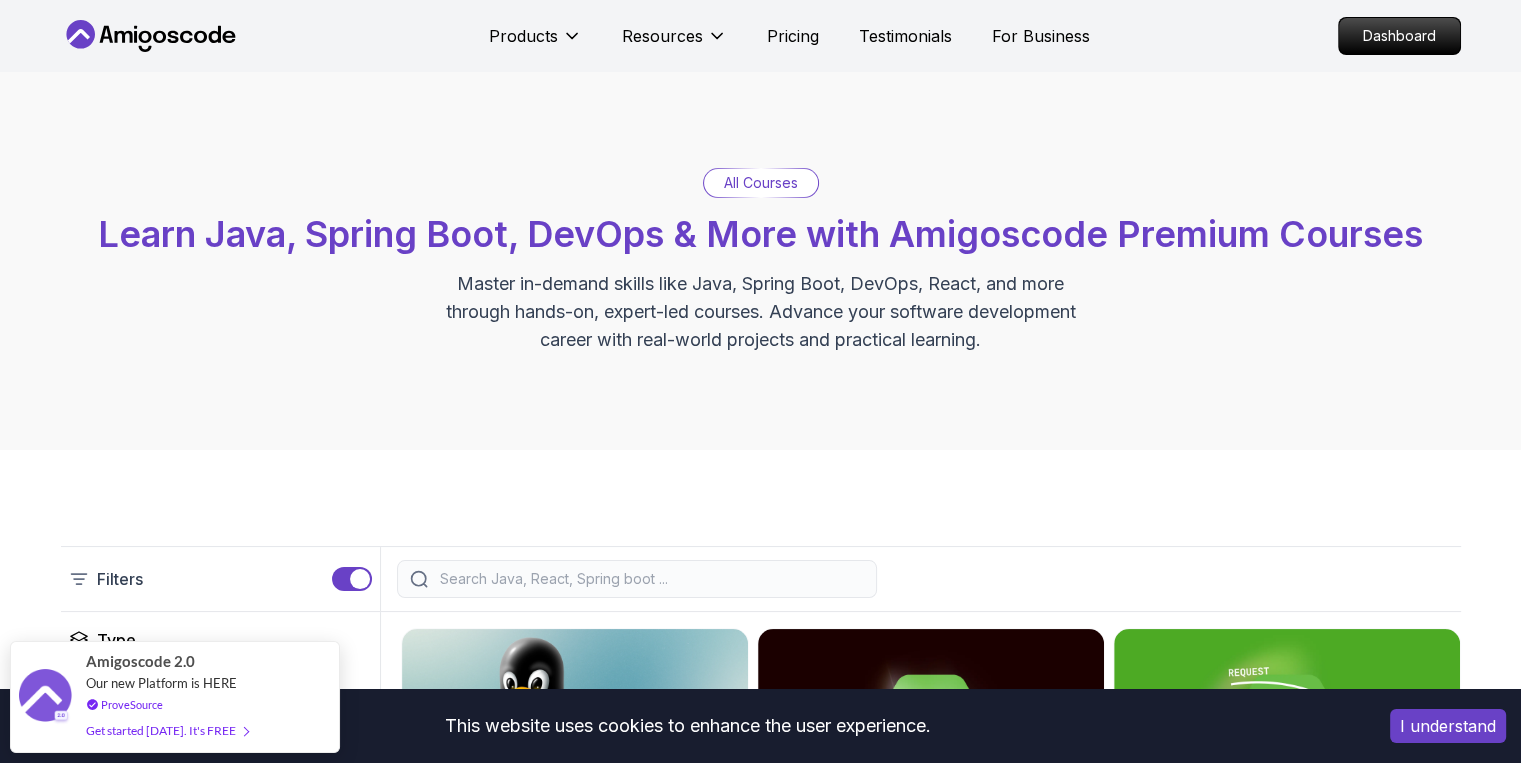 click 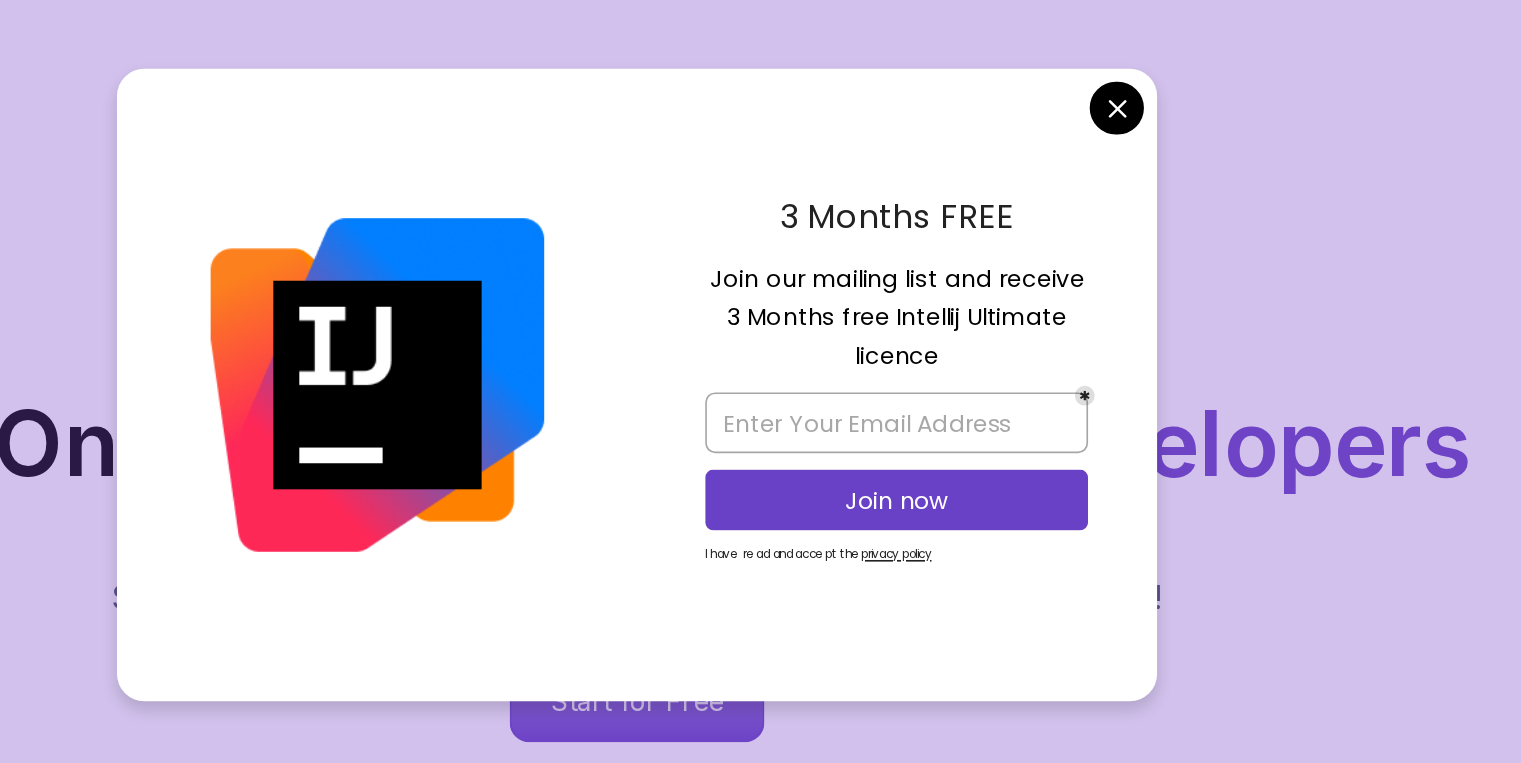 click on "Join our mailing list and receive 3 Months free Intellij Ultimate licence" at bounding box center (918, 341) 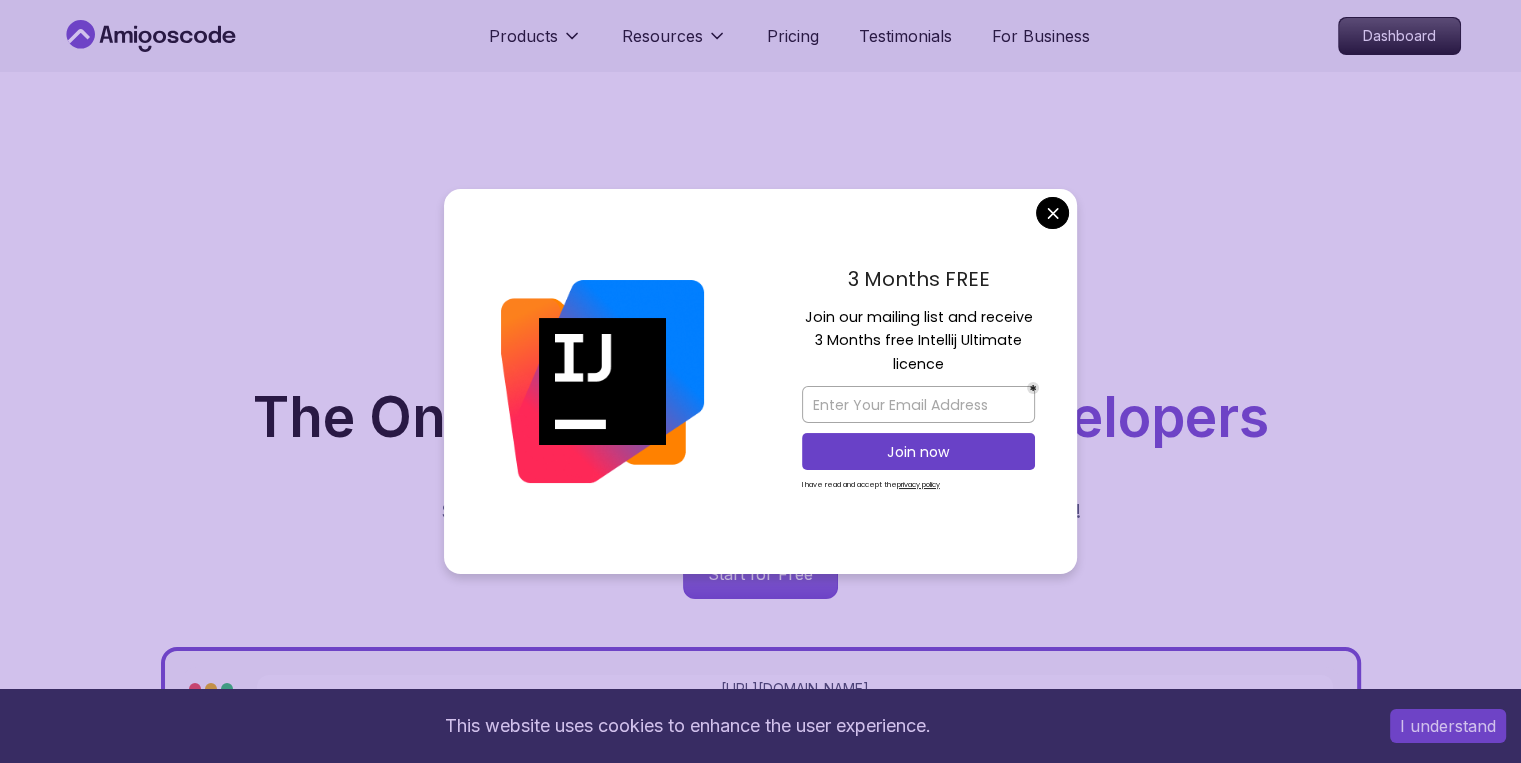 click on "This website uses cookies to enhance the user experience. I understand Products Resources Pricing Testimonials For Business Dashboard Products Resources Pricing Testimonials For Business Dashboard Jogh Long Spring Developer Advocate "Amigoscode Does a pretty good job, and consistently too, covering Spring and for that, I'm very Appreciative" The One-Stop Platform for   Developers Get unlimited access to coding   courses ,   Quizzes ,   Builds  and   Tools . Start your journey or level up your career with Amigoscode [DATE]! Start for Free [URL][DOMAIN_NAME] OUR AMIGO STUDENTS WORK IN TOP COMPANIES Courses Builds Discover Amigoscode's Latest   Premium Courses! Get unlimited access to coding   courses ,   Quizzes ,   Builds  and   Tools . Start your journey or level up your career with Amigoscode [DATE]! Browse all  courses Advanced Spring Boot Pro Dive deep into Spring Boot with our advanced course, designed to take your skills from intermediate to expert level. NEW Spring Boot for Beginners Pro Pro" at bounding box center (760, 5864) 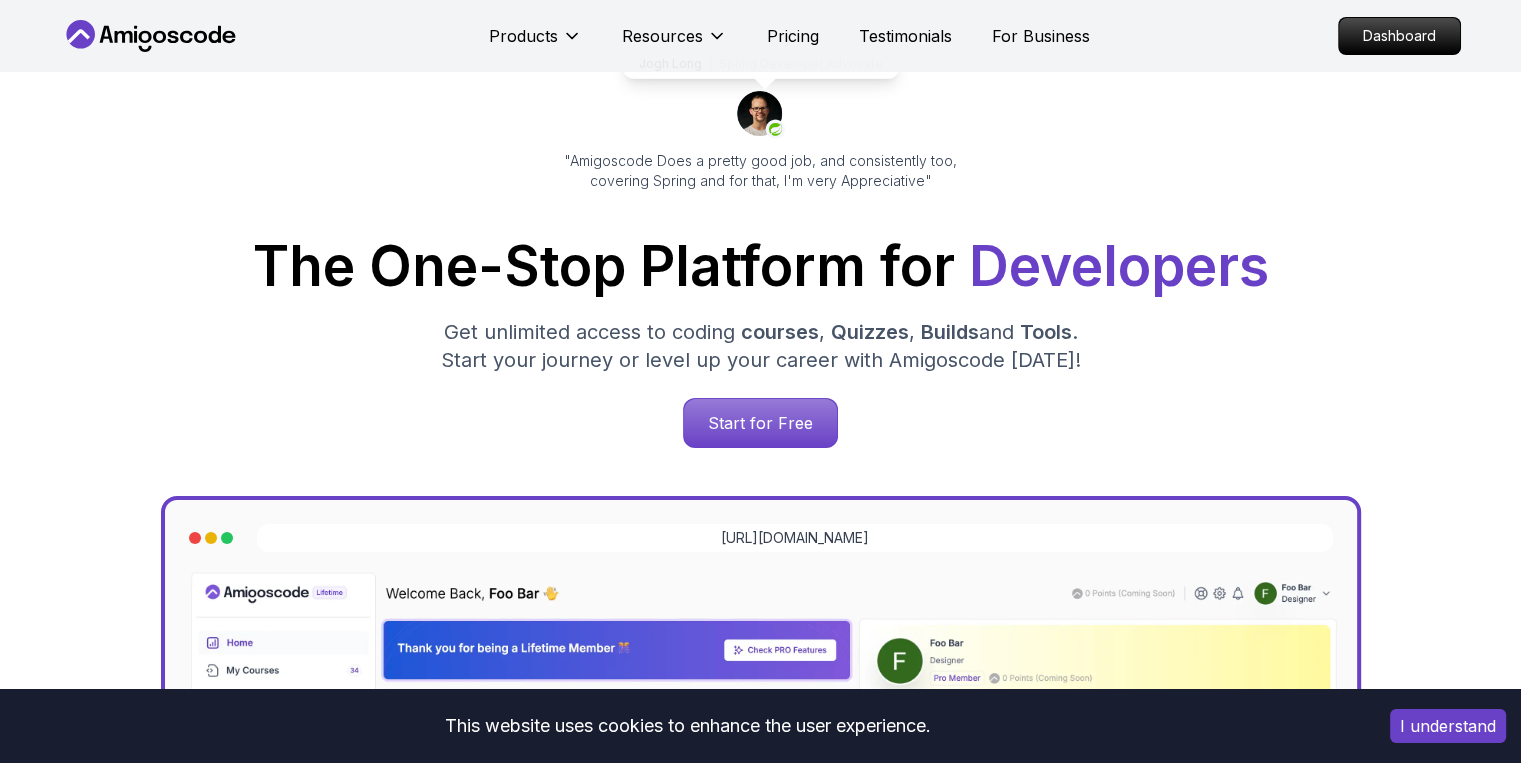 scroll, scrollTop: 0, scrollLeft: 0, axis: both 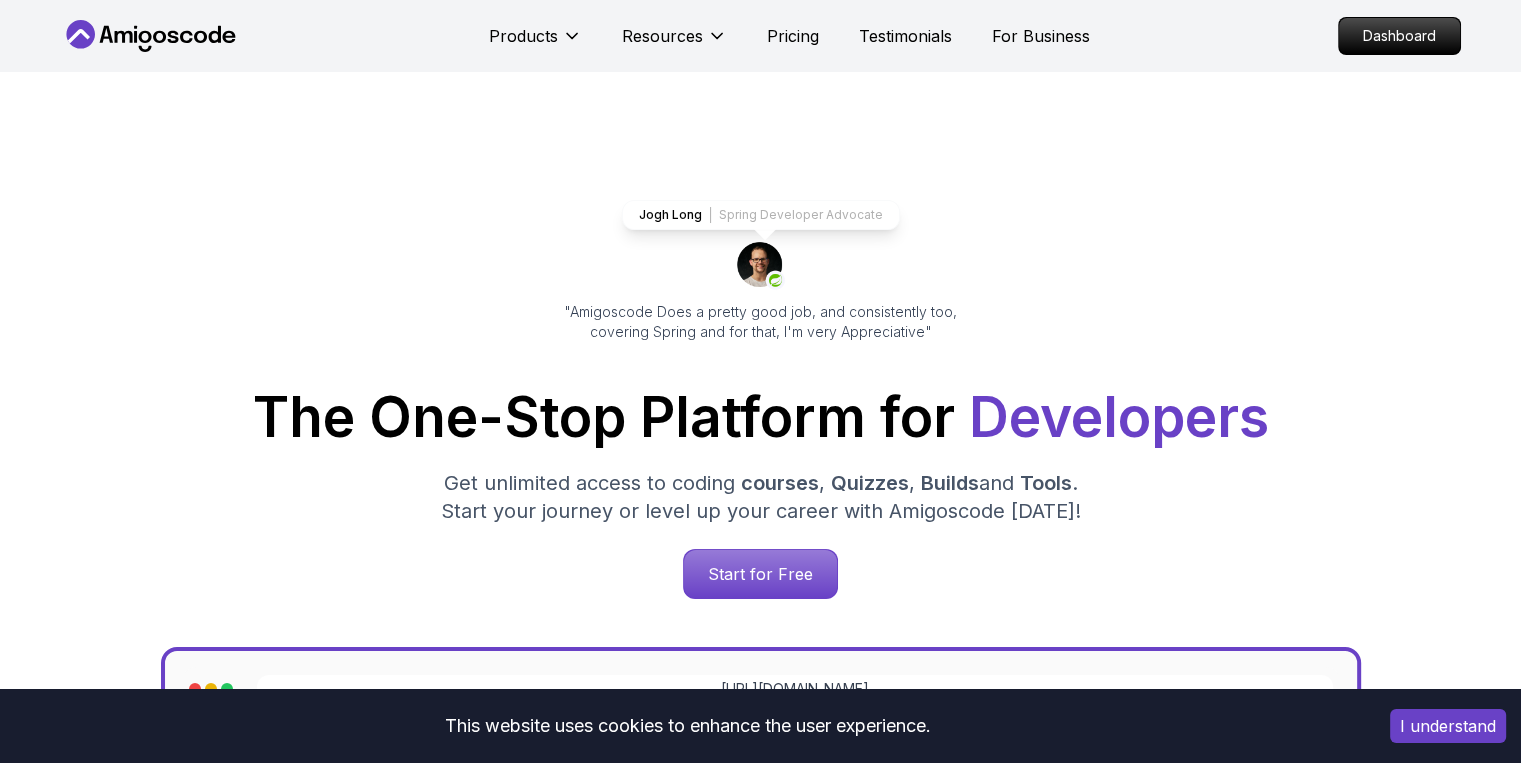 click on "The One-Stop Platform for   Developers" at bounding box center [761, 417] 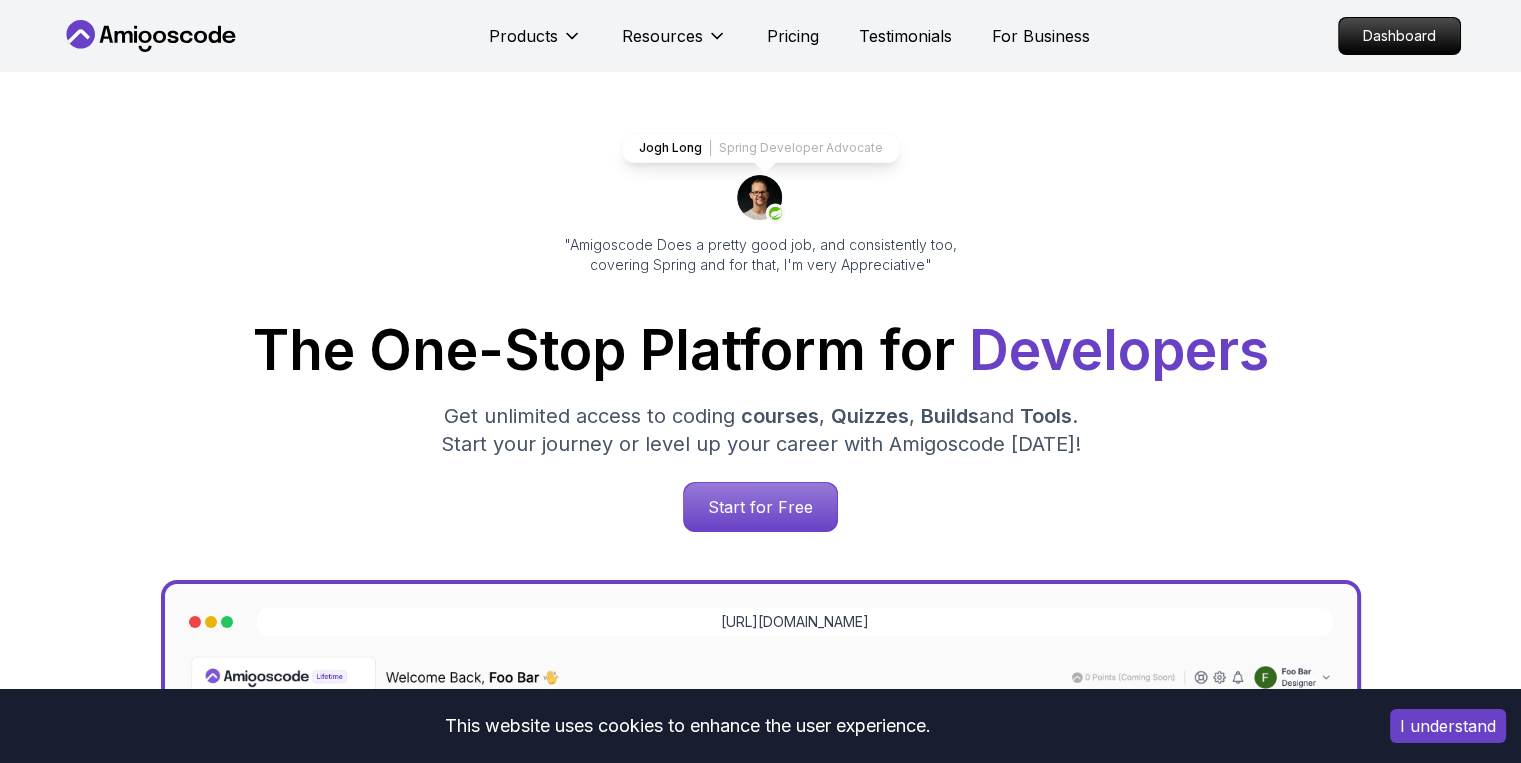 scroll, scrollTop: 66, scrollLeft: 0, axis: vertical 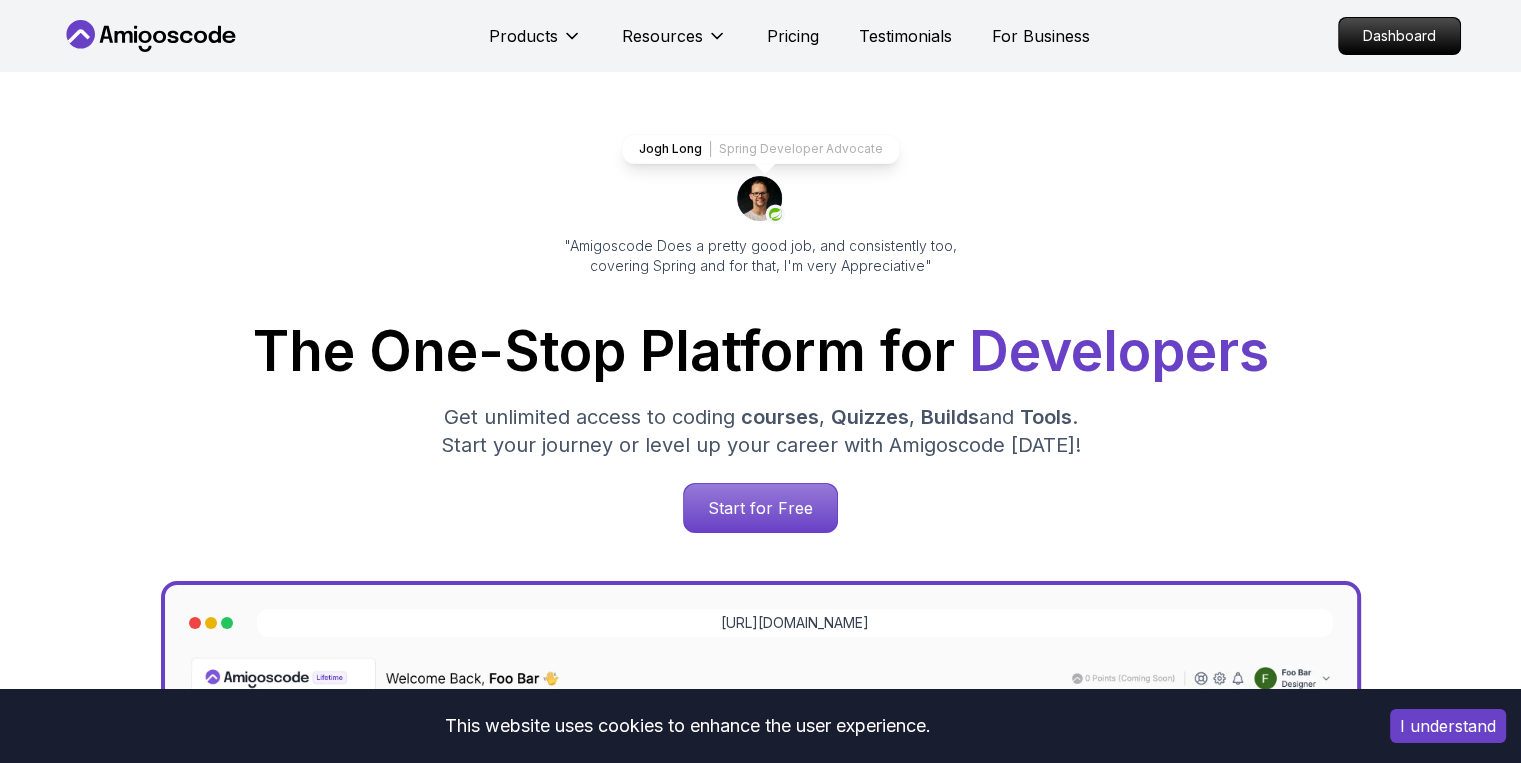 click on "Products Resources Pricing Testimonials For Business Dashboard" at bounding box center (761, 36) 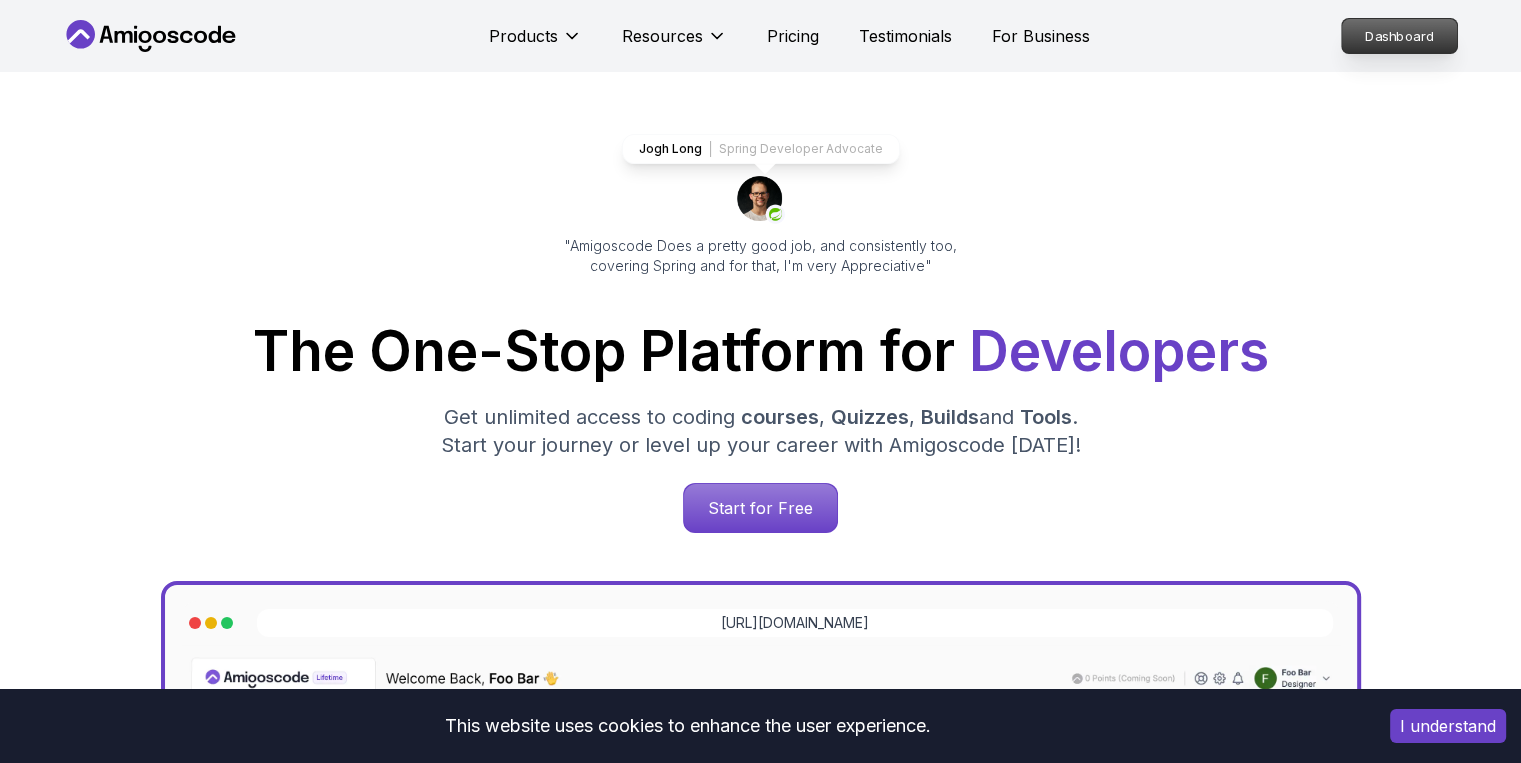 click on "Dashboard" at bounding box center (1399, 36) 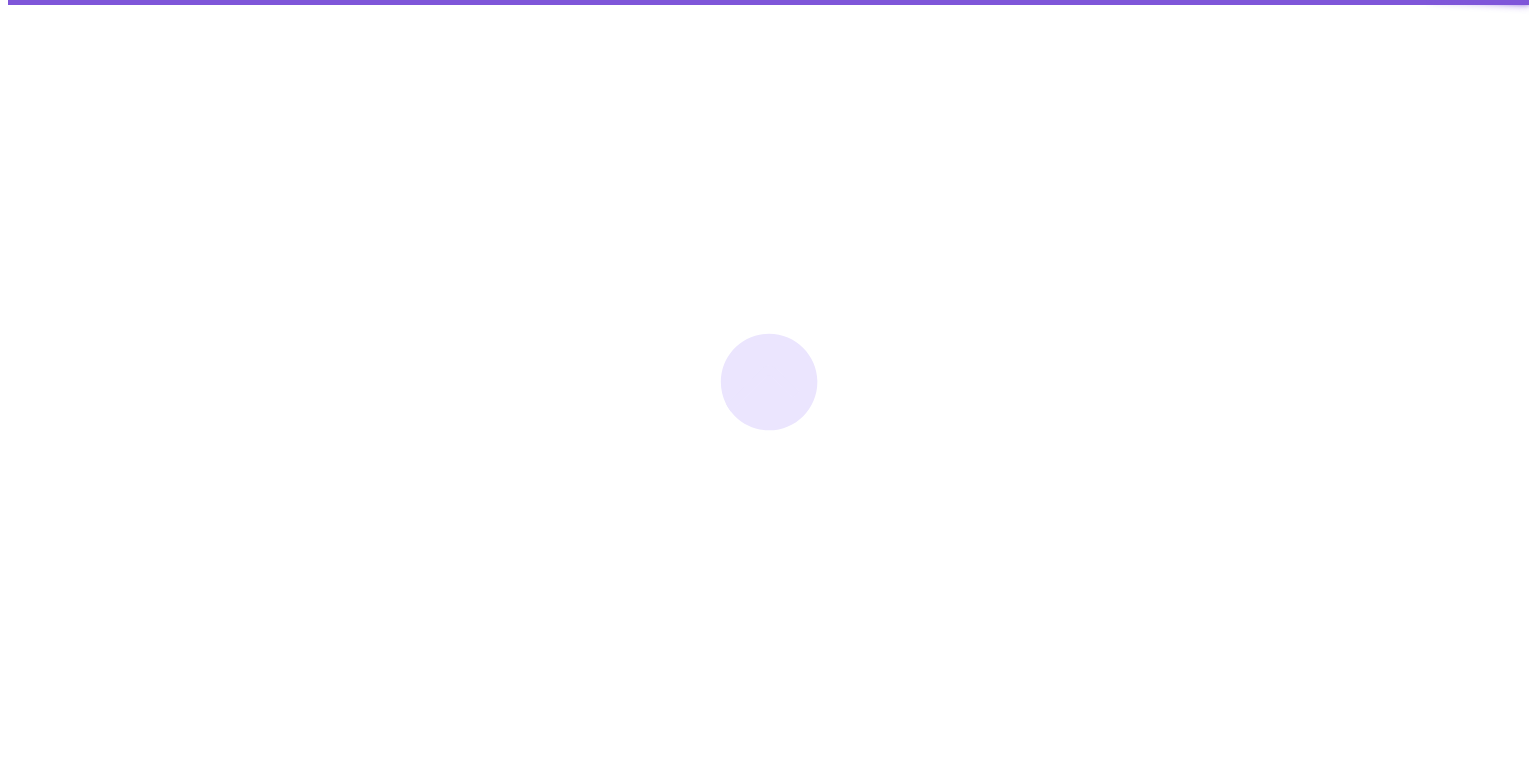 scroll, scrollTop: 0, scrollLeft: 0, axis: both 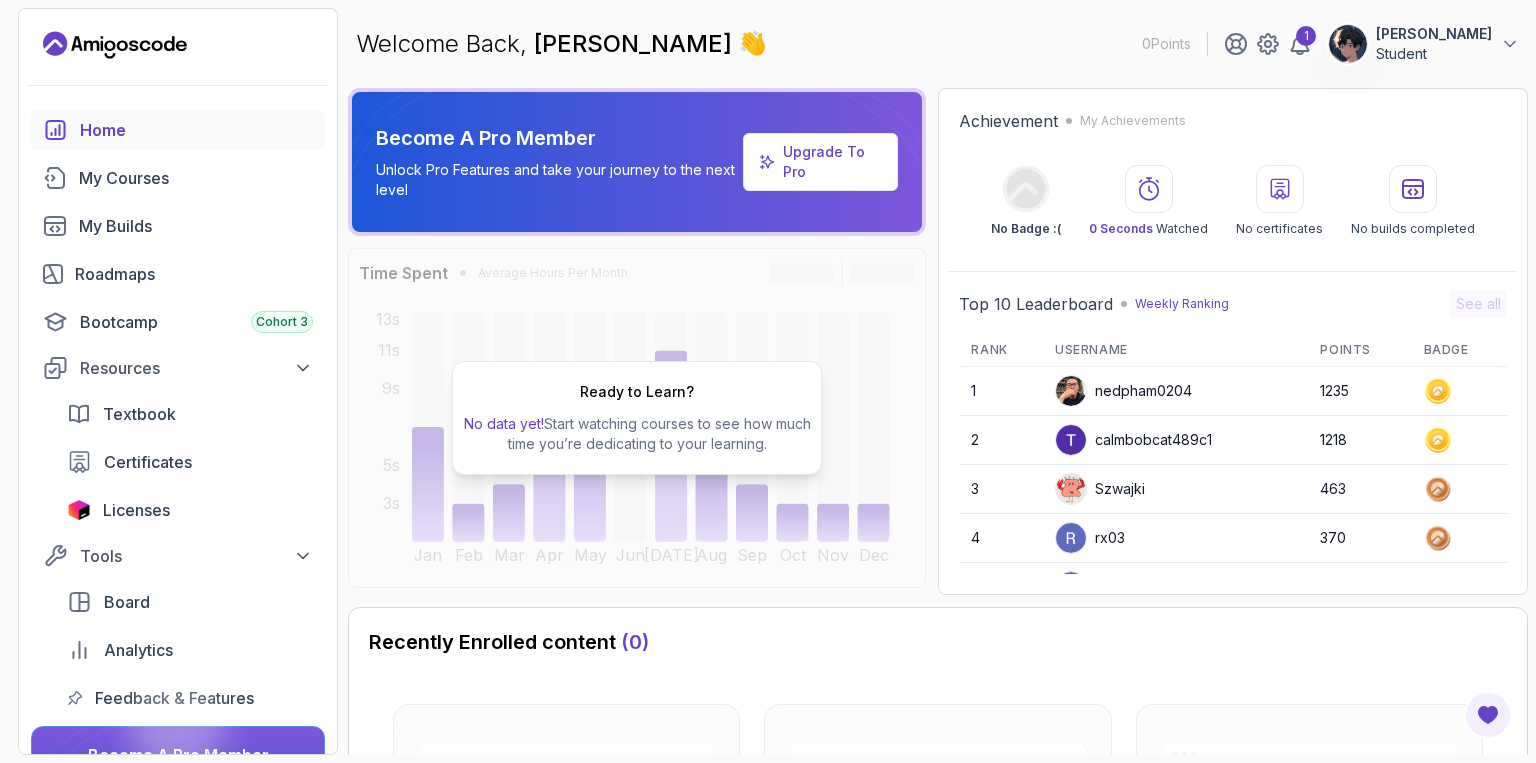 click on "Ready to Learn? No data yet!   Start watching courses to see how much time you’re dedicating to your learning." at bounding box center (637, 418) 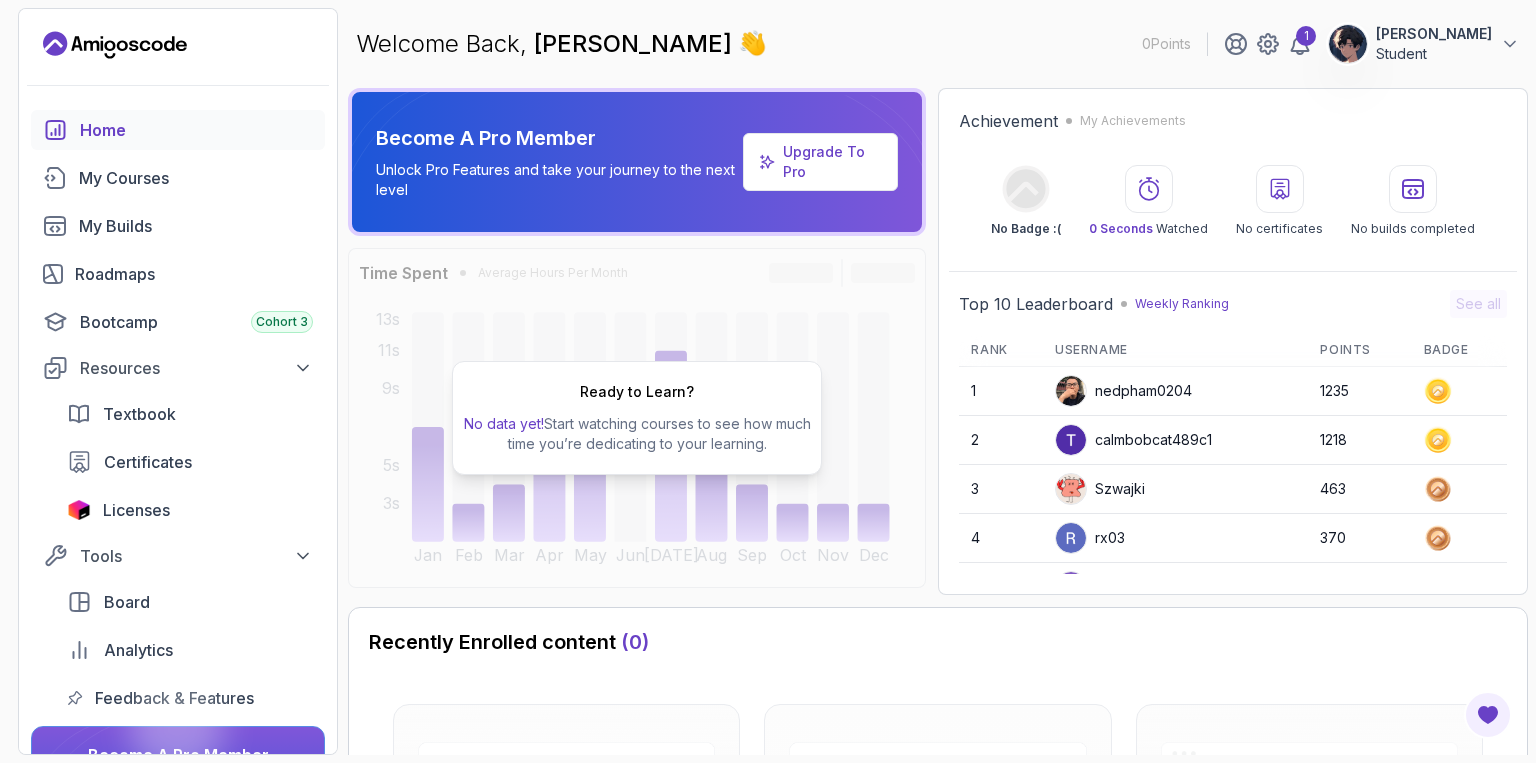 scroll, scrollTop: 266, scrollLeft: 0, axis: vertical 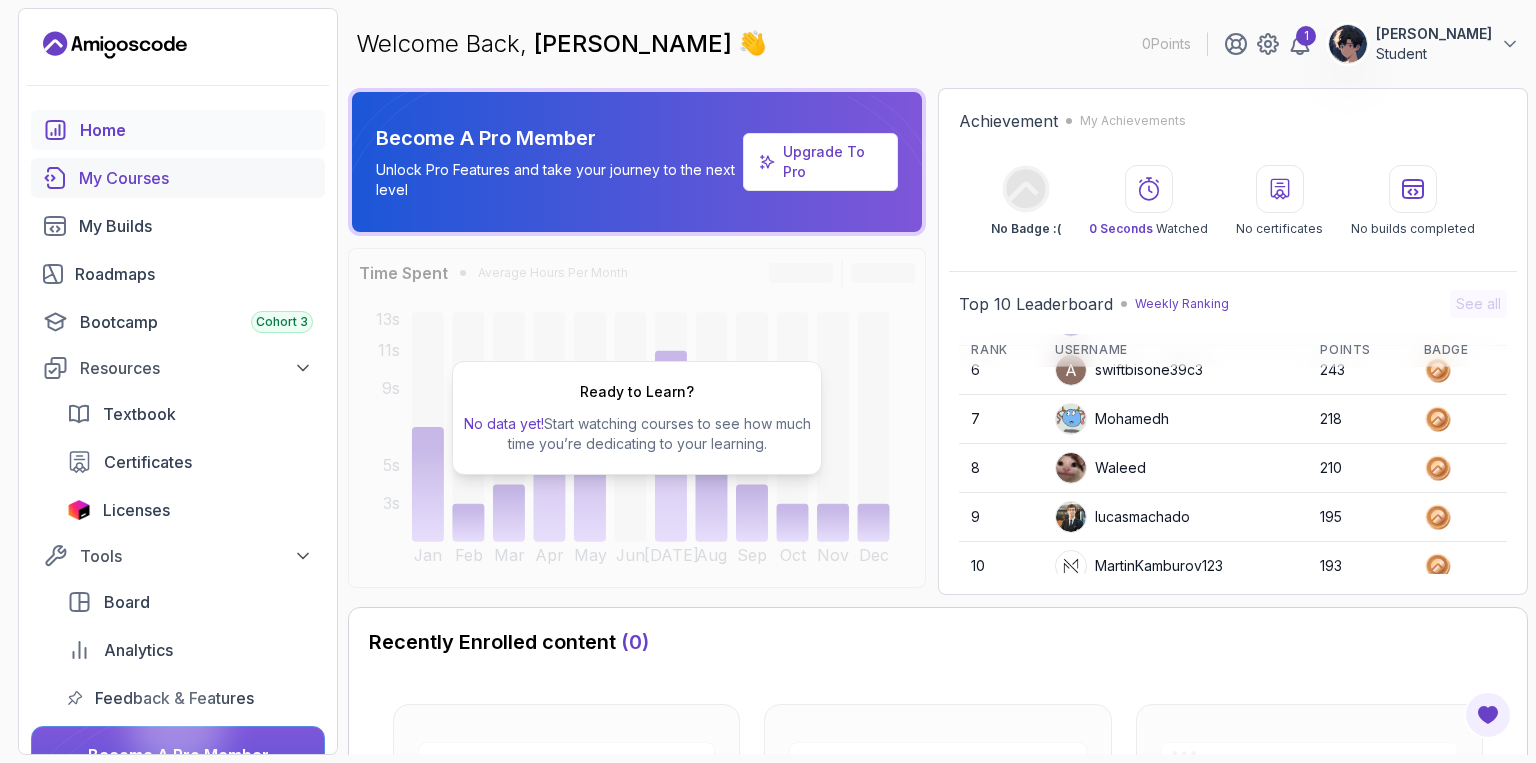 click on "My Courses" at bounding box center (196, 178) 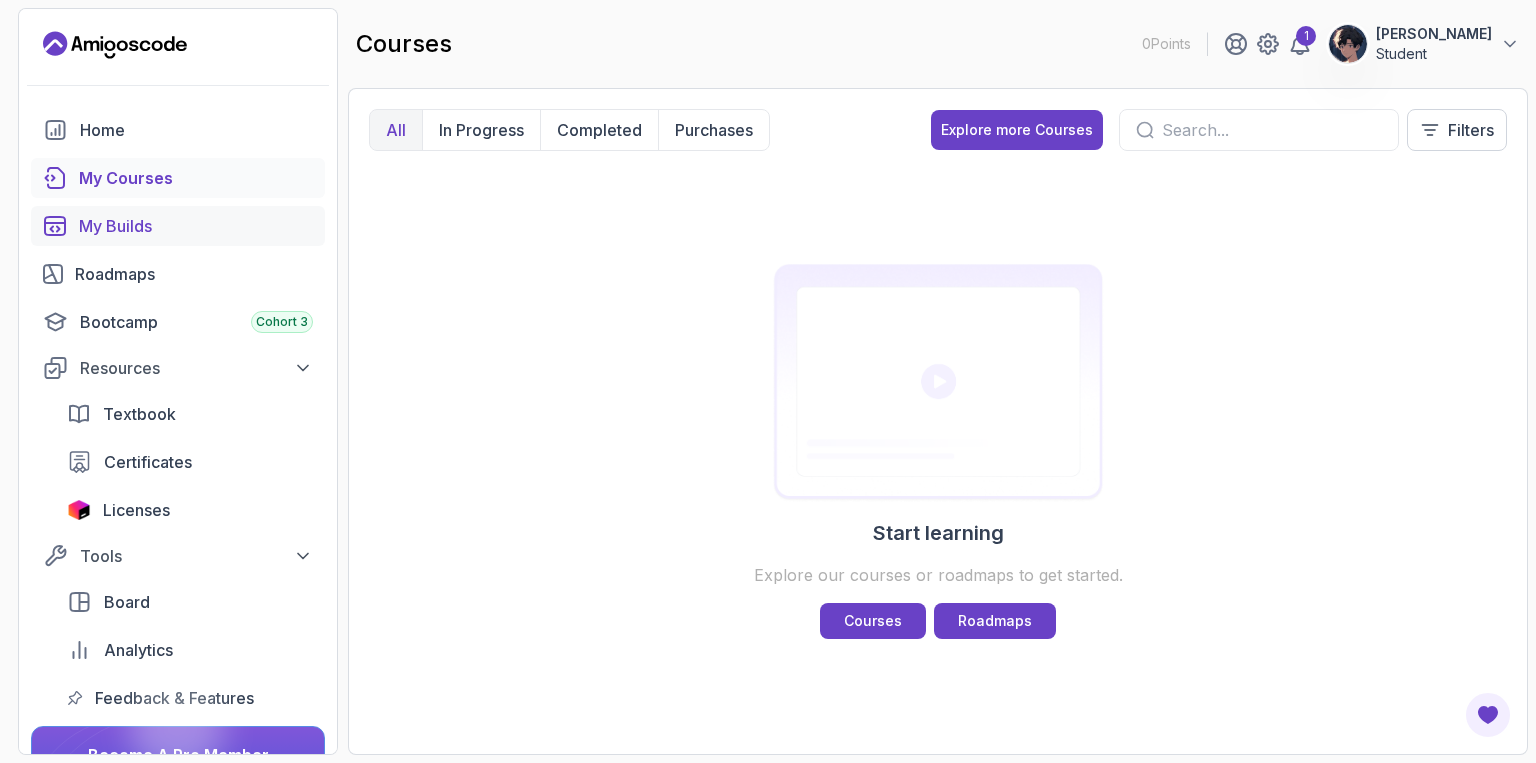 click on "My Builds" at bounding box center [178, 226] 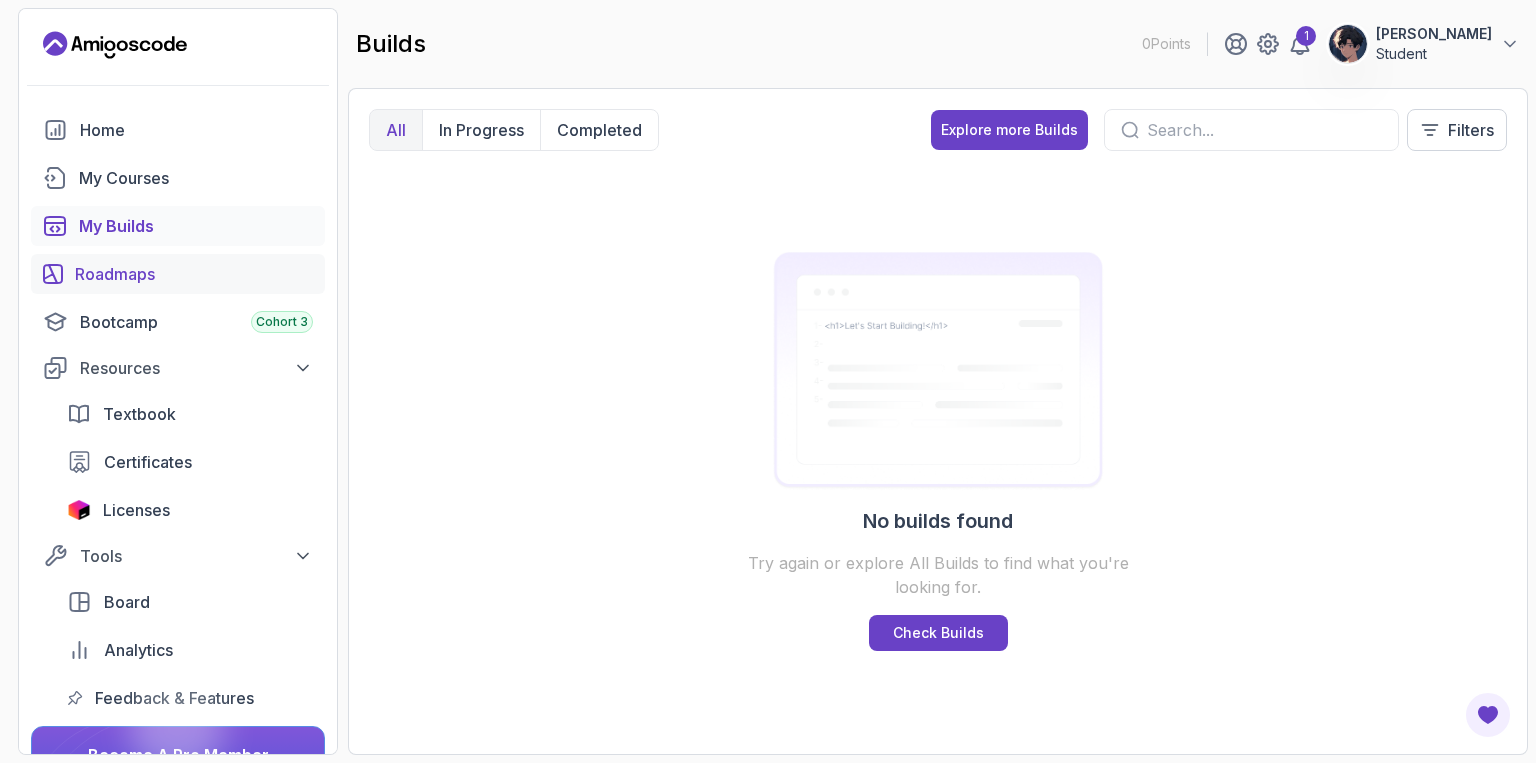 click on "Roadmaps" at bounding box center [178, 274] 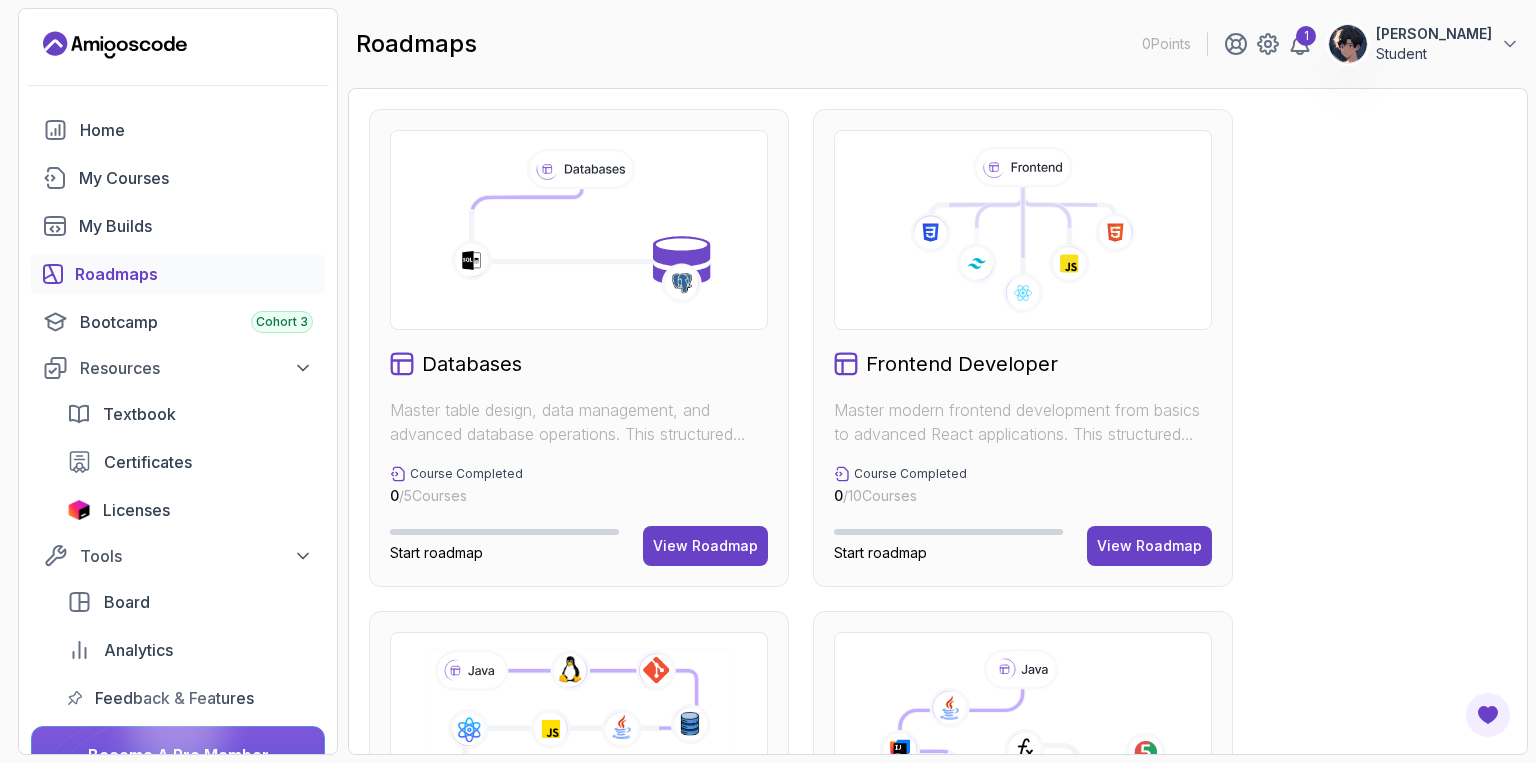 scroll, scrollTop: 0, scrollLeft: 0, axis: both 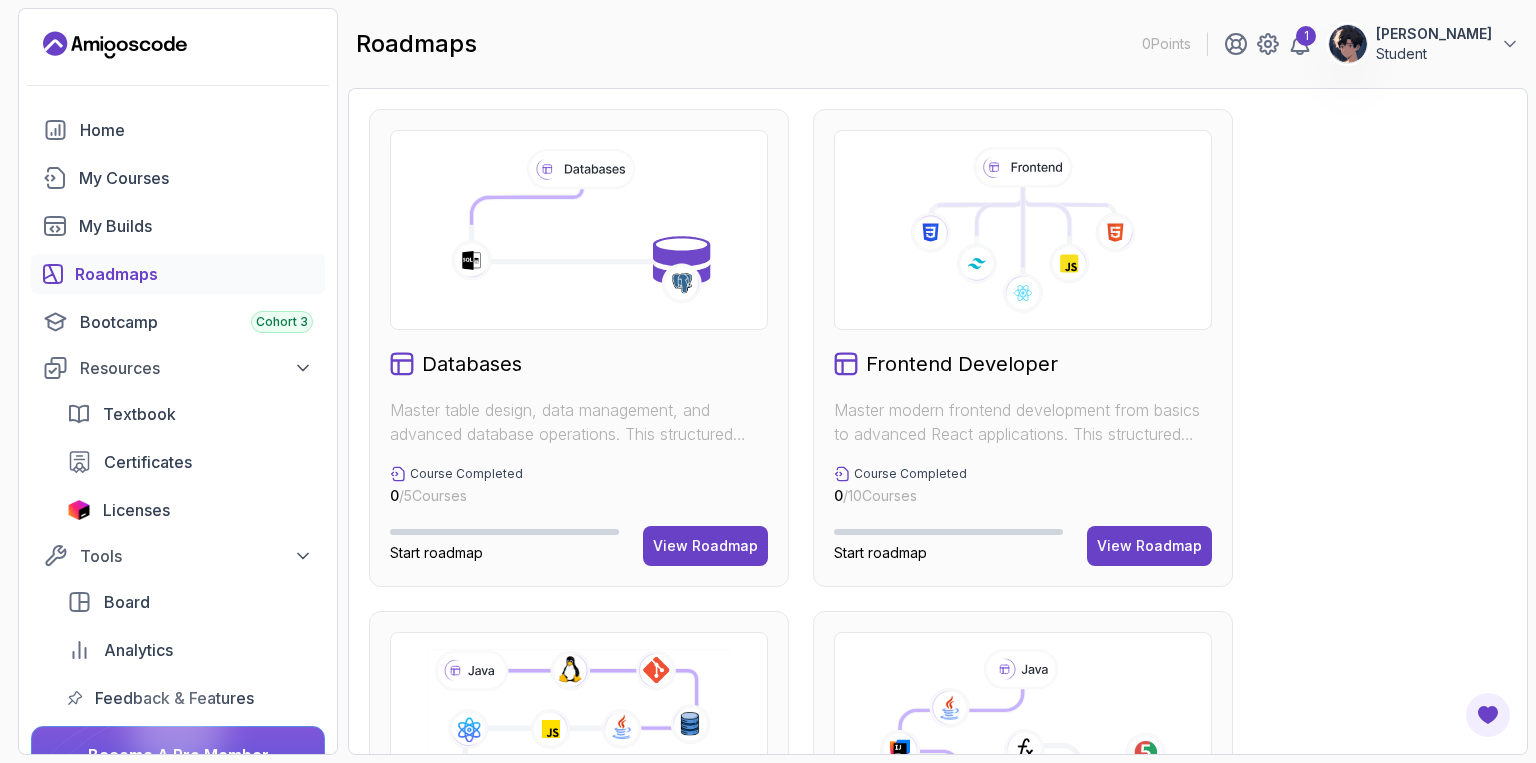 click at bounding box center (579, 230) 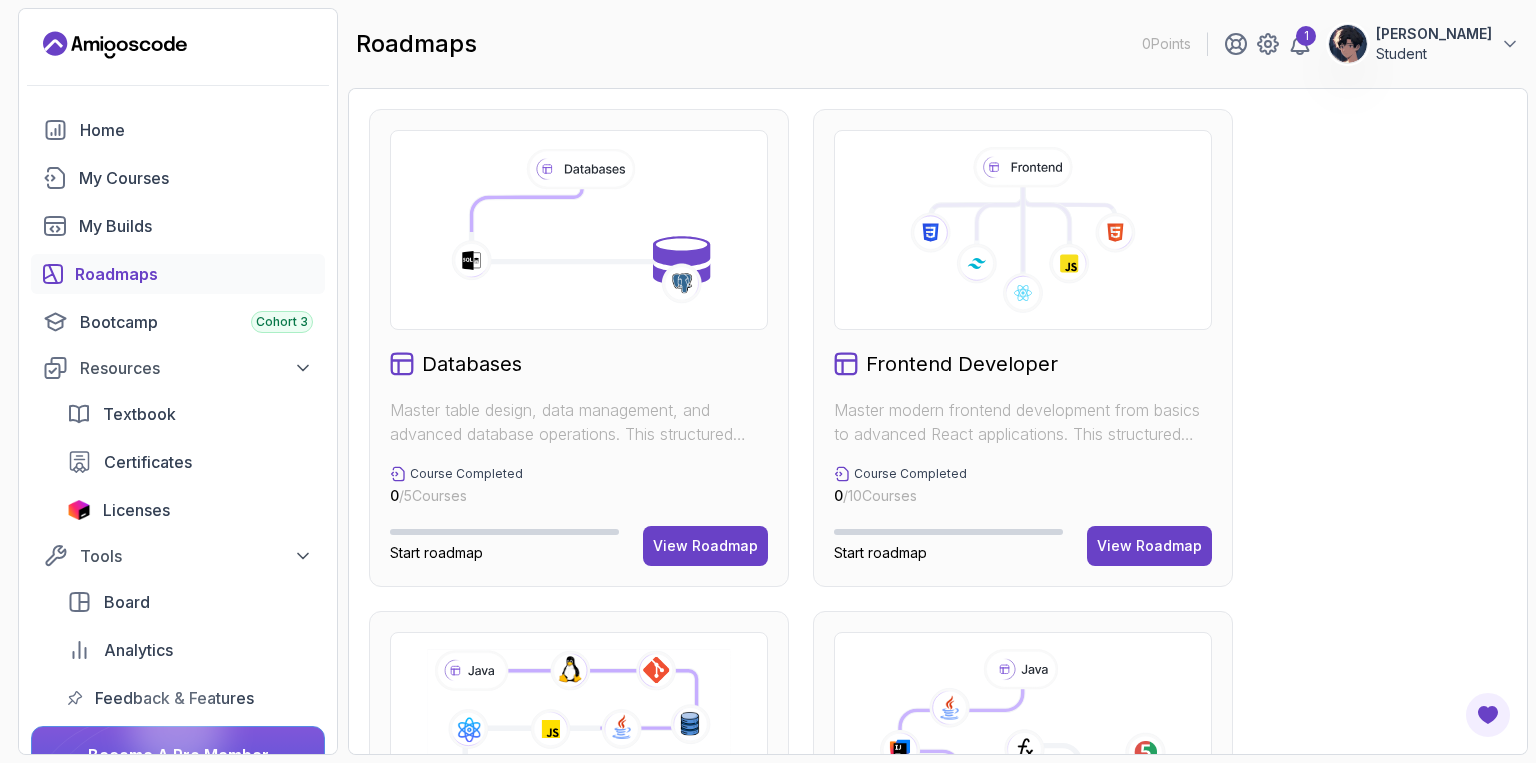 scroll, scrollTop: 0, scrollLeft: 0, axis: both 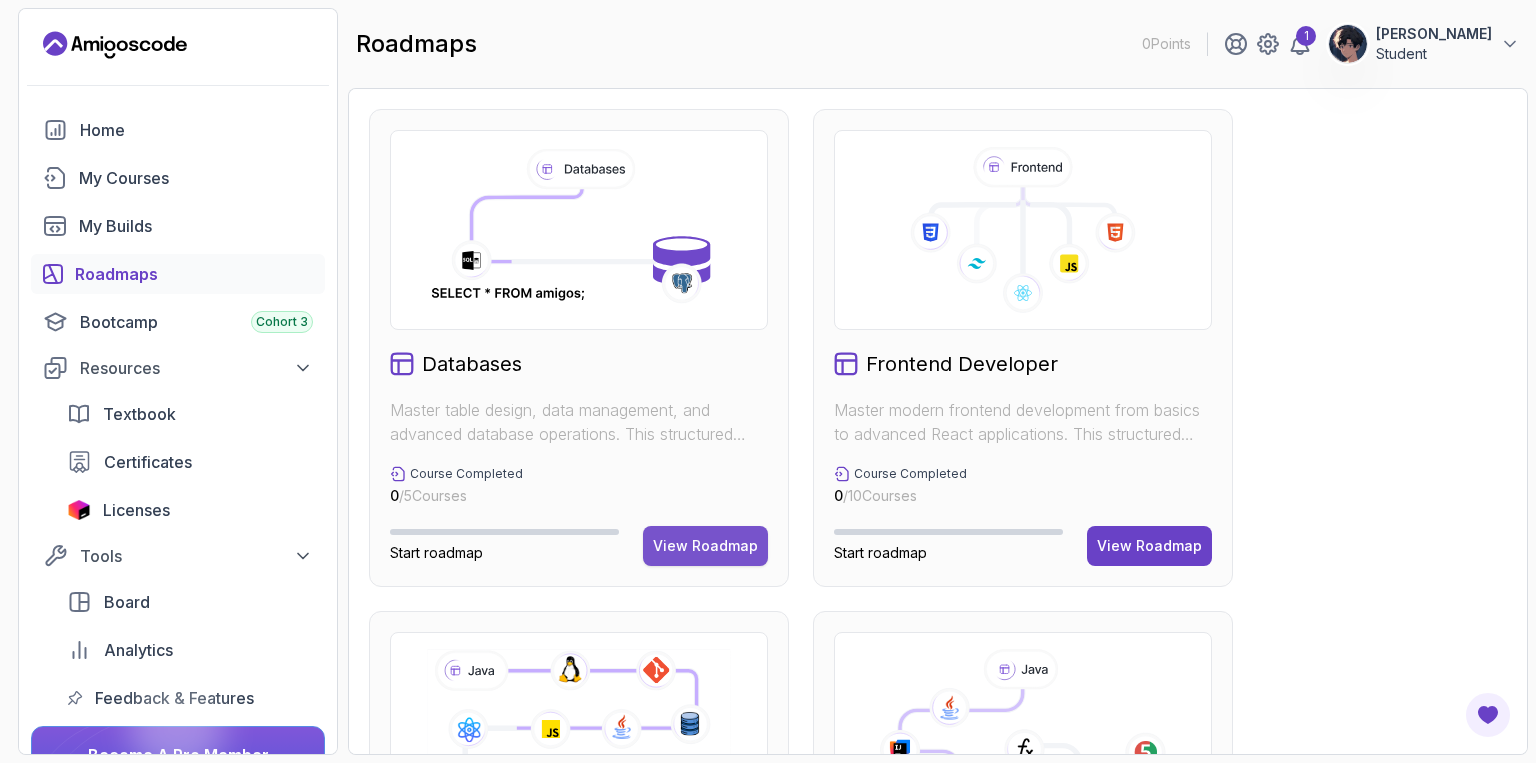 click on "View Roadmap" at bounding box center (705, 546) 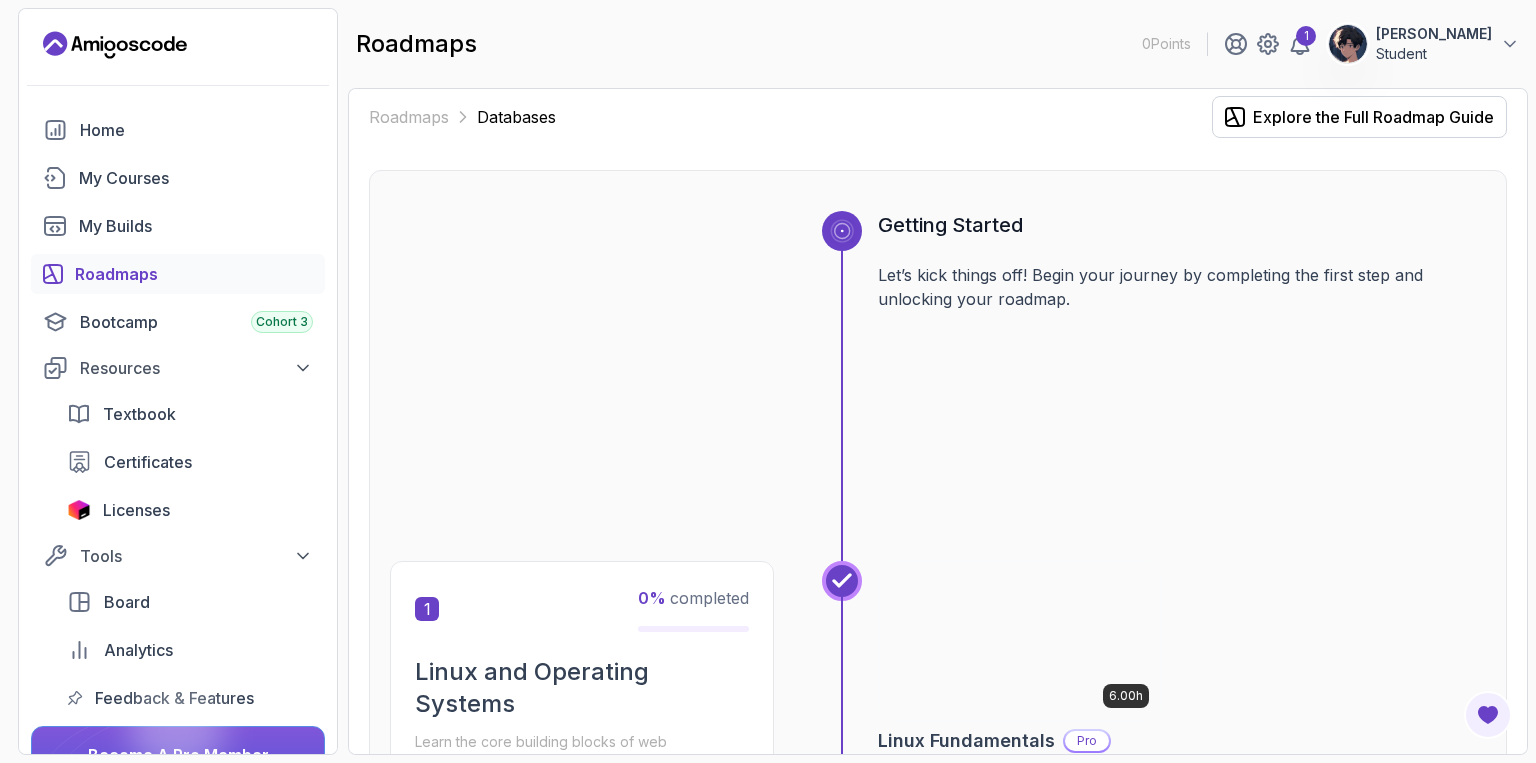 scroll, scrollTop: 0, scrollLeft: 0, axis: both 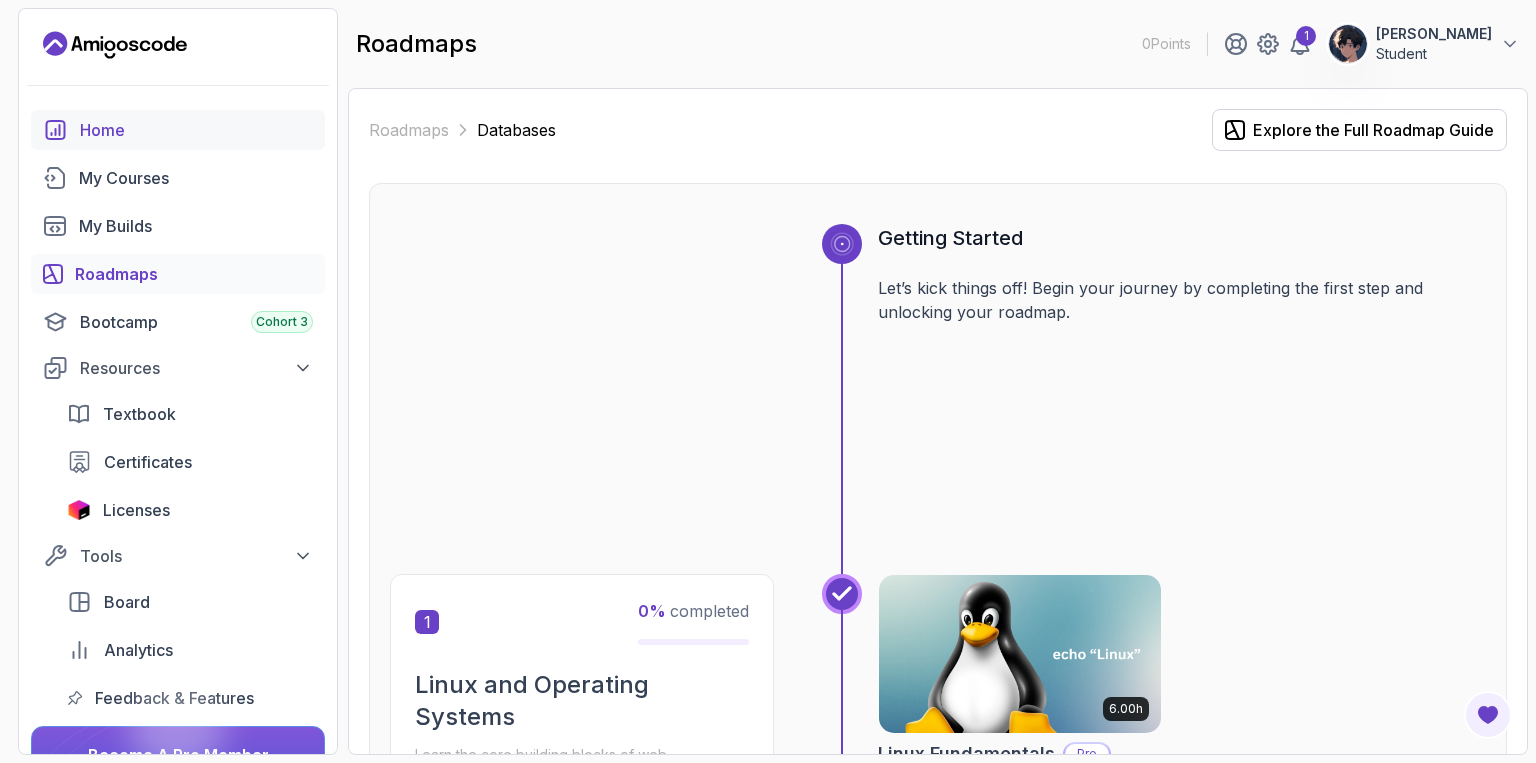 click on "Home" at bounding box center [196, 130] 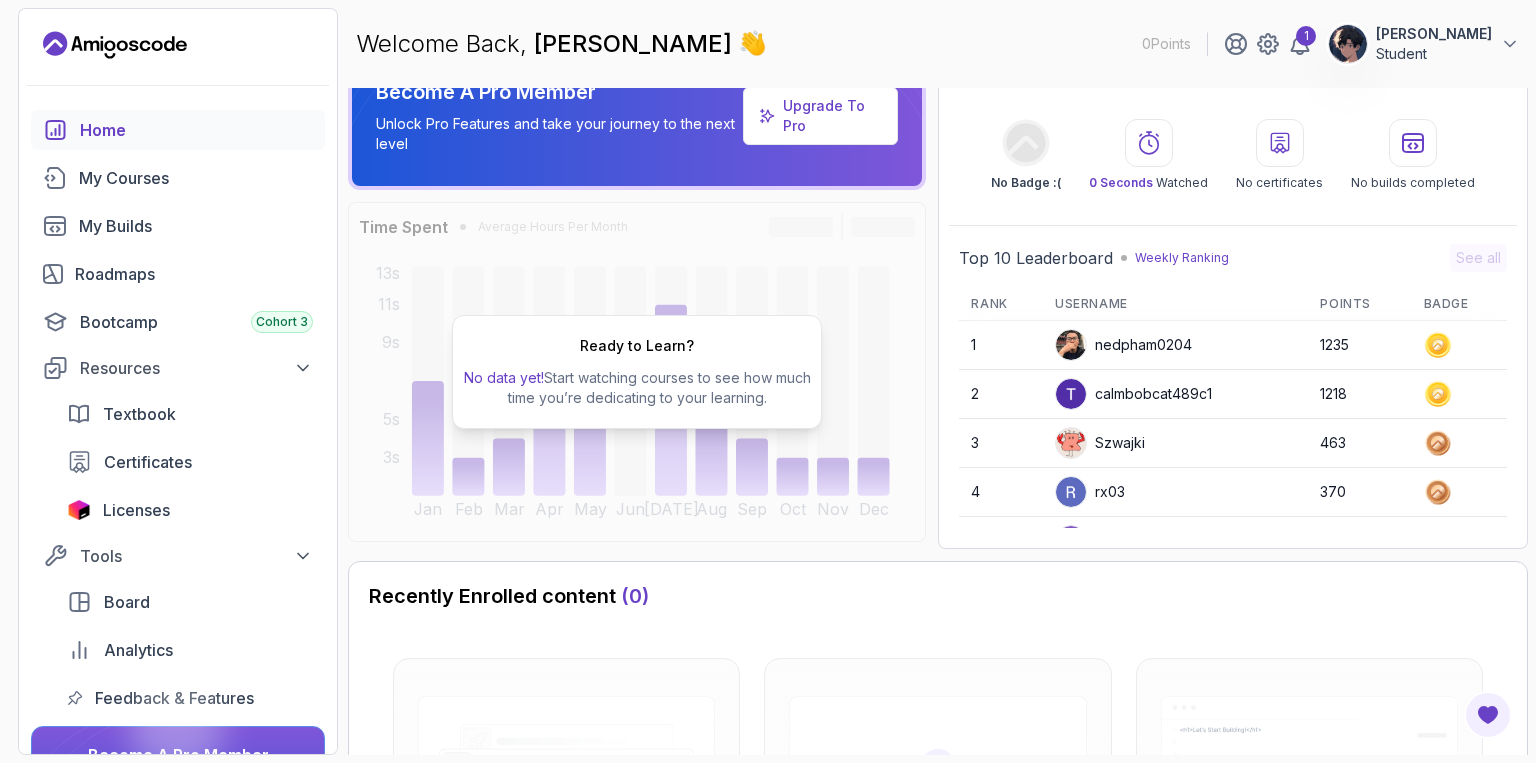 scroll, scrollTop: 0, scrollLeft: 0, axis: both 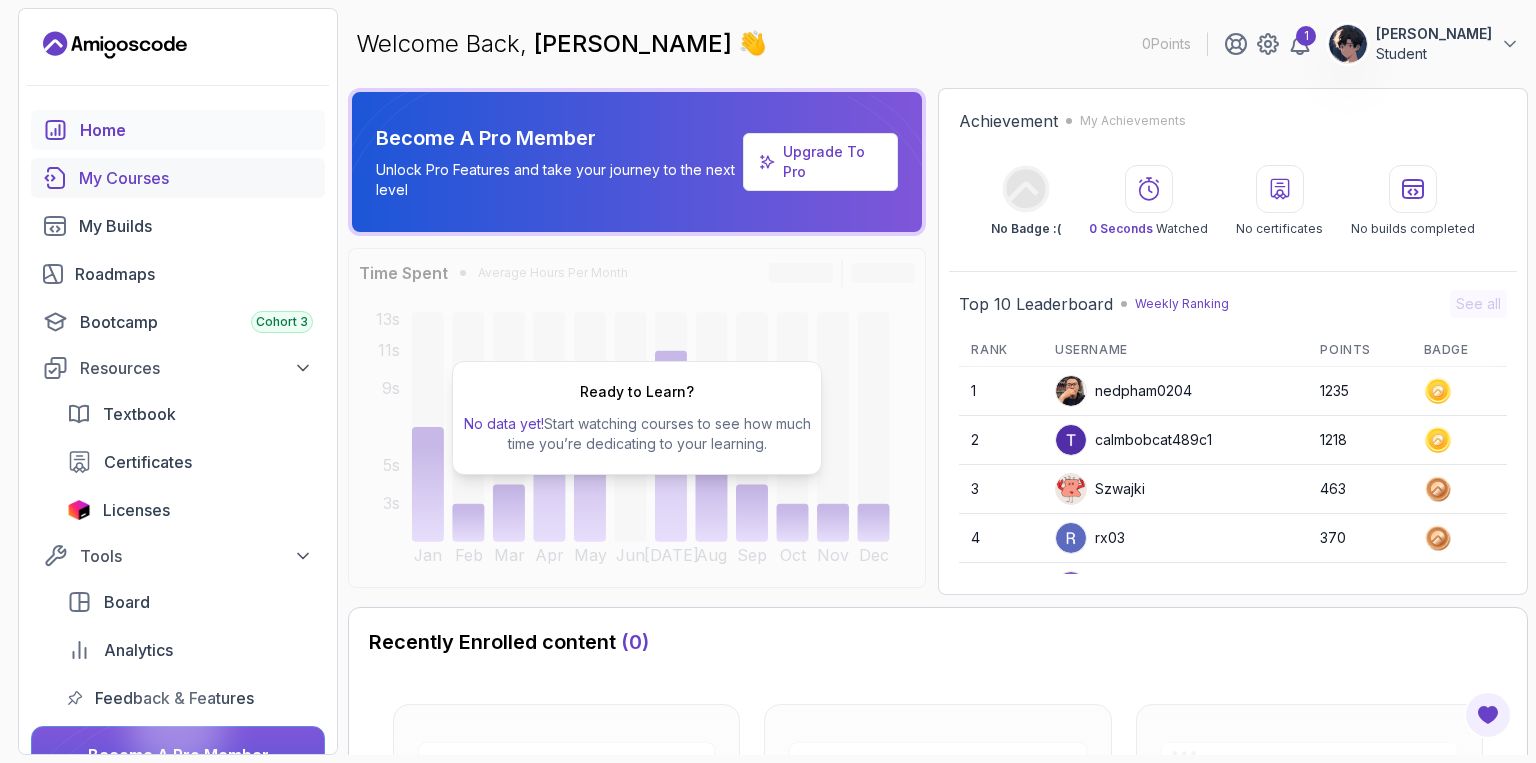 click on "My Courses" at bounding box center [196, 178] 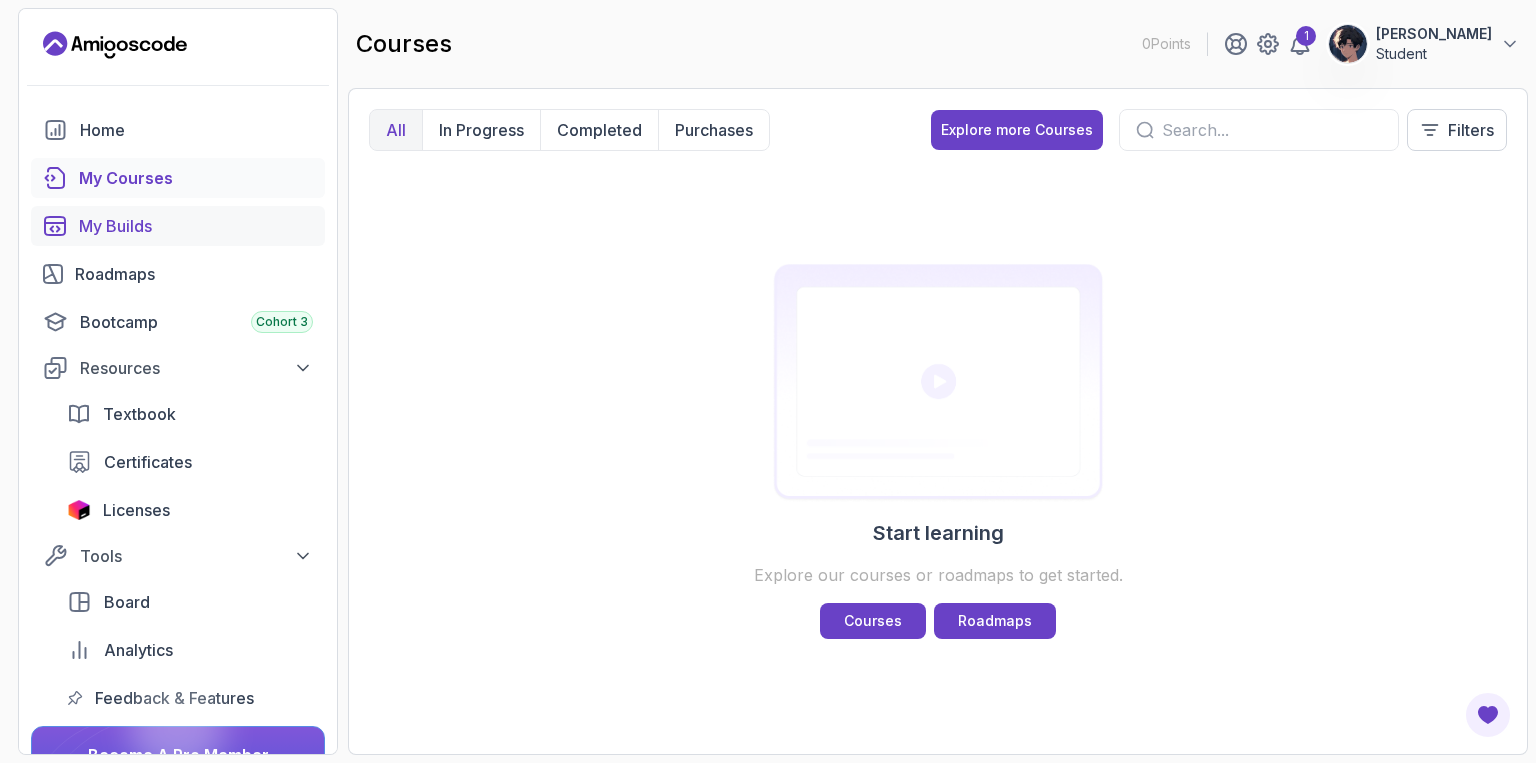 click on "My Builds" at bounding box center [178, 226] 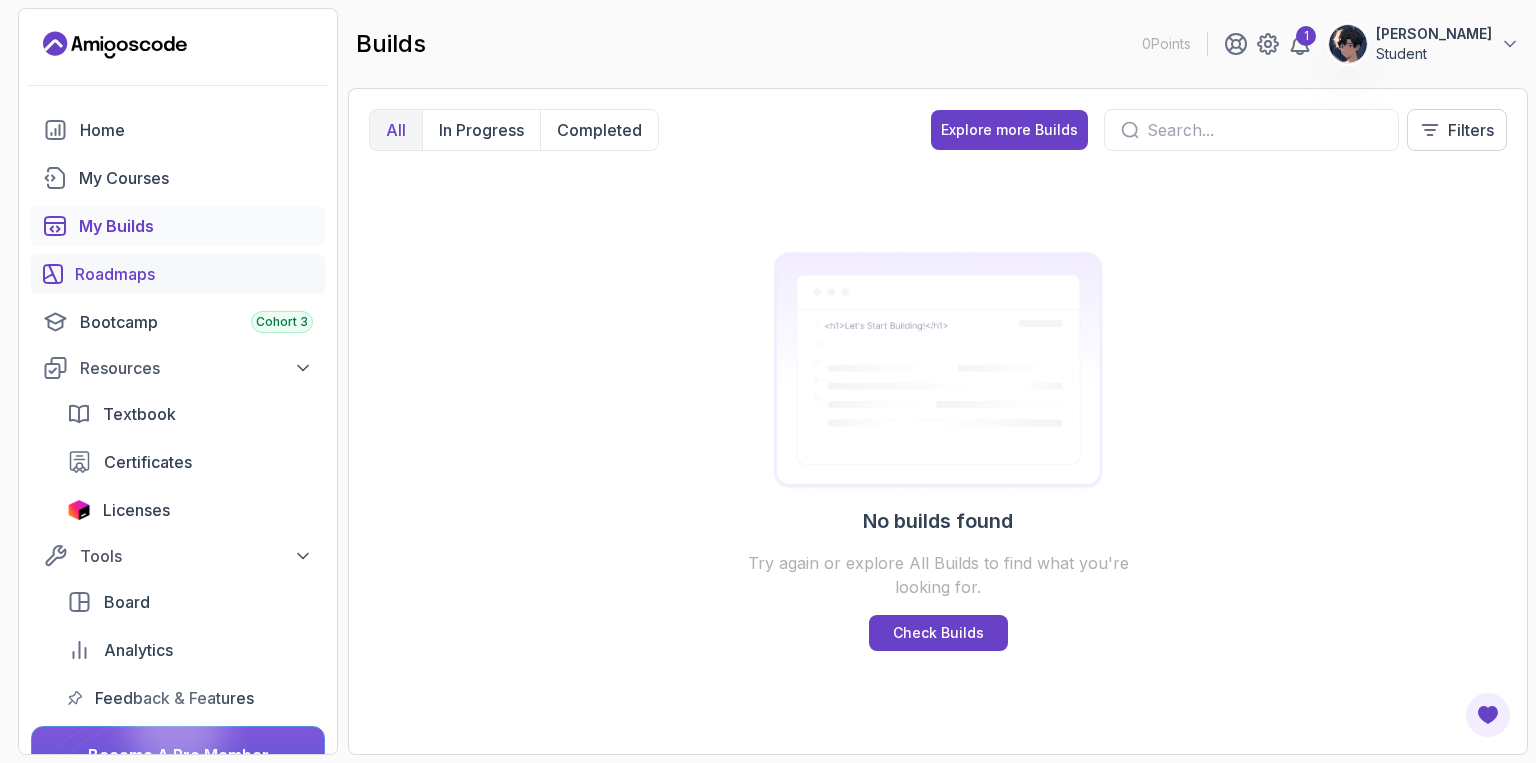 click on "Roadmaps" at bounding box center (194, 274) 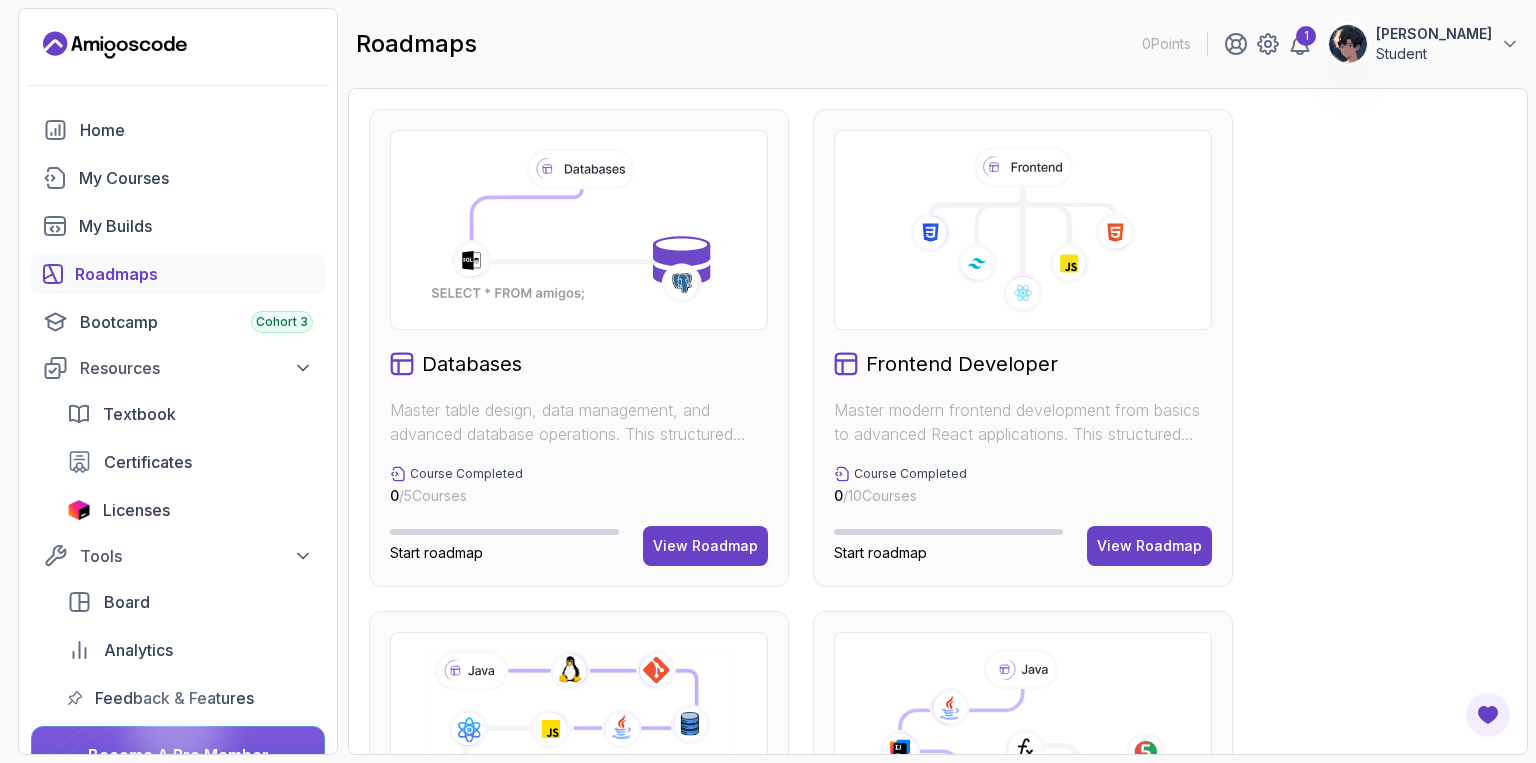 click on "Master modern frontend development from basics to advanced React applications. This structured learning path will take you from HTML fundamentals to building complex React applications." at bounding box center (1023, 422) 